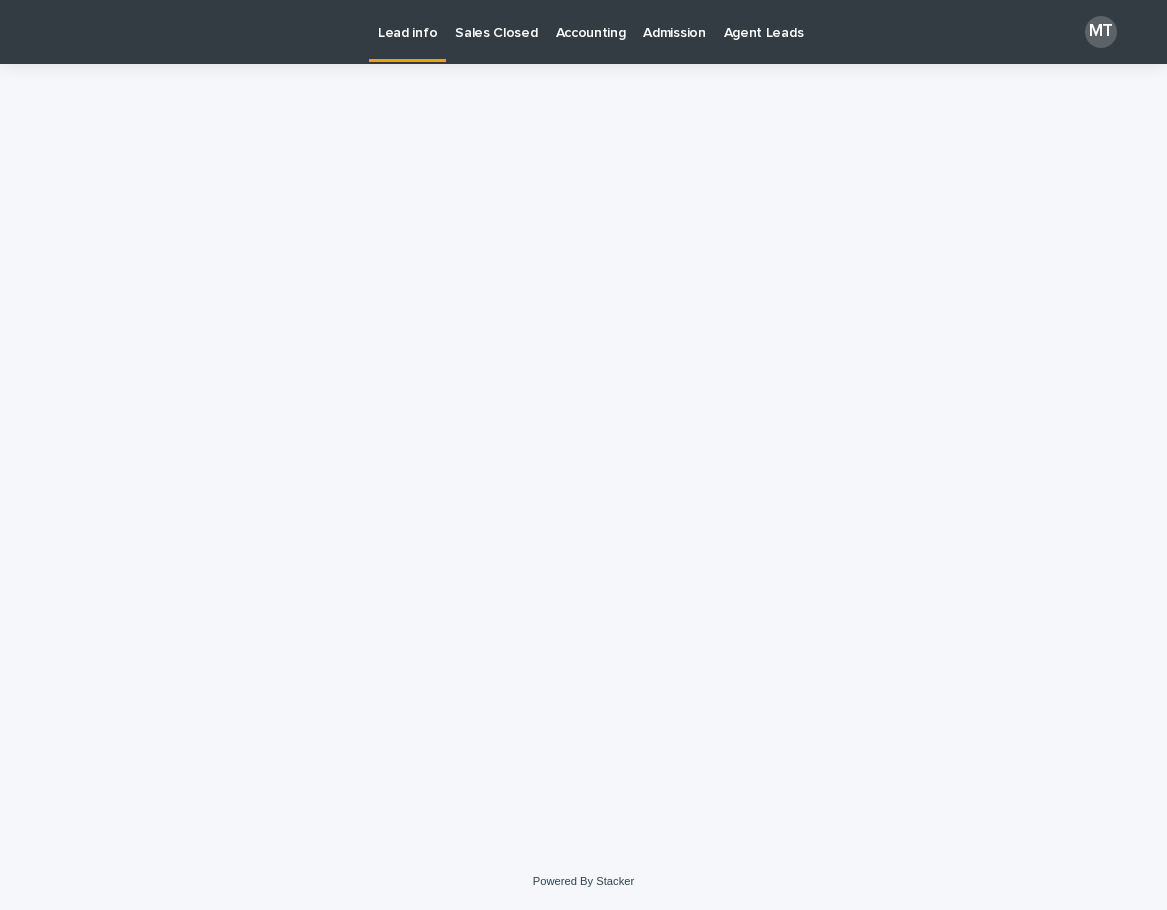 scroll, scrollTop: 0, scrollLeft: 0, axis: both 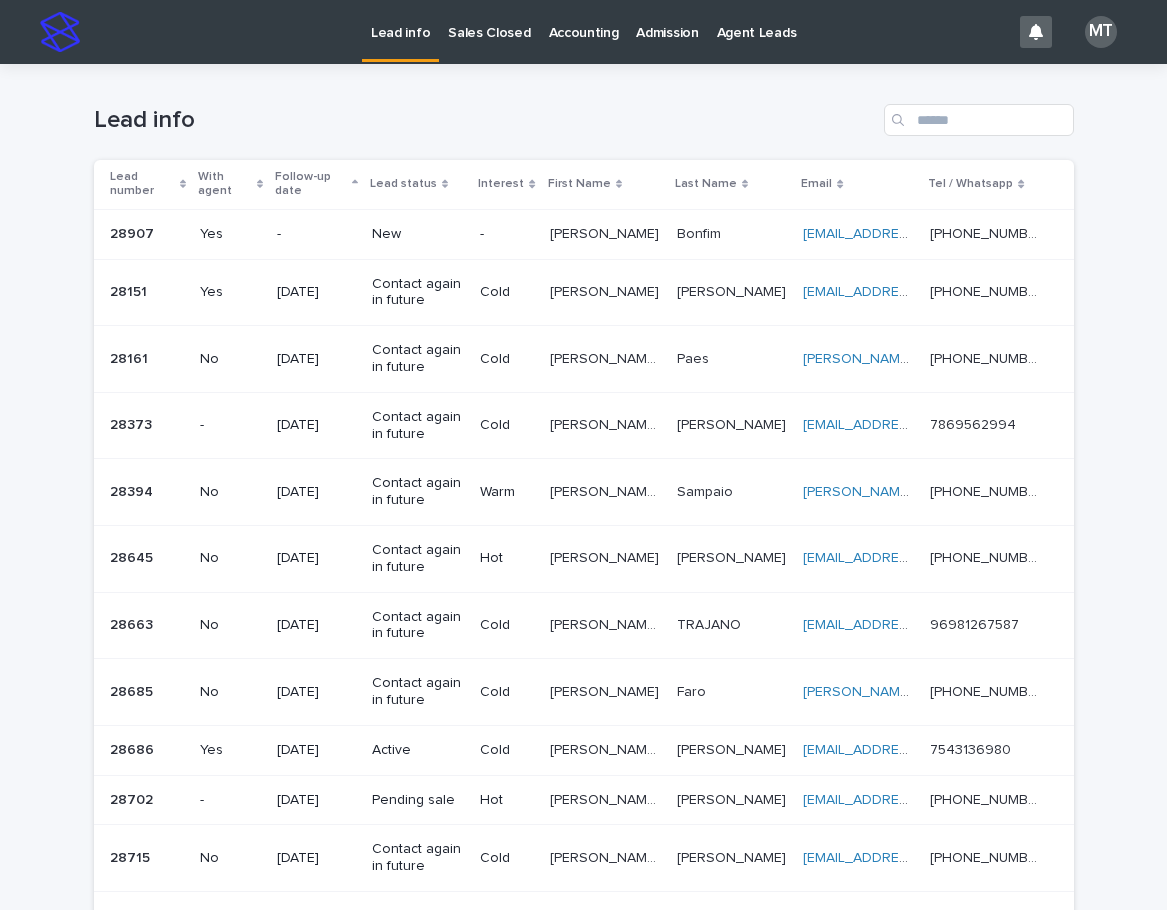 click on "-" at bounding box center (506, 234) 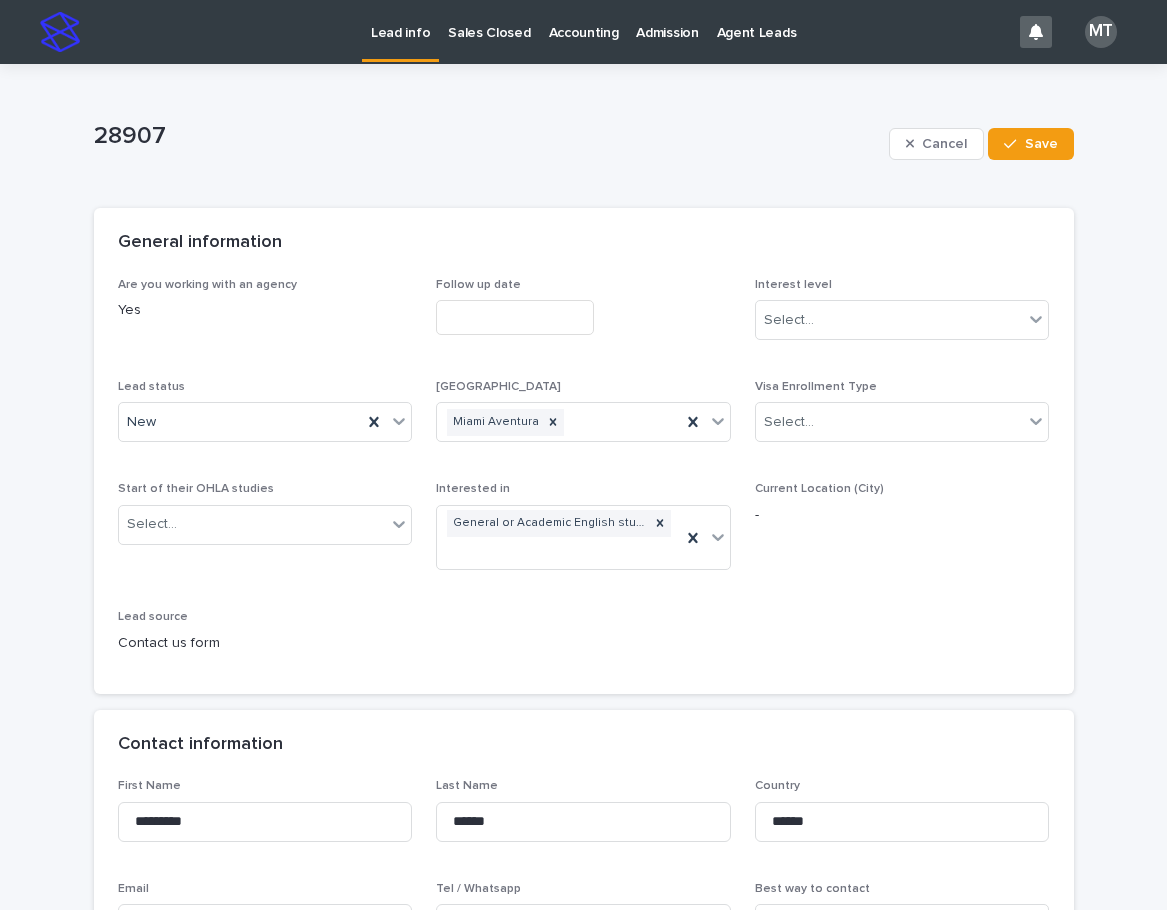 click at bounding box center (515, 317) 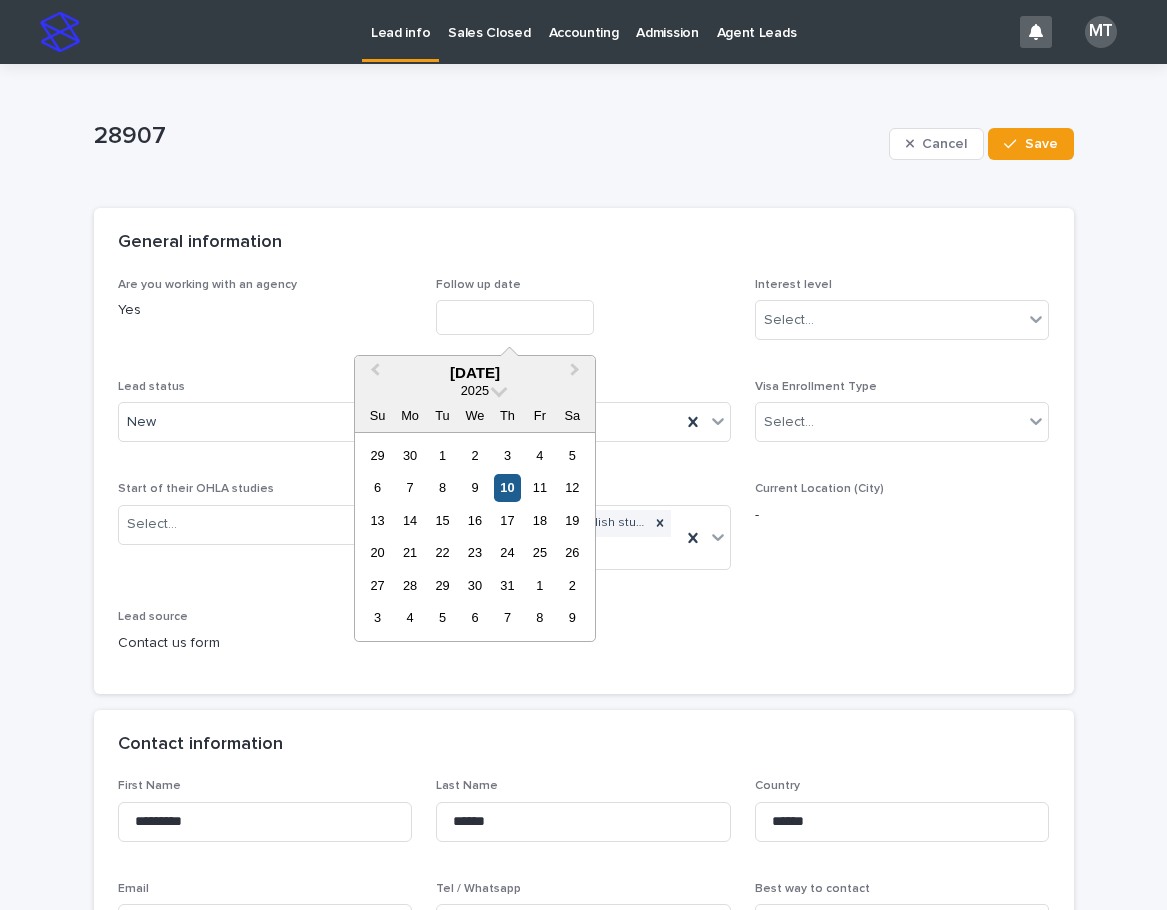 click on "10" at bounding box center [507, 487] 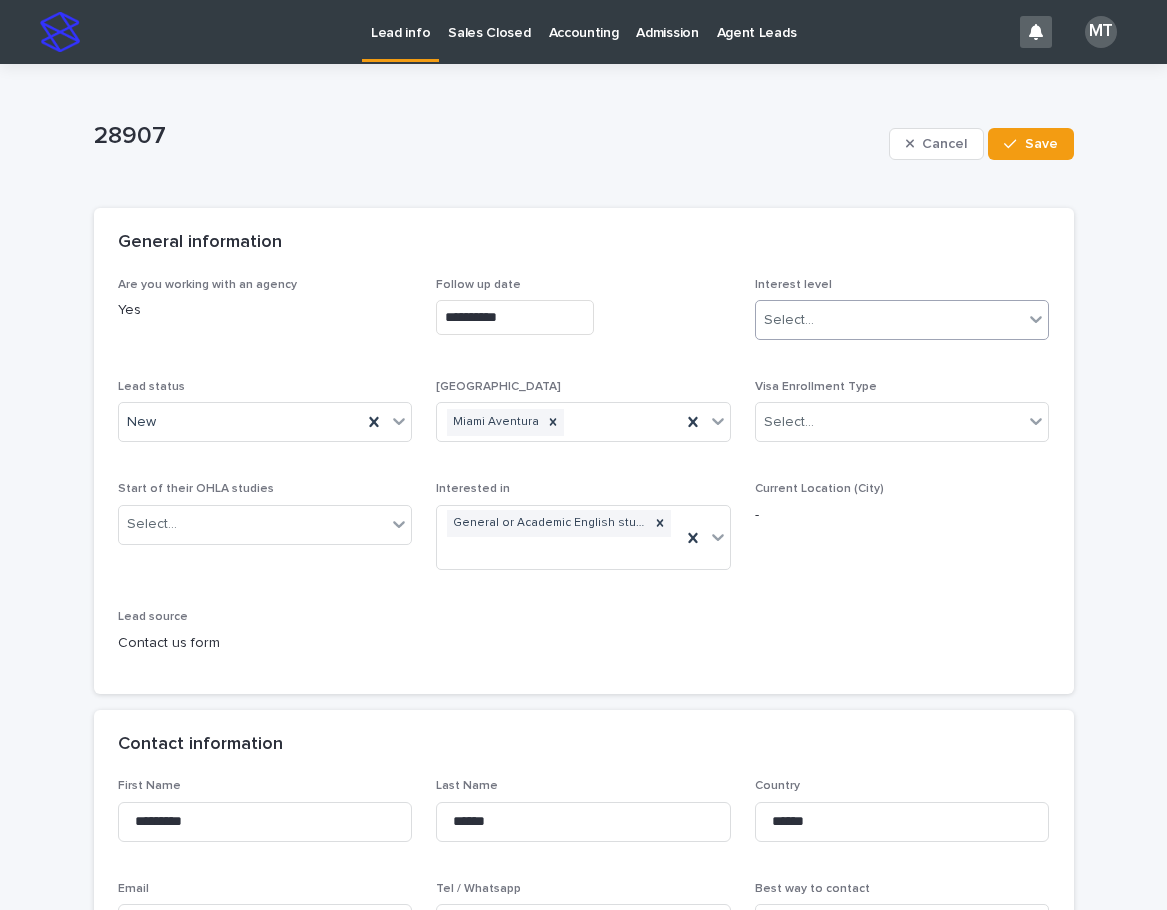 click on "Select..." at bounding box center (890, 320) 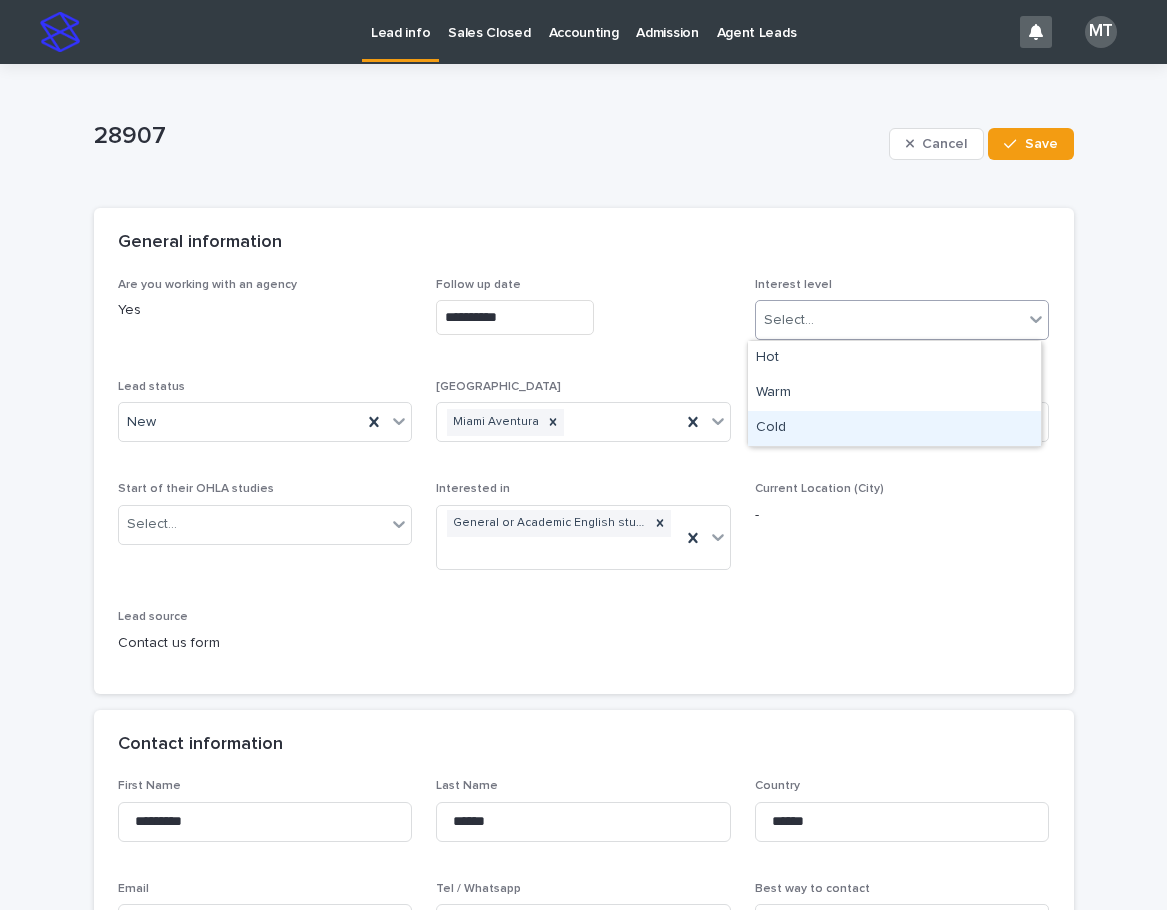 click on "Cold" at bounding box center [894, 428] 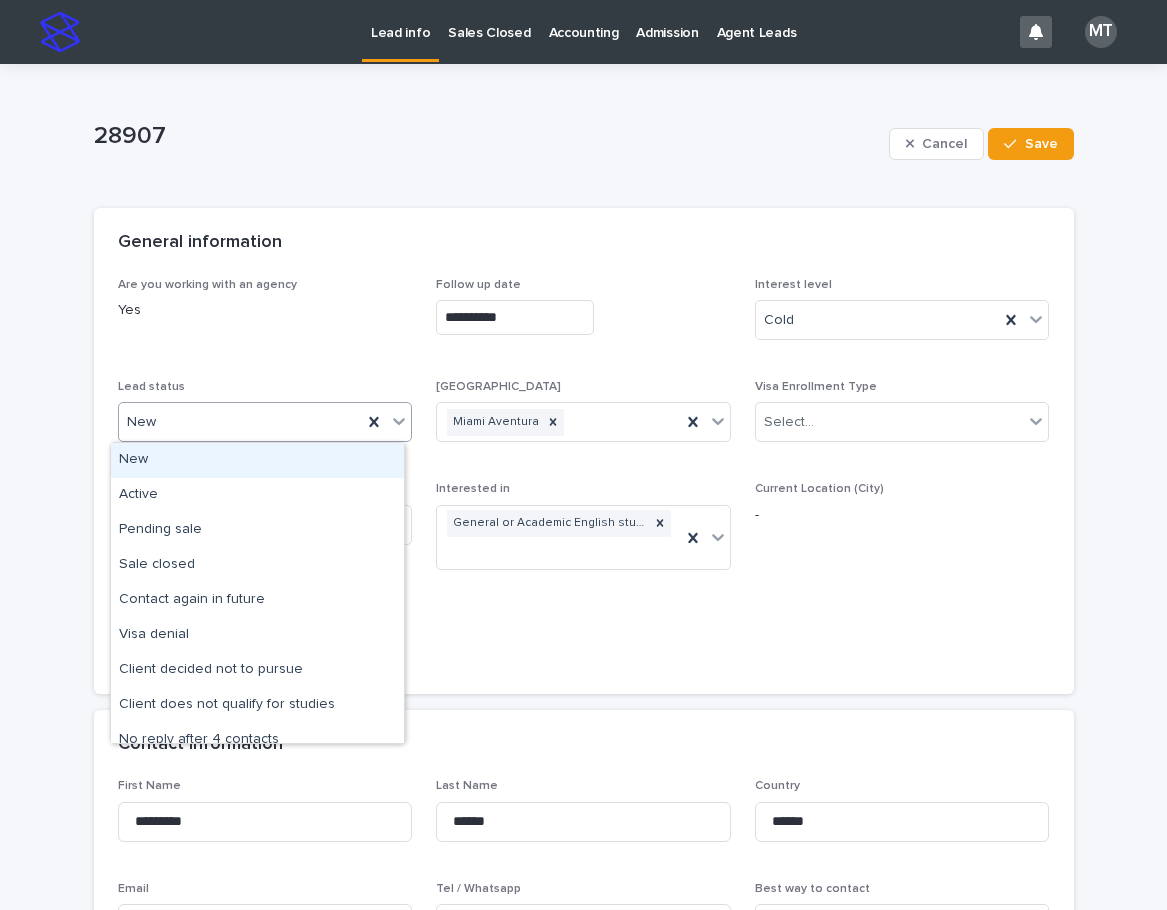 click on "New" at bounding box center [241, 422] 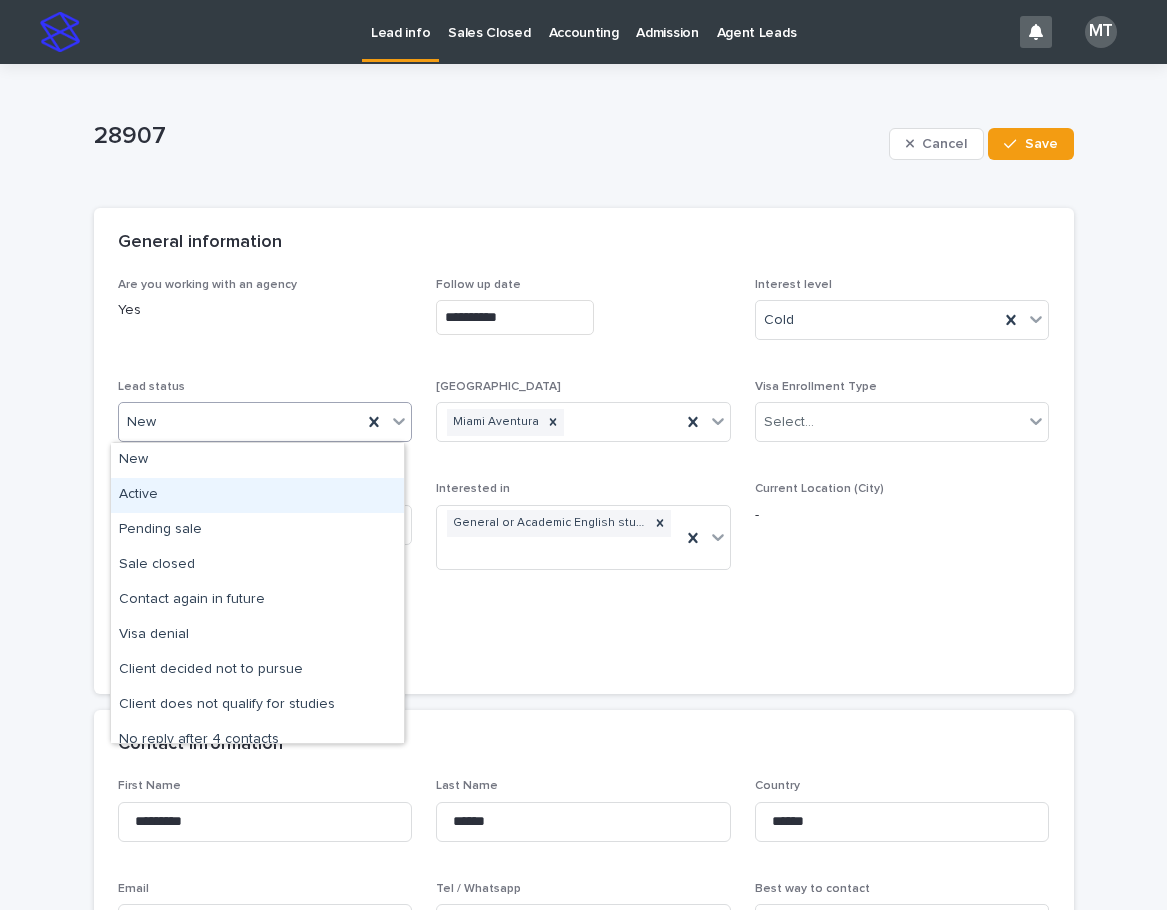 drag, startPoint x: 149, startPoint y: 484, endPoint x: 235, endPoint y: 479, distance: 86.145226 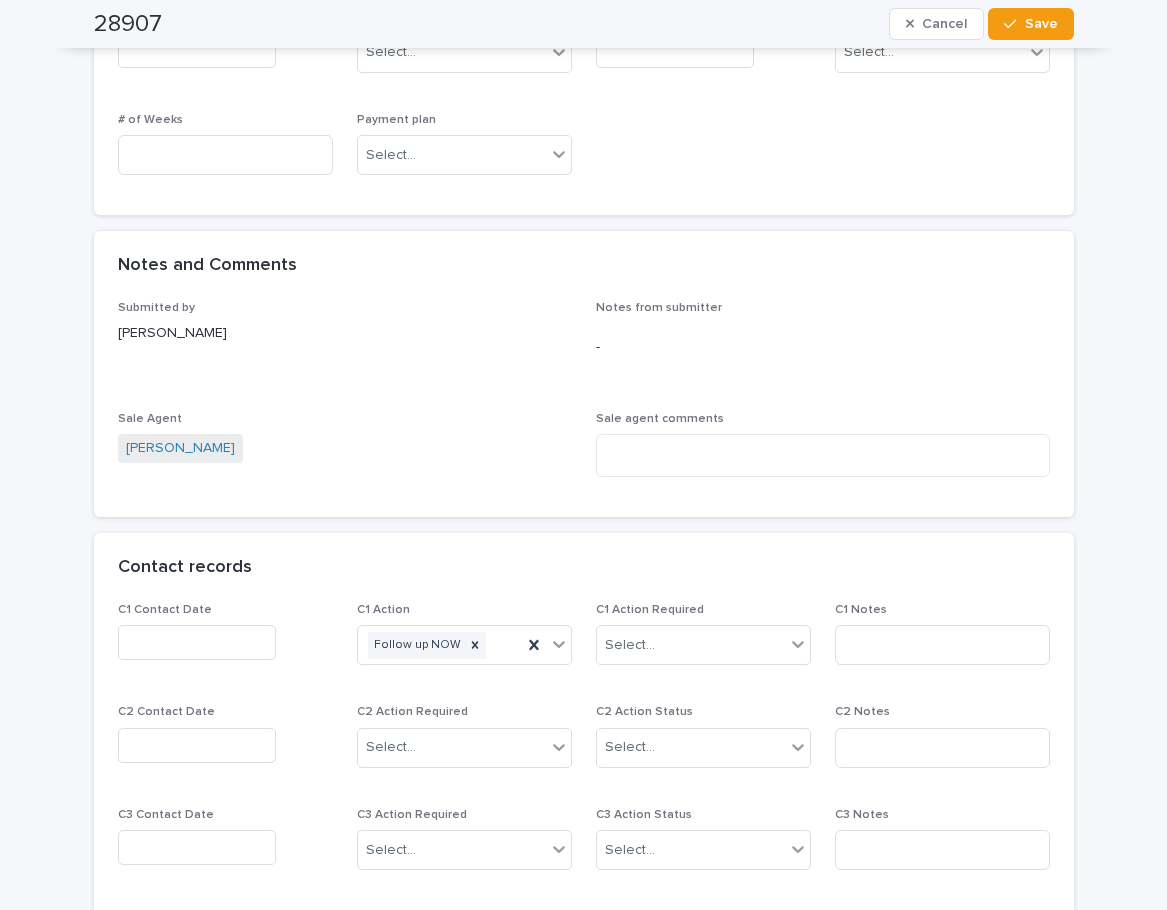 scroll, scrollTop: 1300, scrollLeft: 0, axis: vertical 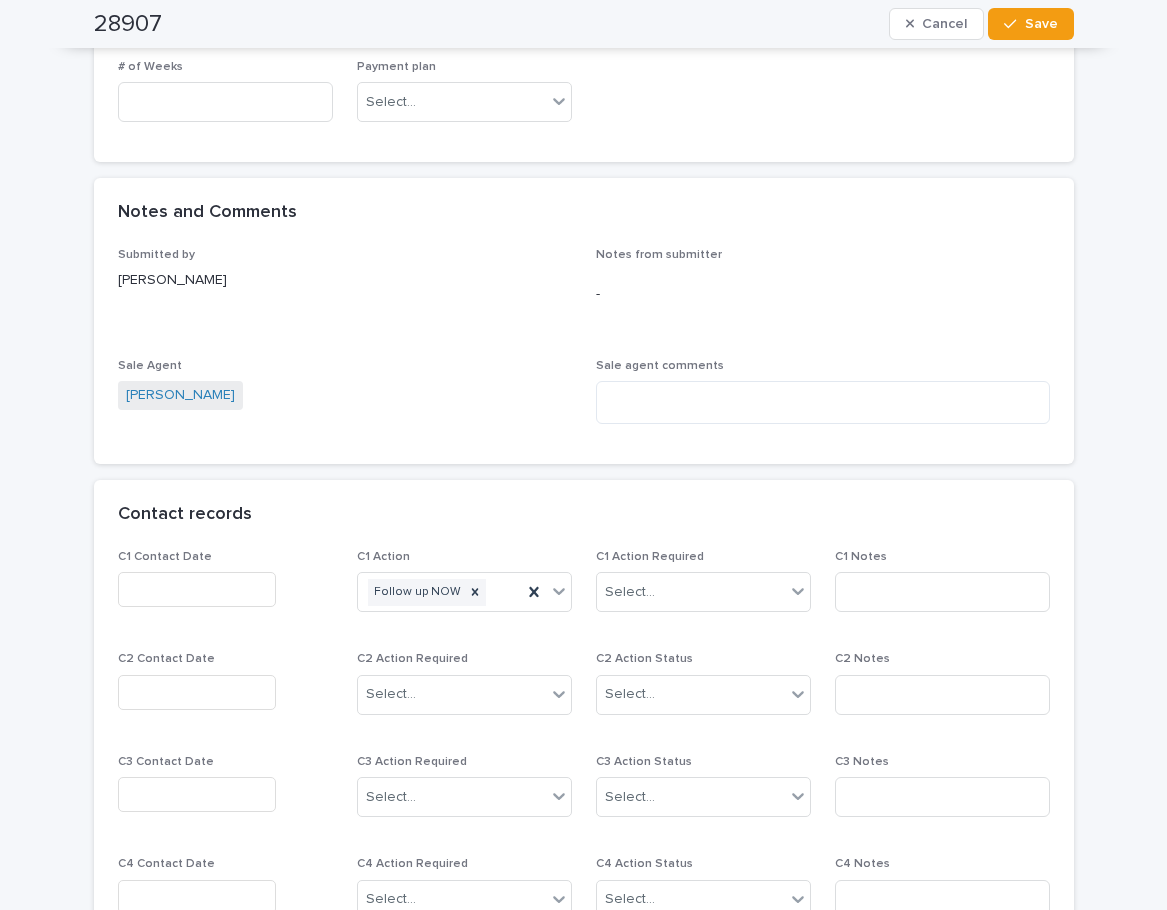 click at bounding box center [197, 589] 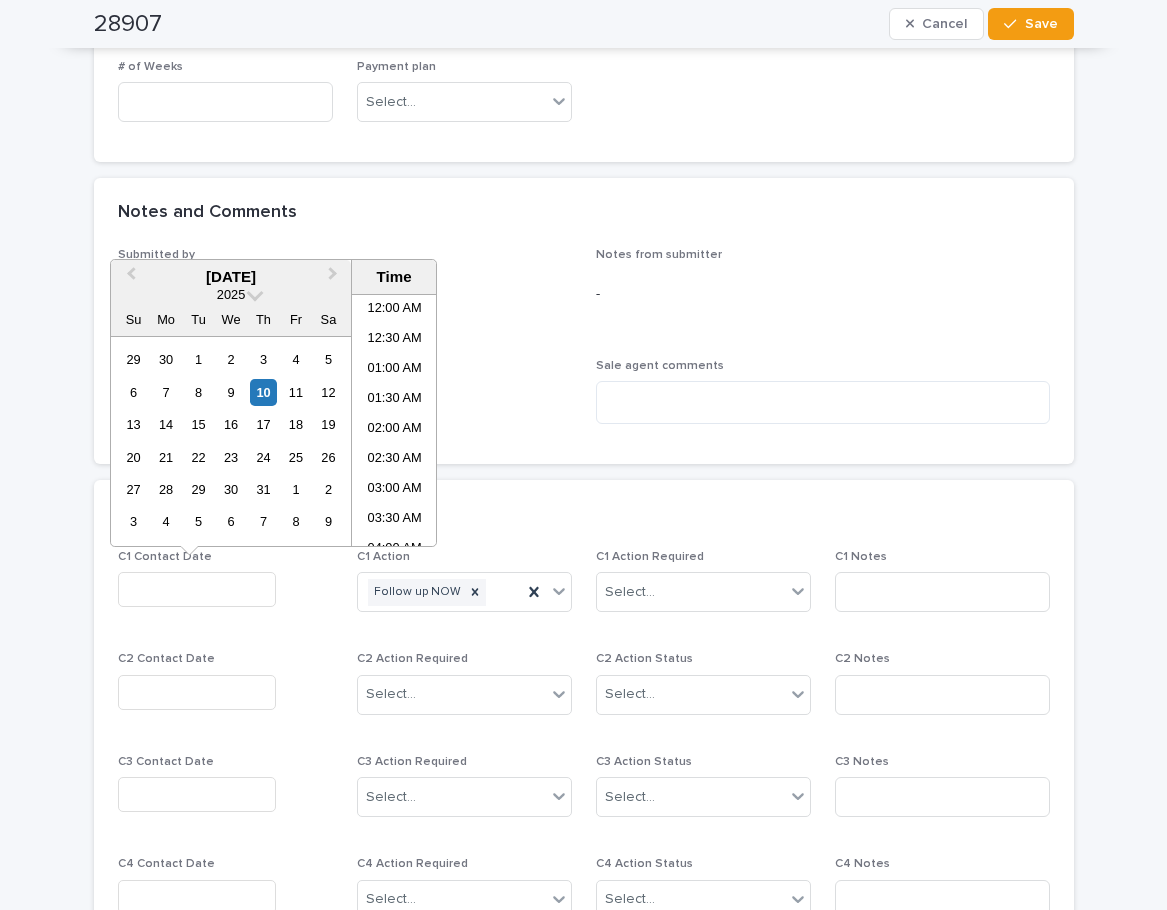 scroll, scrollTop: 550, scrollLeft: 0, axis: vertical 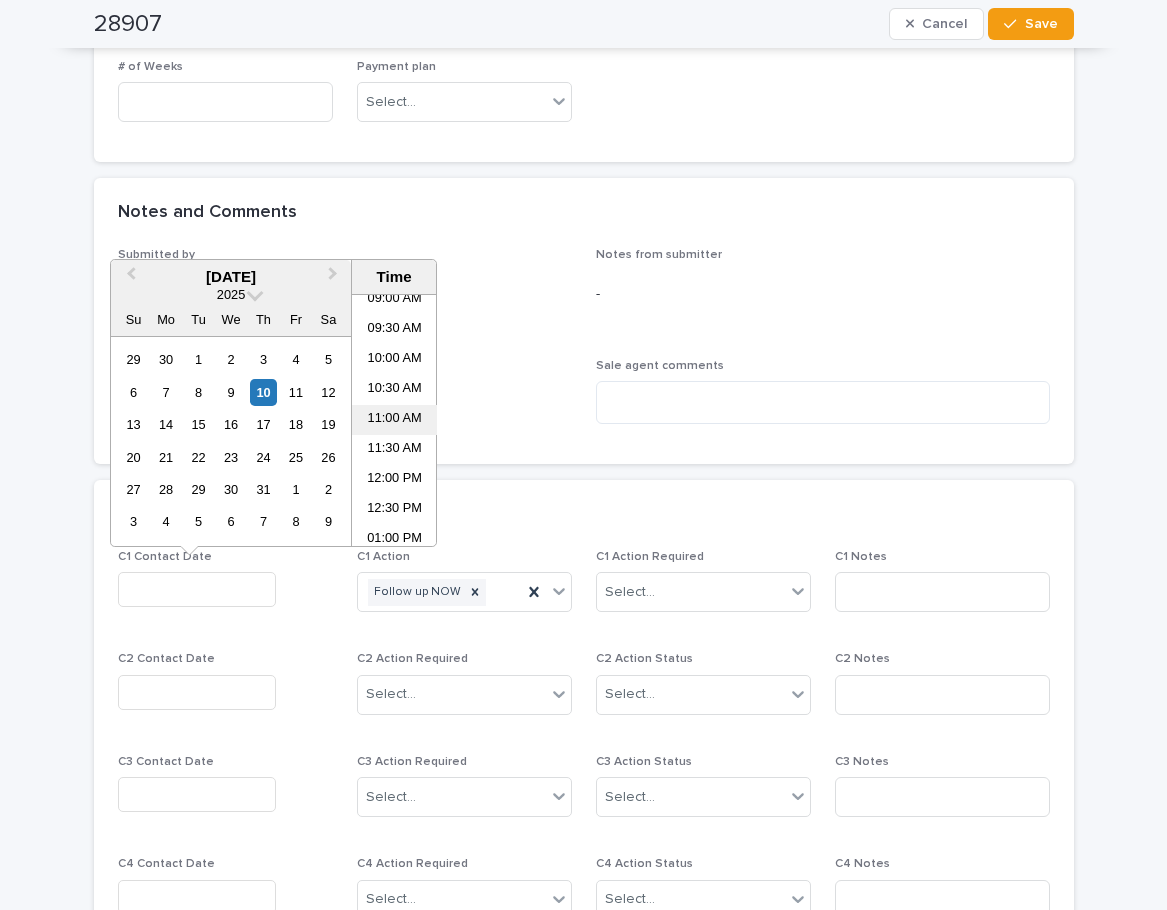 click on "11:00 AM" at bounding box center (394, 420) 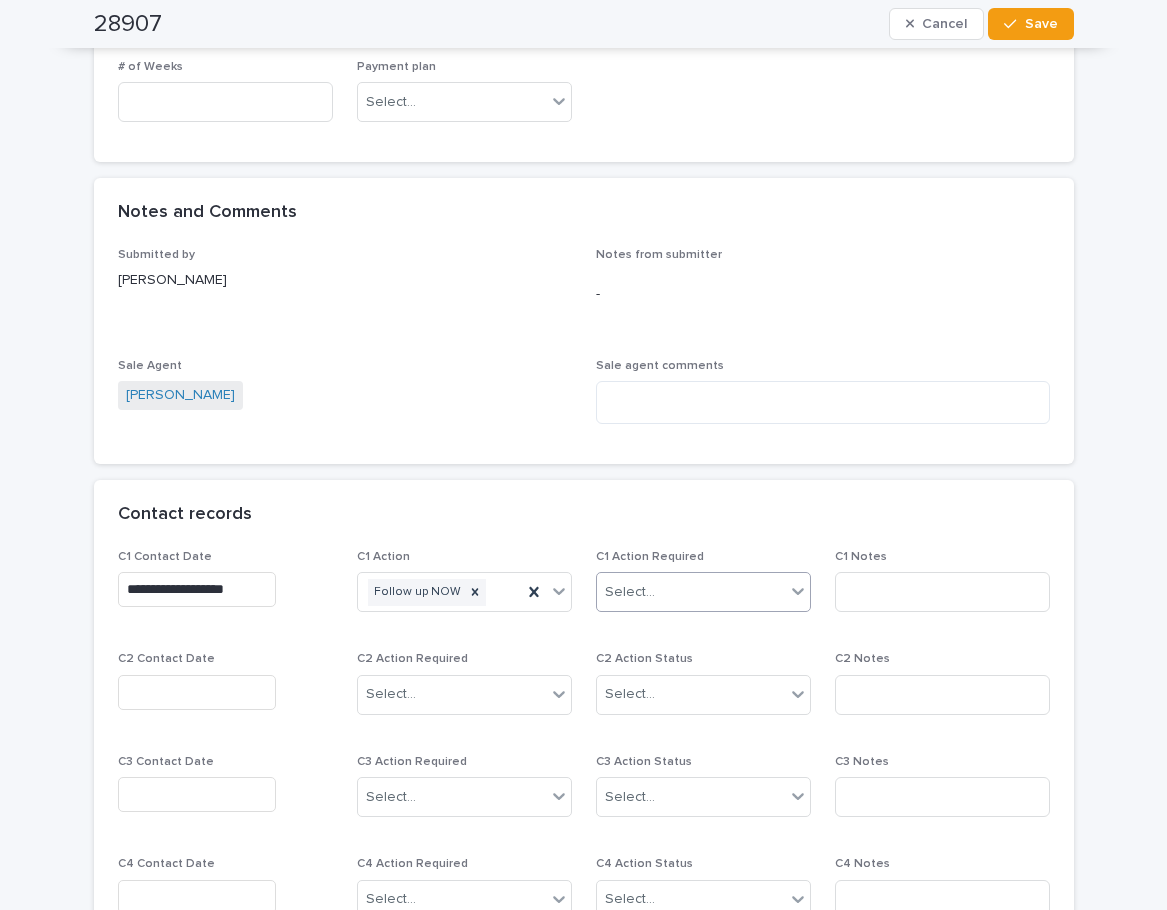 click on "Select..." at bounding box center (691, 592) 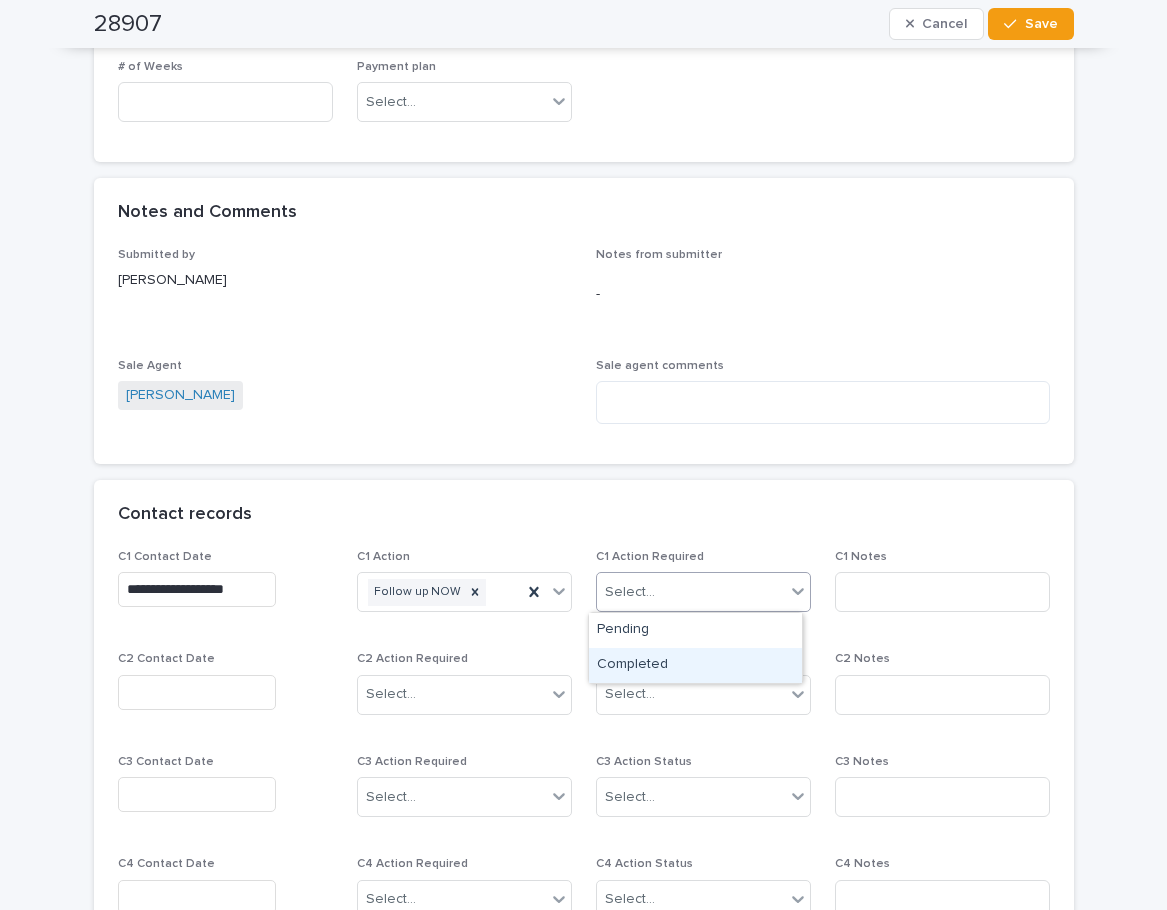 click on "Completed" at bounding box center (695, 665) 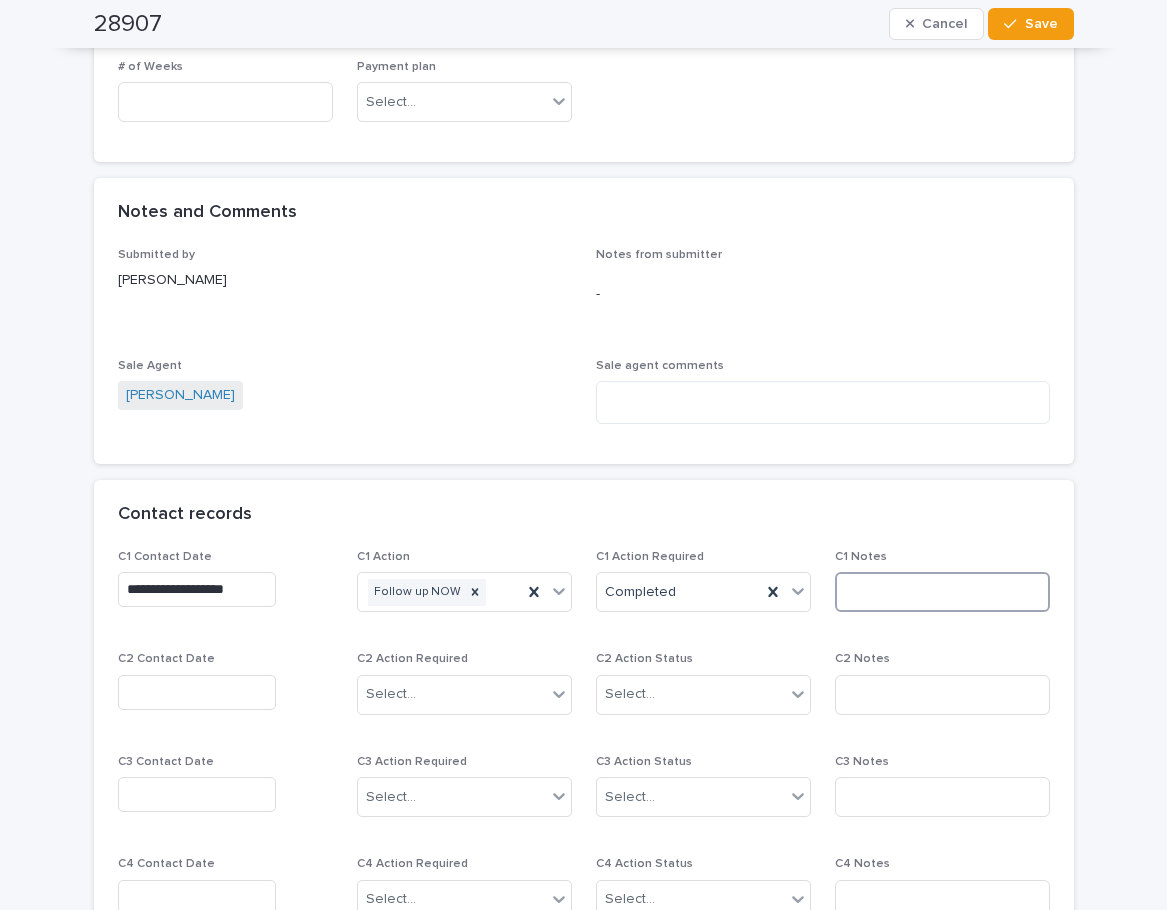 click at bounding box center [942, 592] 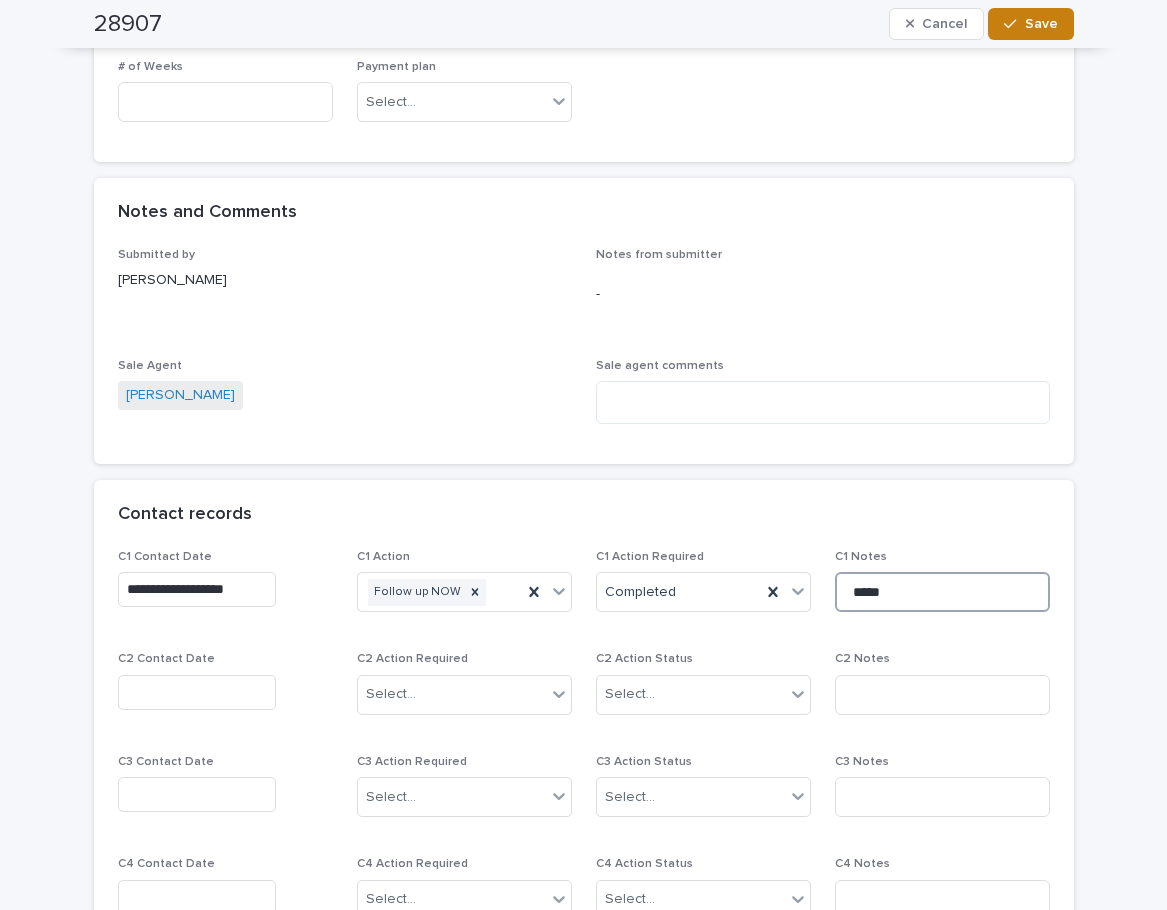 type on "*****" 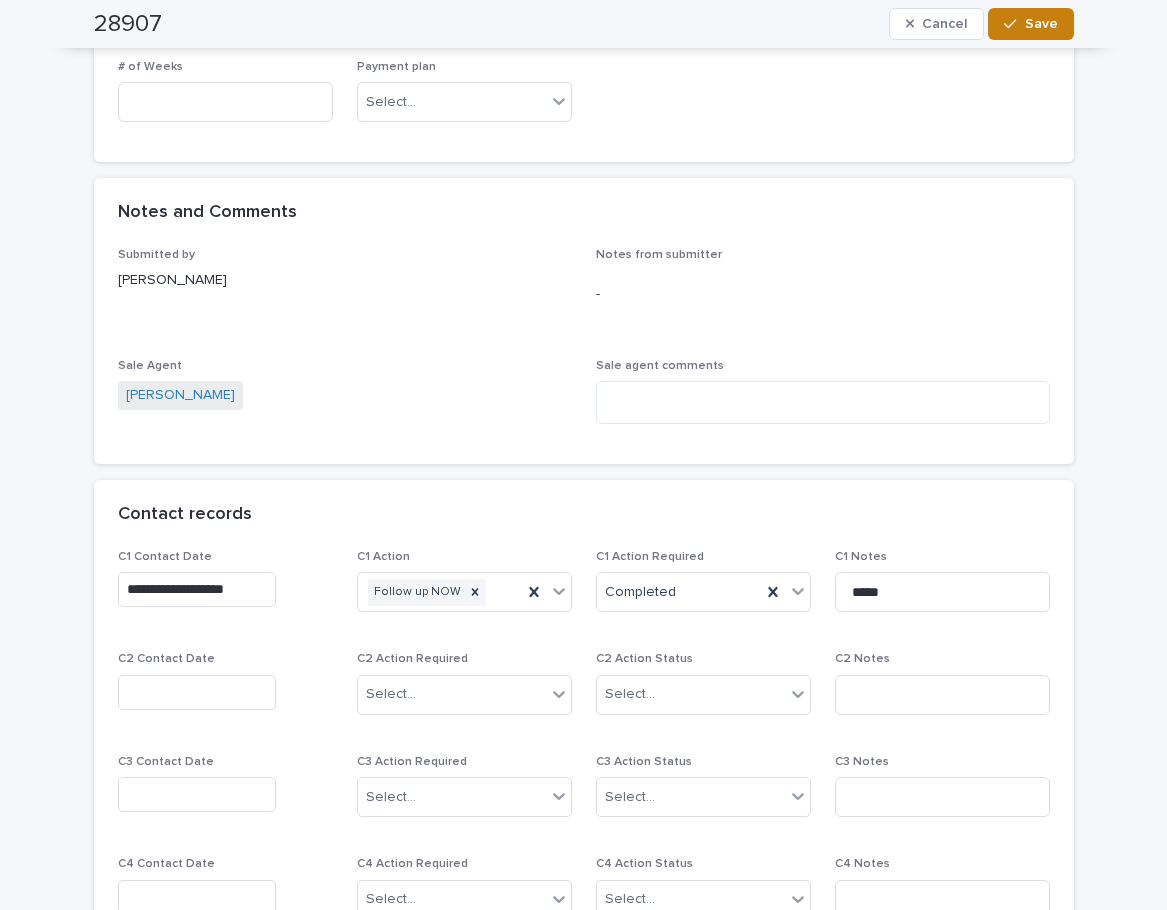 click at bounding box center (1014, 24) 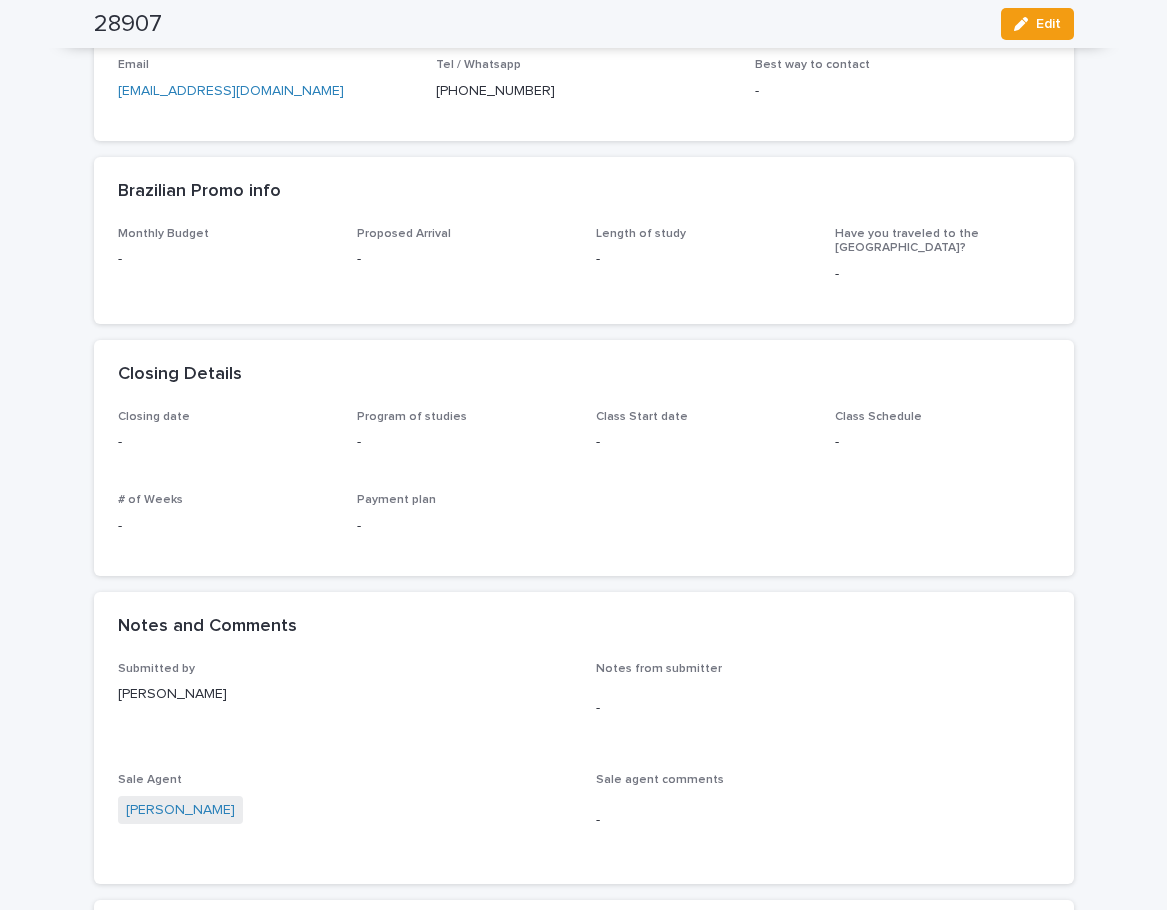 scroll, scrollTop: 564, scrollLeft: 0, axis: vertical 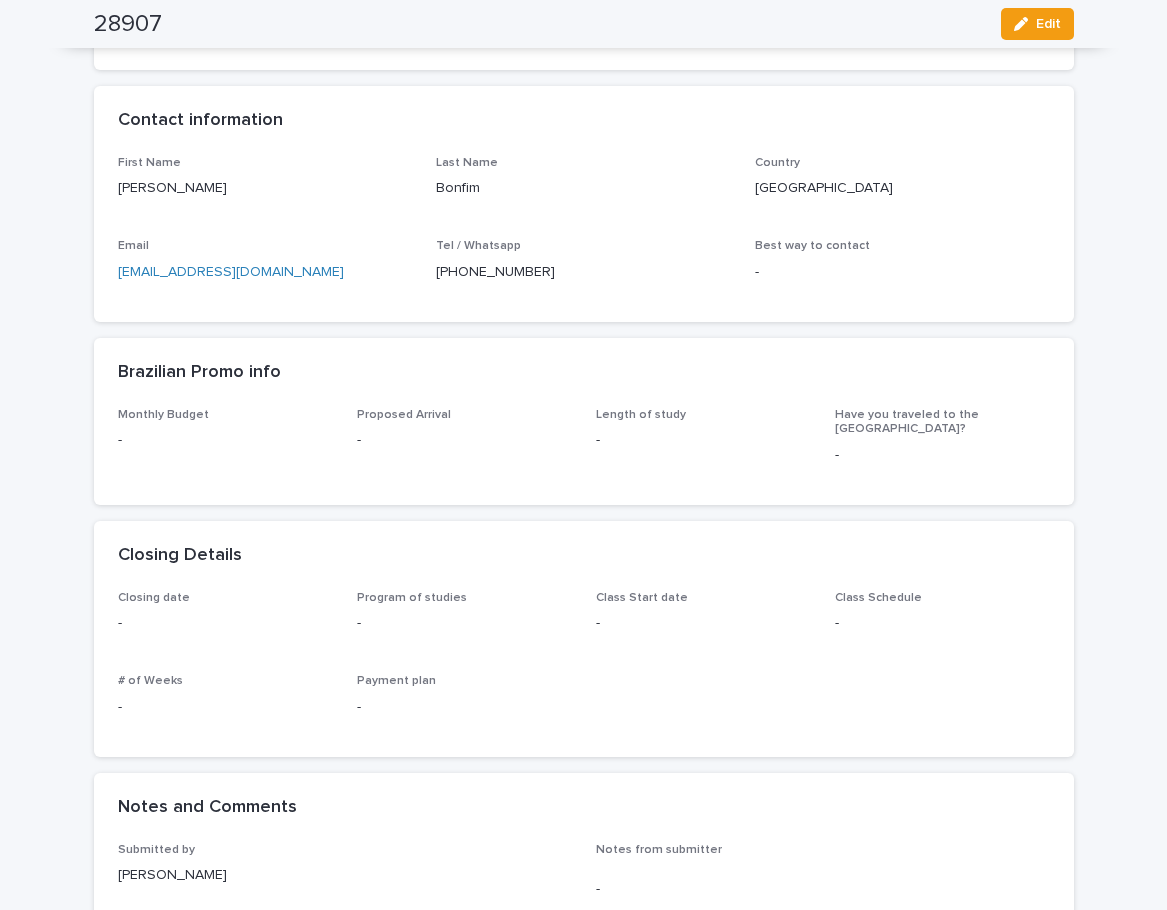 drag, startPoint x: 571, startPoint y: 275, endPoint x: 430, endPoint y: 263, distance: 141.50972 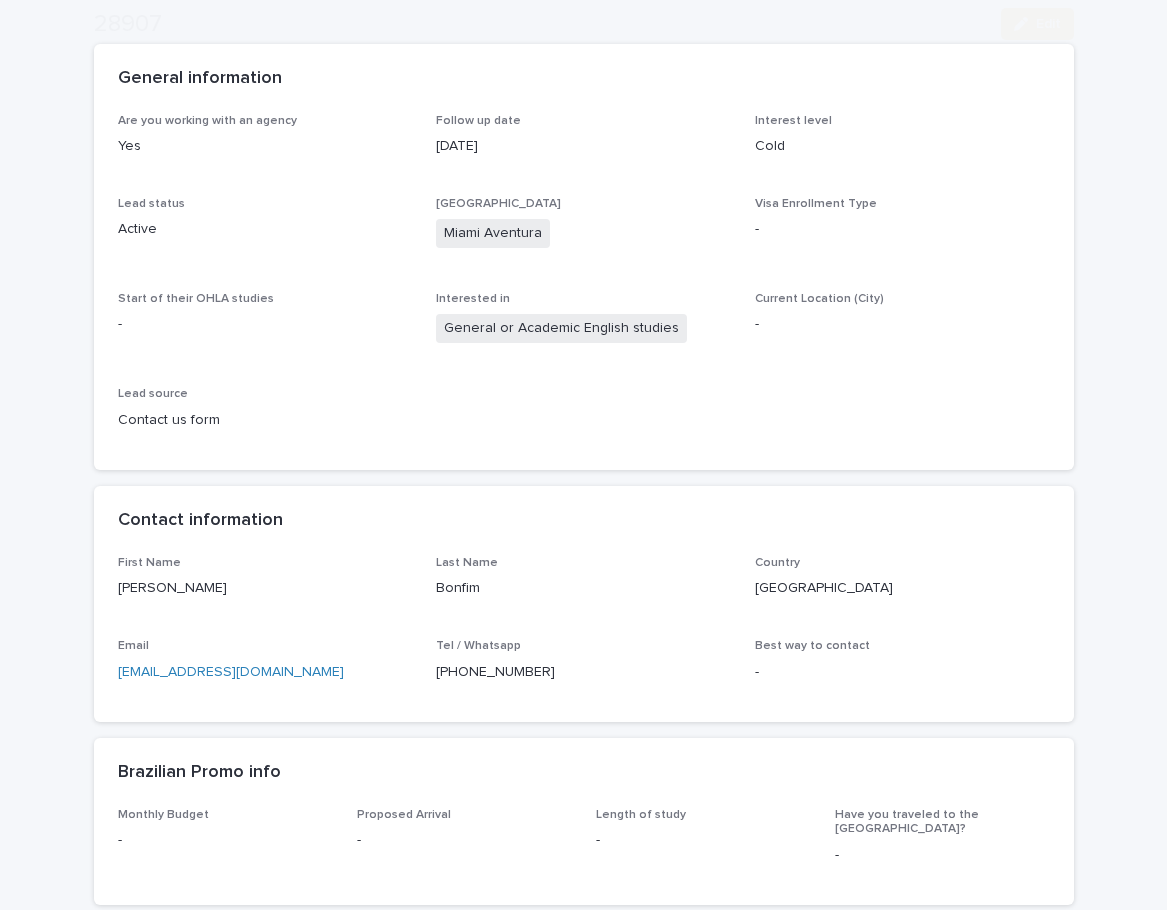 scroll, scrollTop: 200, scrollLeft: 0, axis: vertical 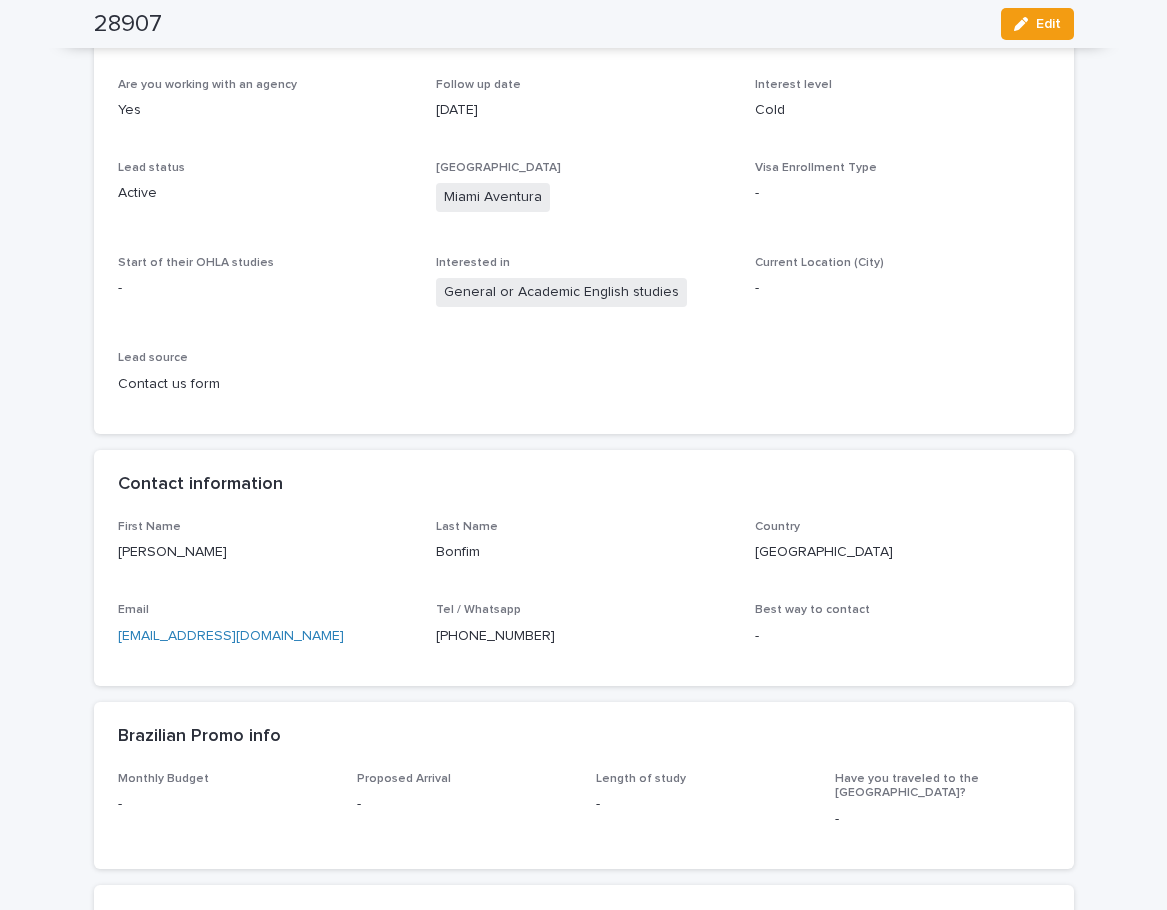 drag, startPoint x: 36, startPoint y: 158, endPoint x: 90, endPoint y: 87, distance: 89.20202 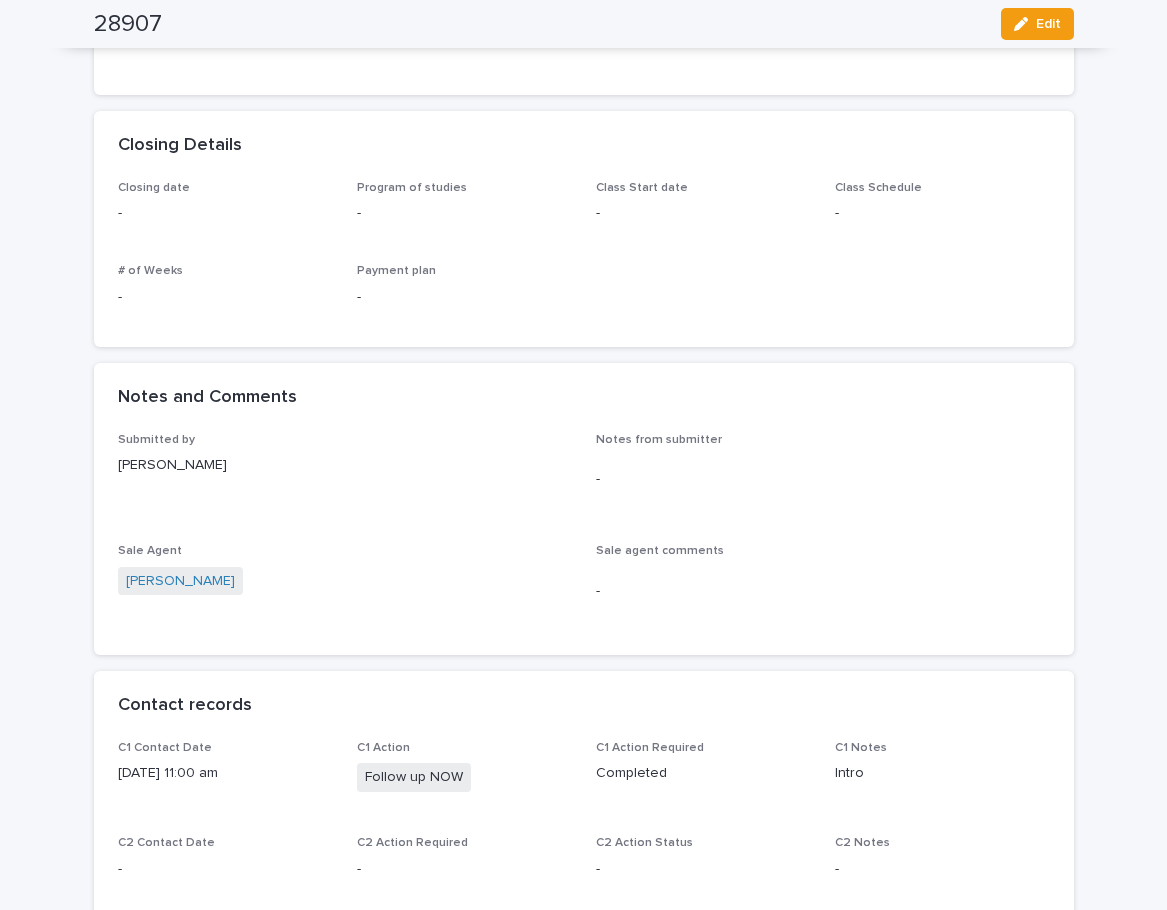 scroll, scrollTop: 1400, scrollLeft: 0, axis: vertical 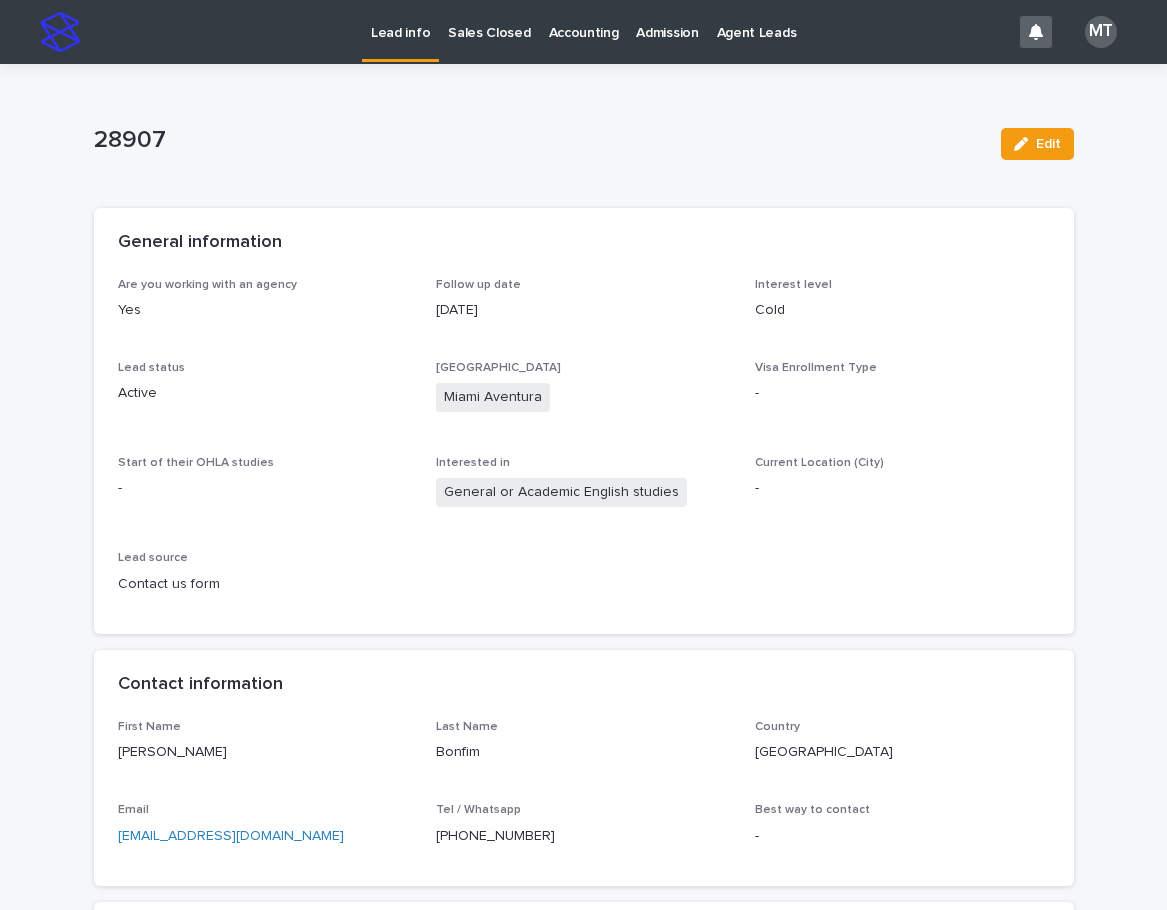 click on "Lead info" at bounding box center (400, 21) 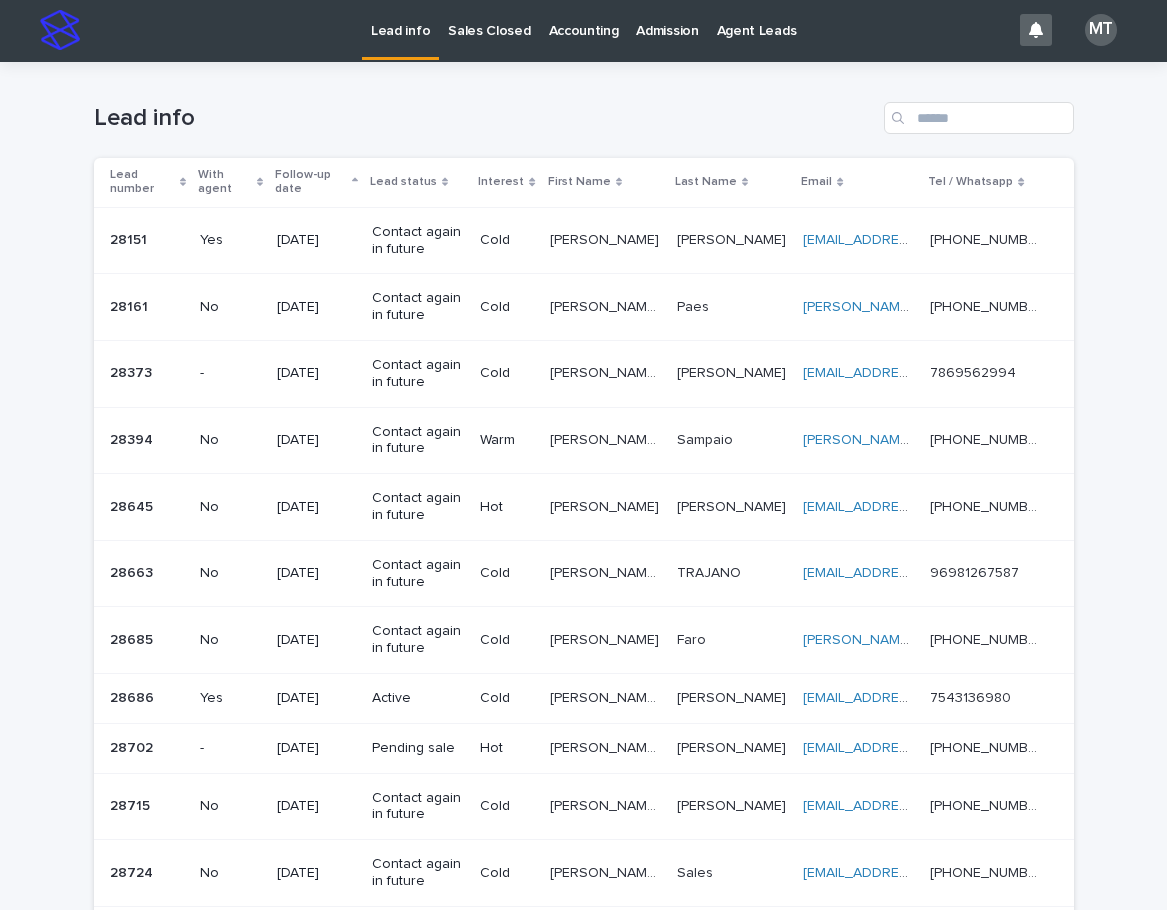 scroll, scrollTop: 0, scrollLeft: 0, axis: both 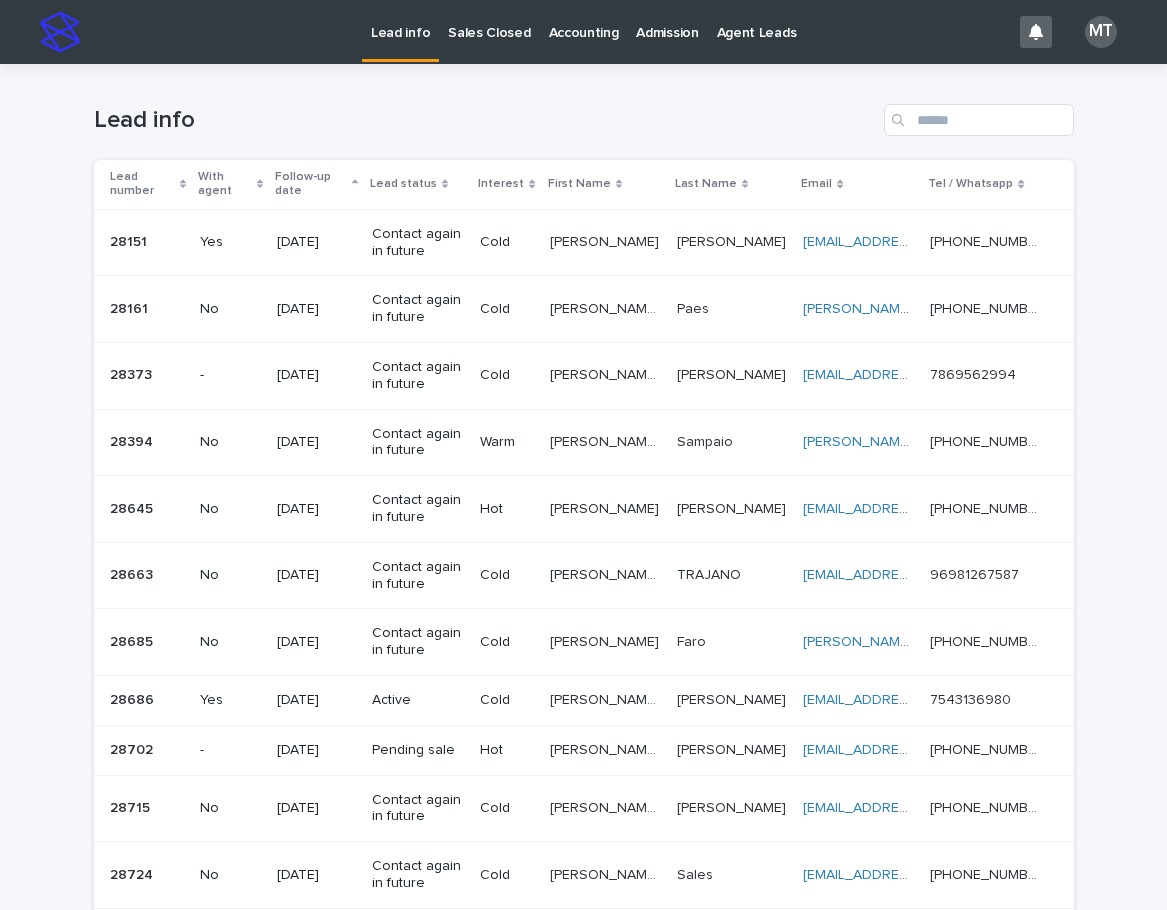 click on "Lead info" at bounding box center [400, 21] 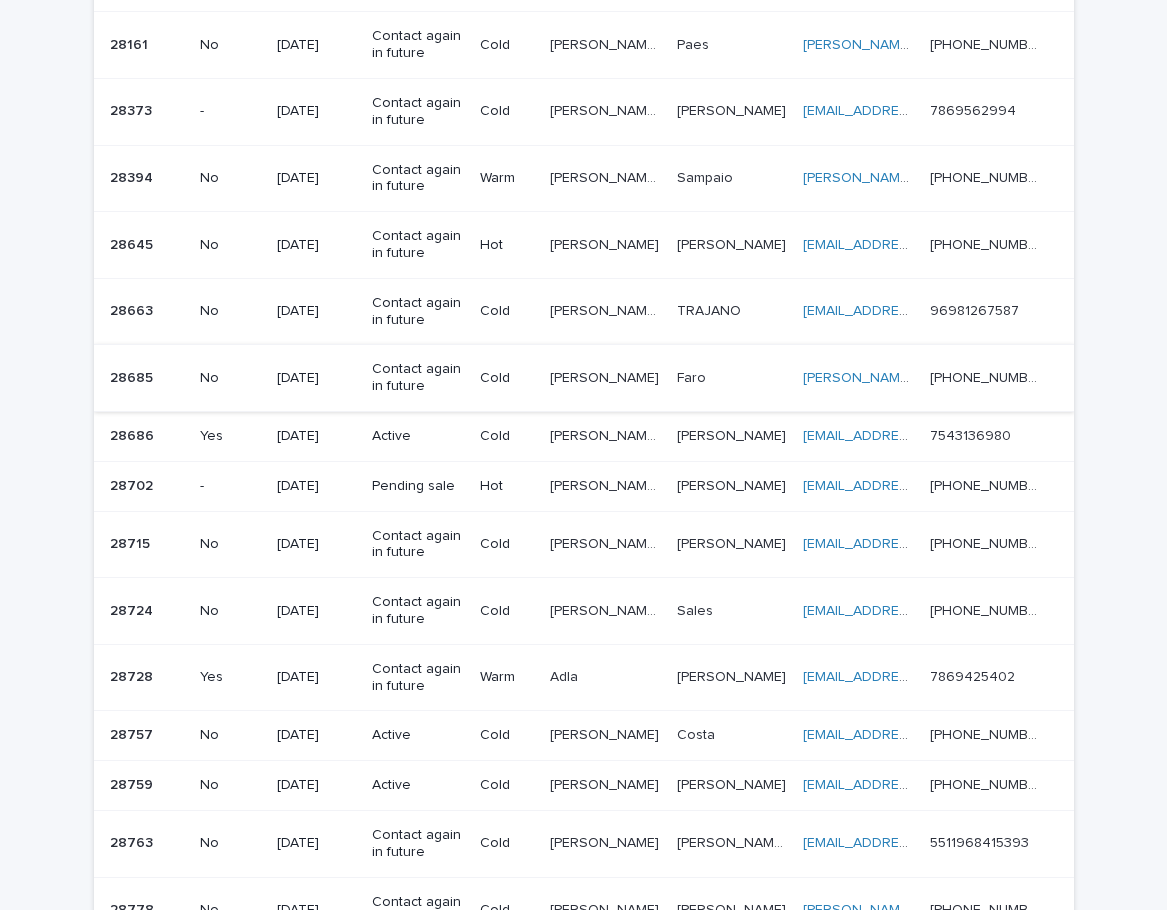 scroll, scrollTop: 0, scrollLeft: 0, axis: both 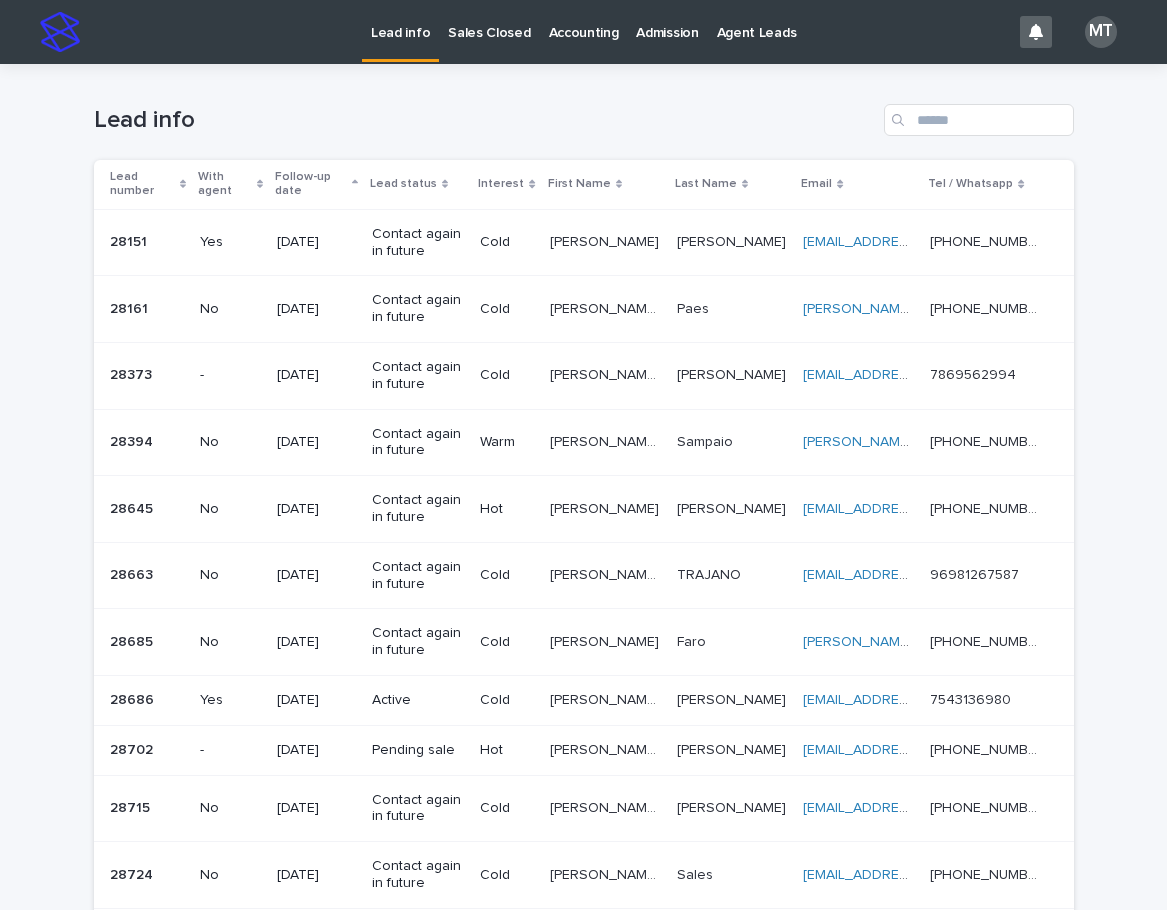 click on "Sales Closed" at bounding box center (489, 21) 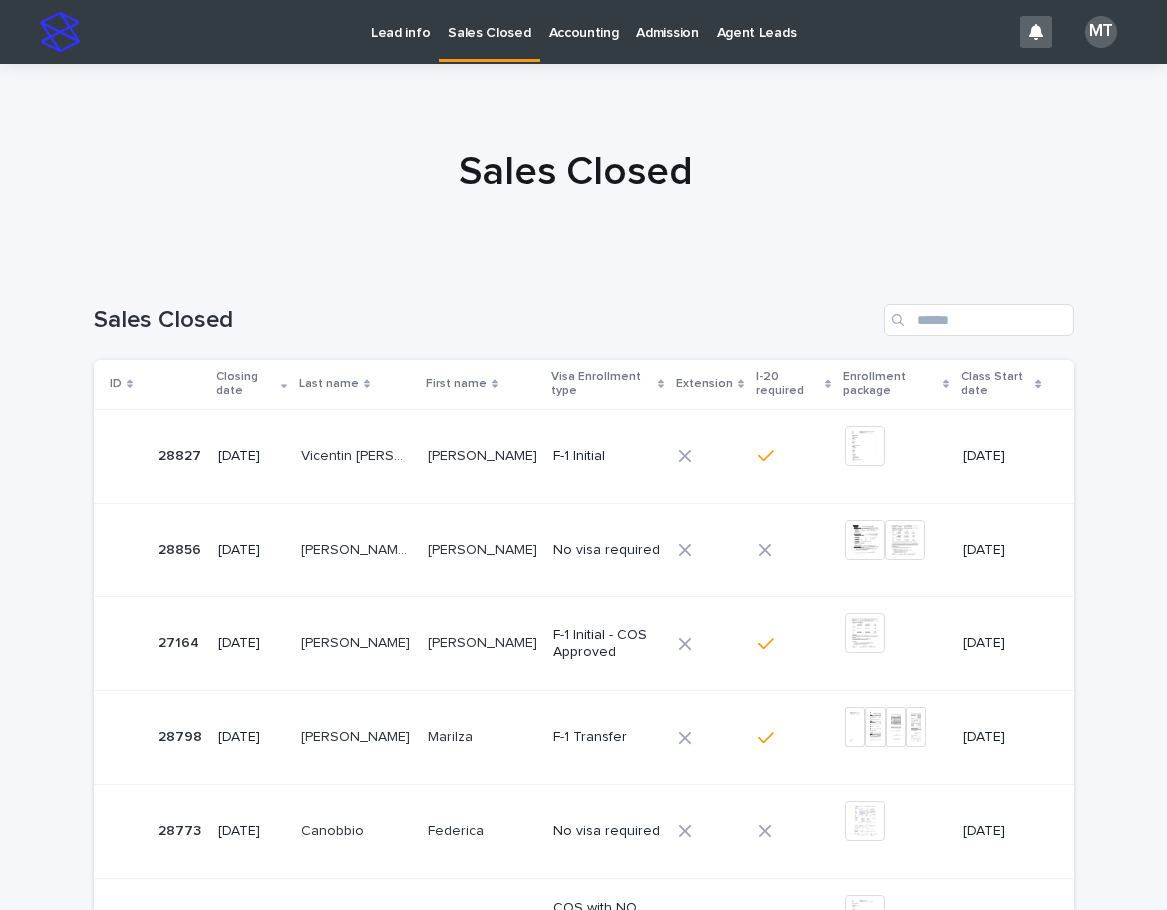 click on "Lead info" at bounding box center [400, 21] 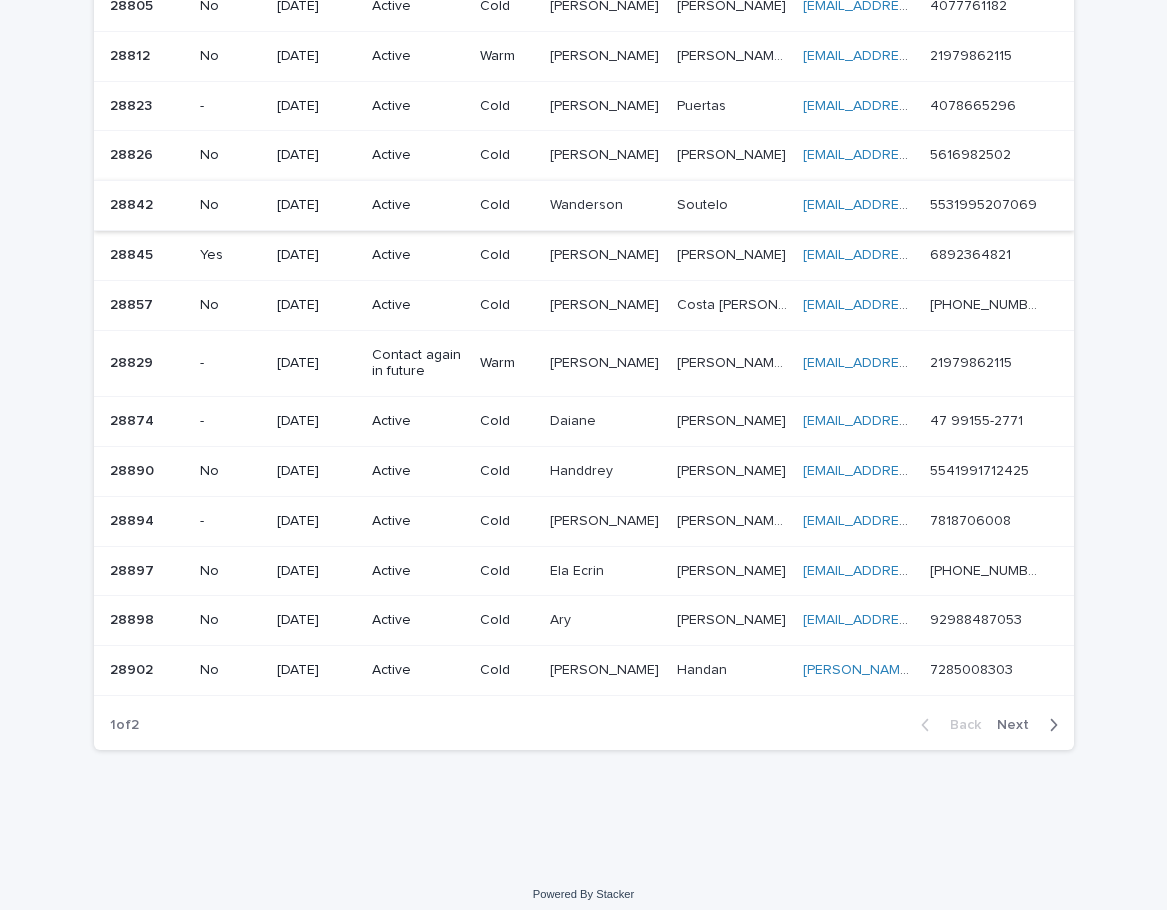 scroll, scrollTop: 1239, scrollLeft: 0, axis: vertical 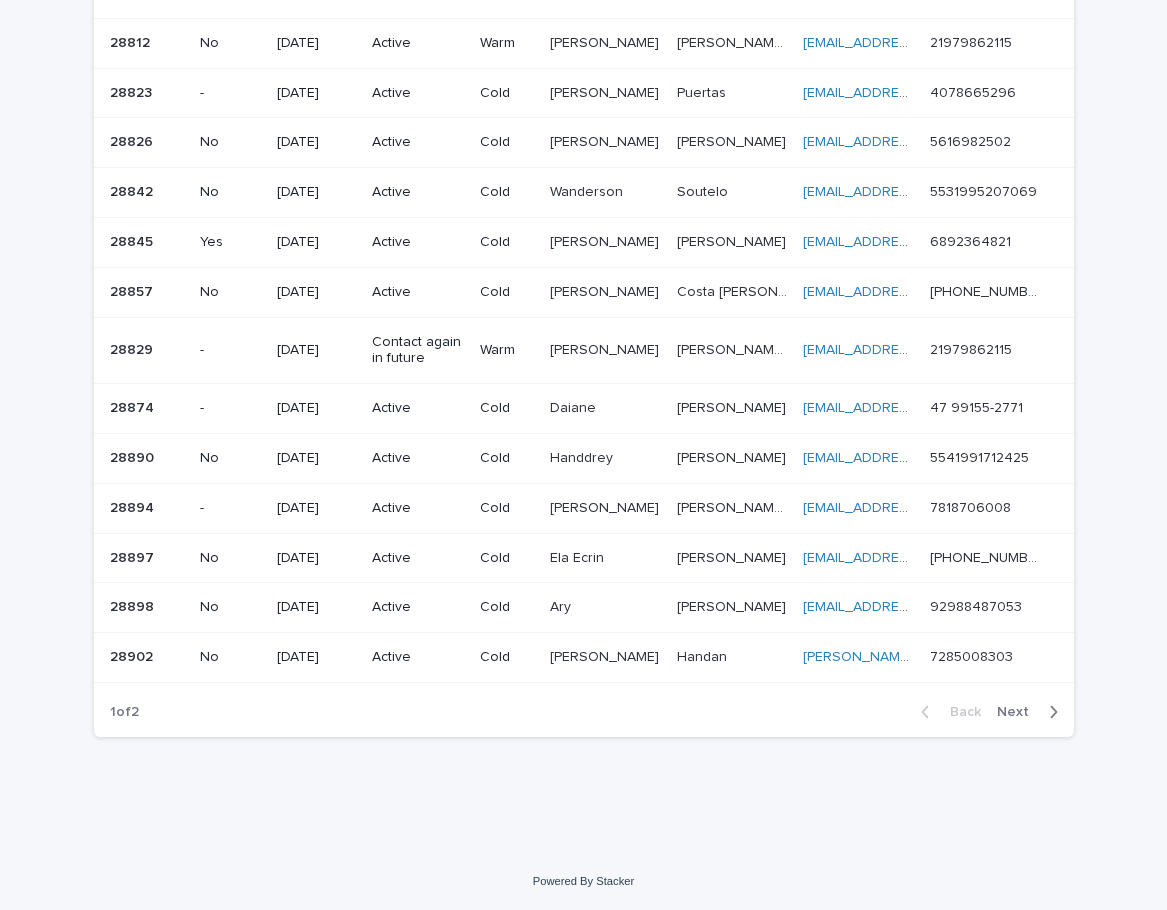 click on "Next" at bounding box center [1019, 712] 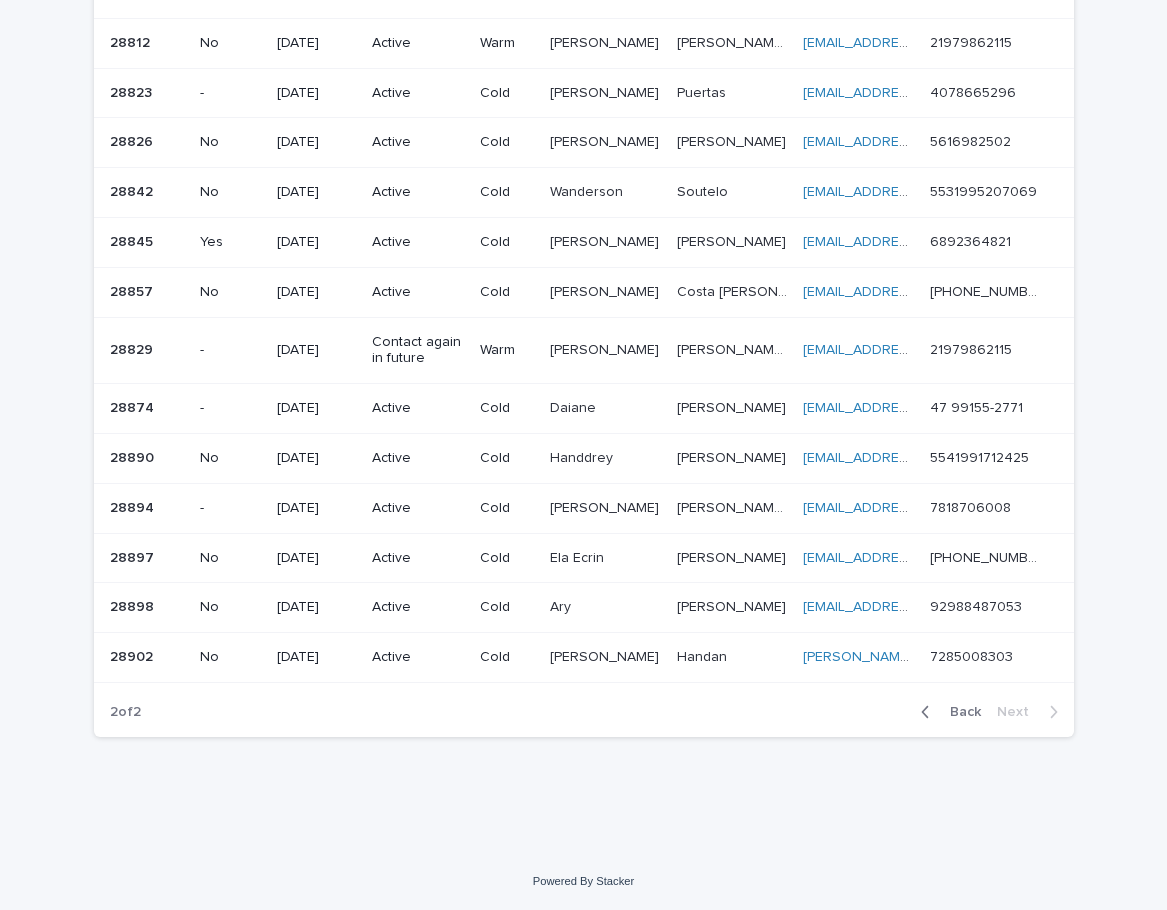 scroll, scrollTop: 0, scrollLeft: 0, axis: both 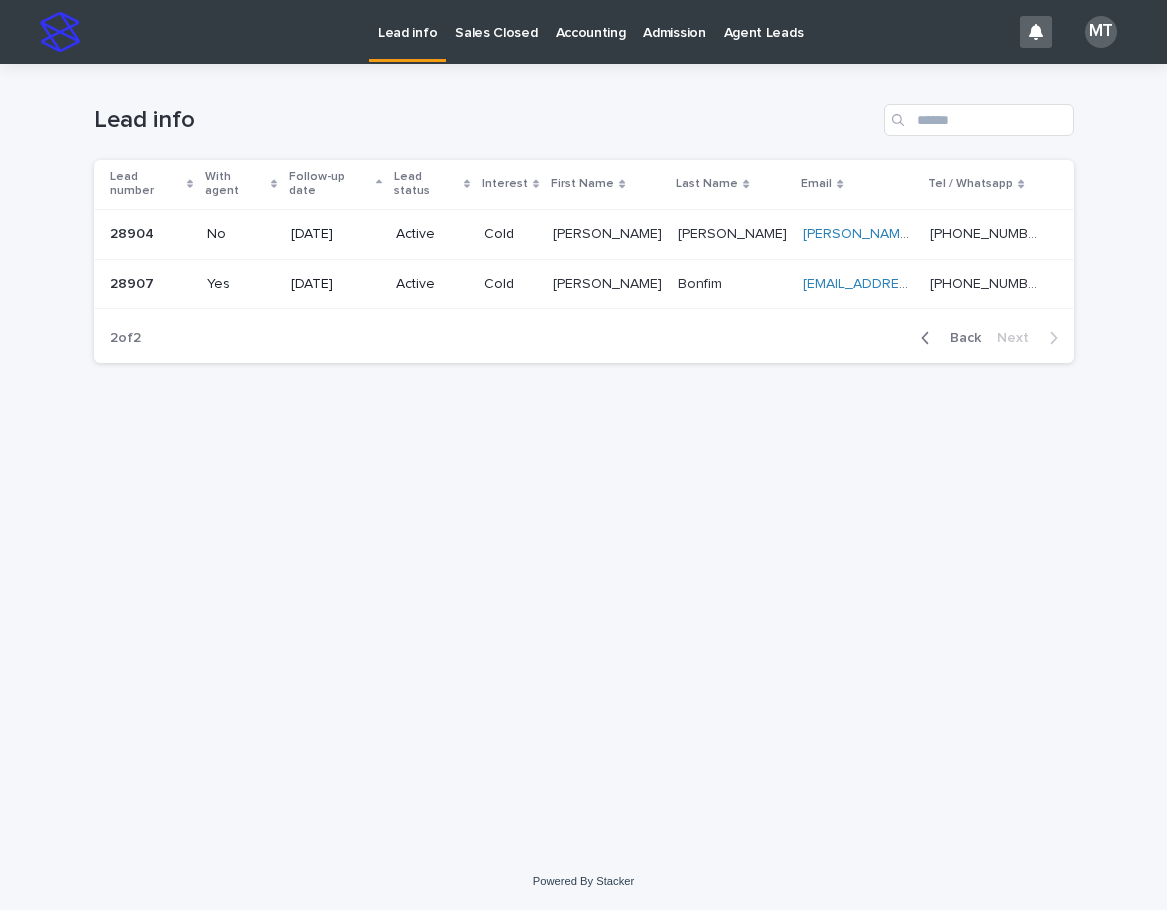 click on "Lead info" at bounding box center [407, 21] 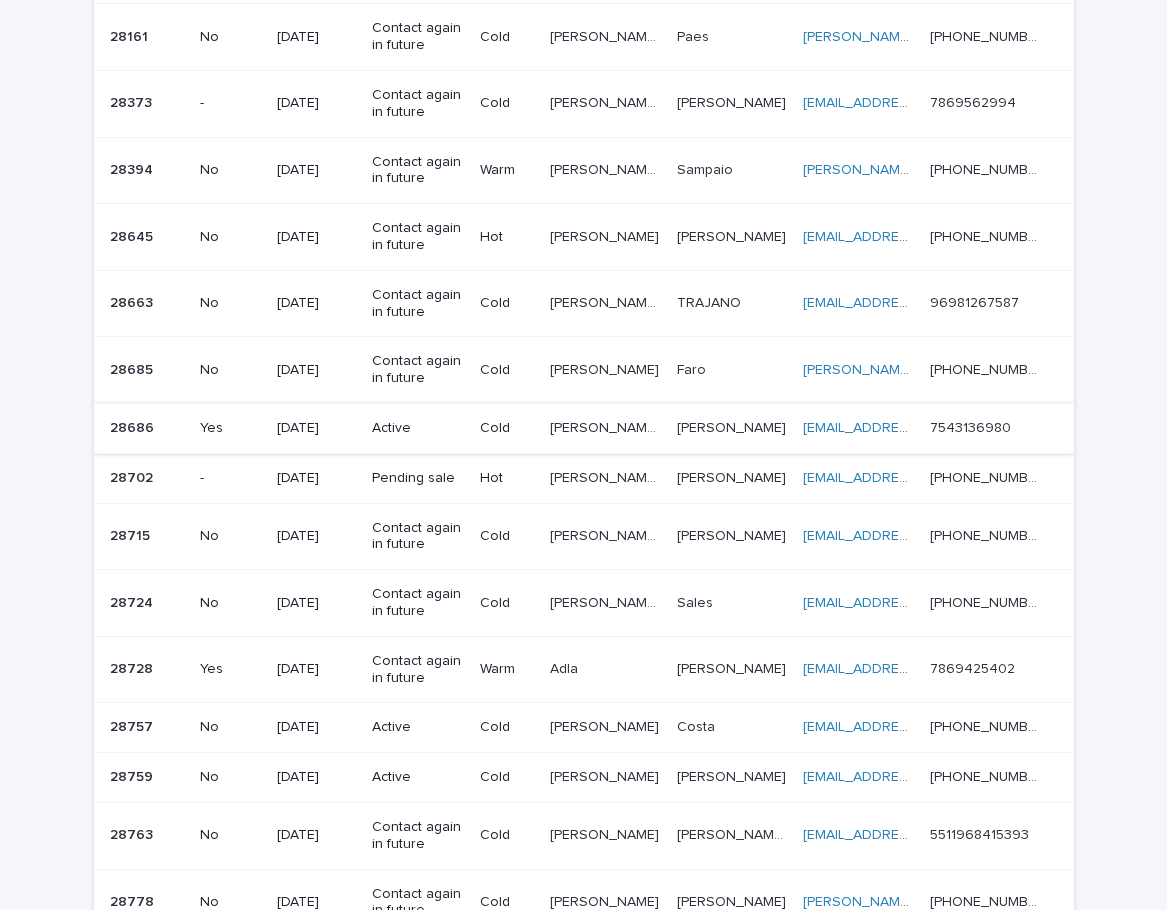 scroll, scrollTop: 300, scrollLeft: 0, axis: vertical 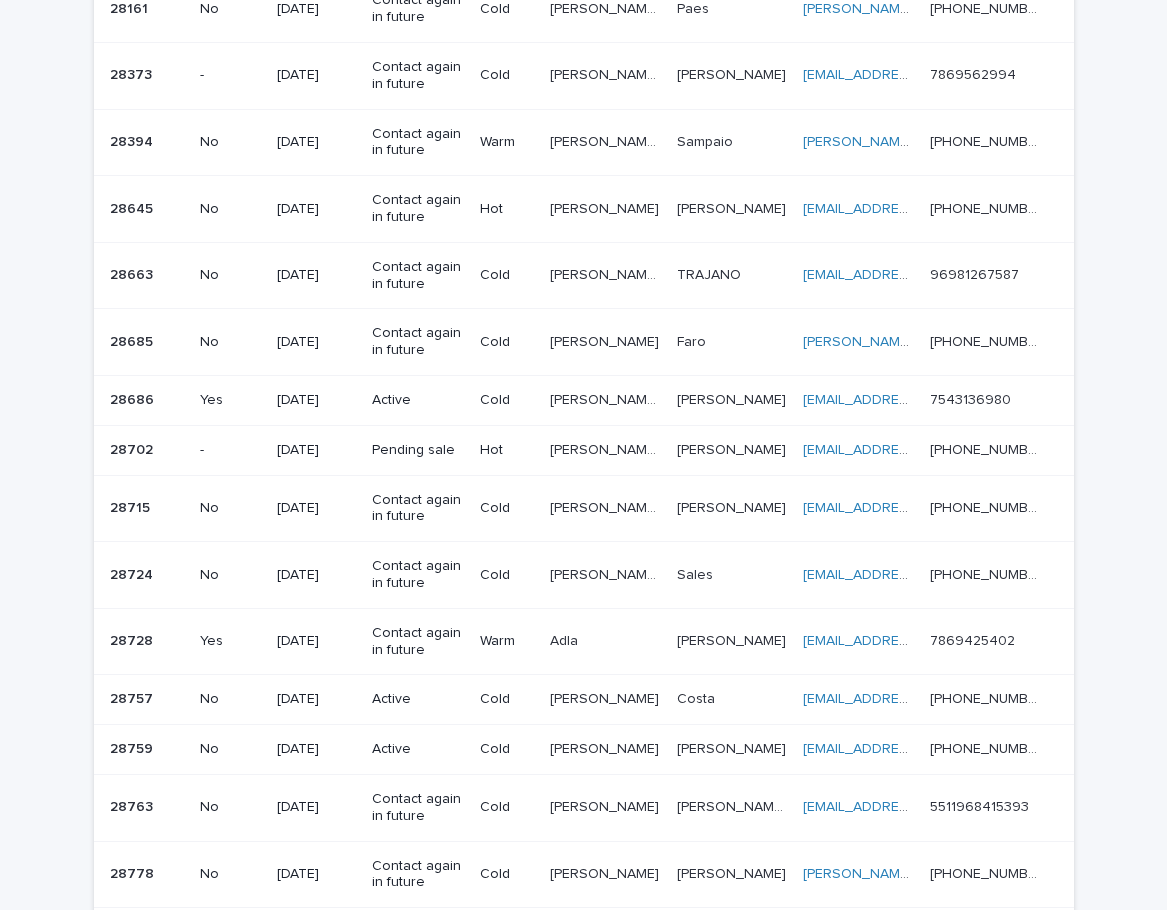 click at bounding box center [605, 209] 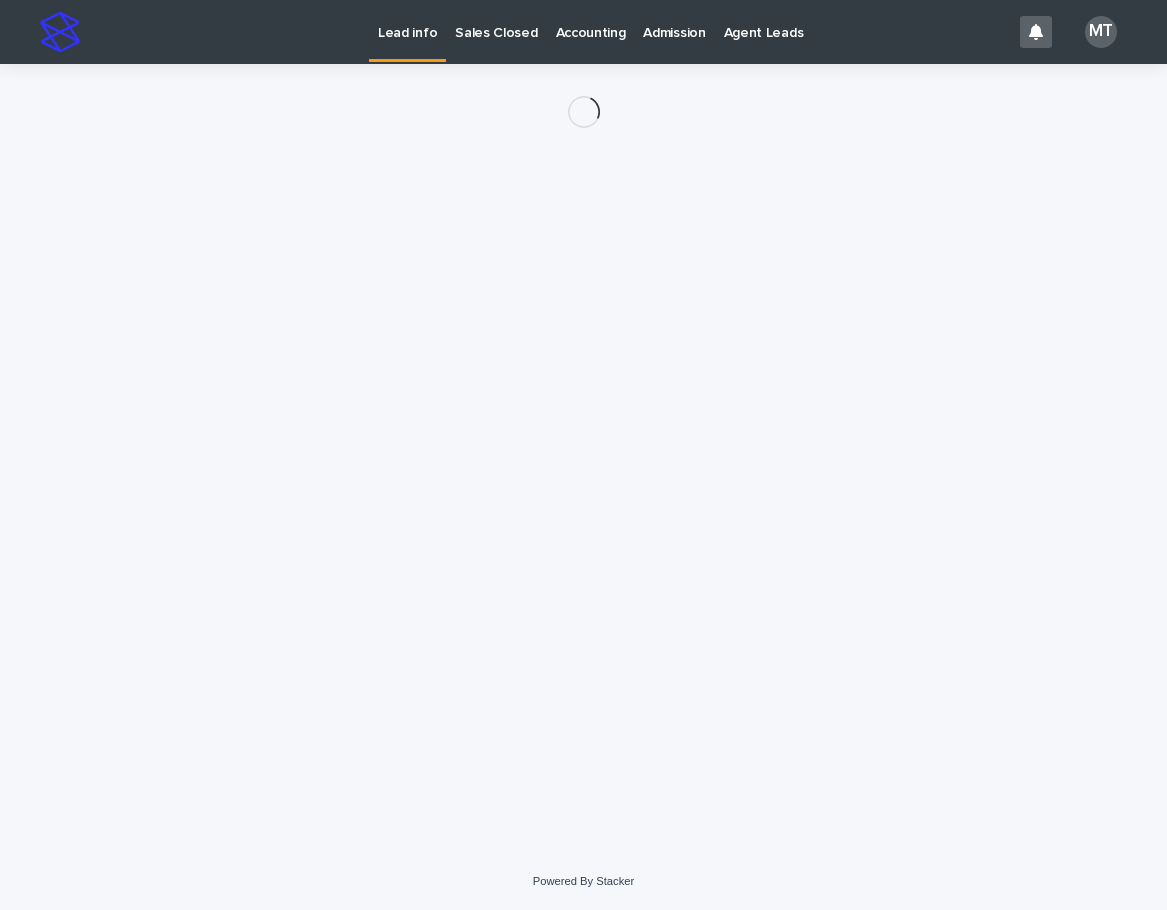 scroll, scrollTop: 0, scrollLeft: 0, axis: both 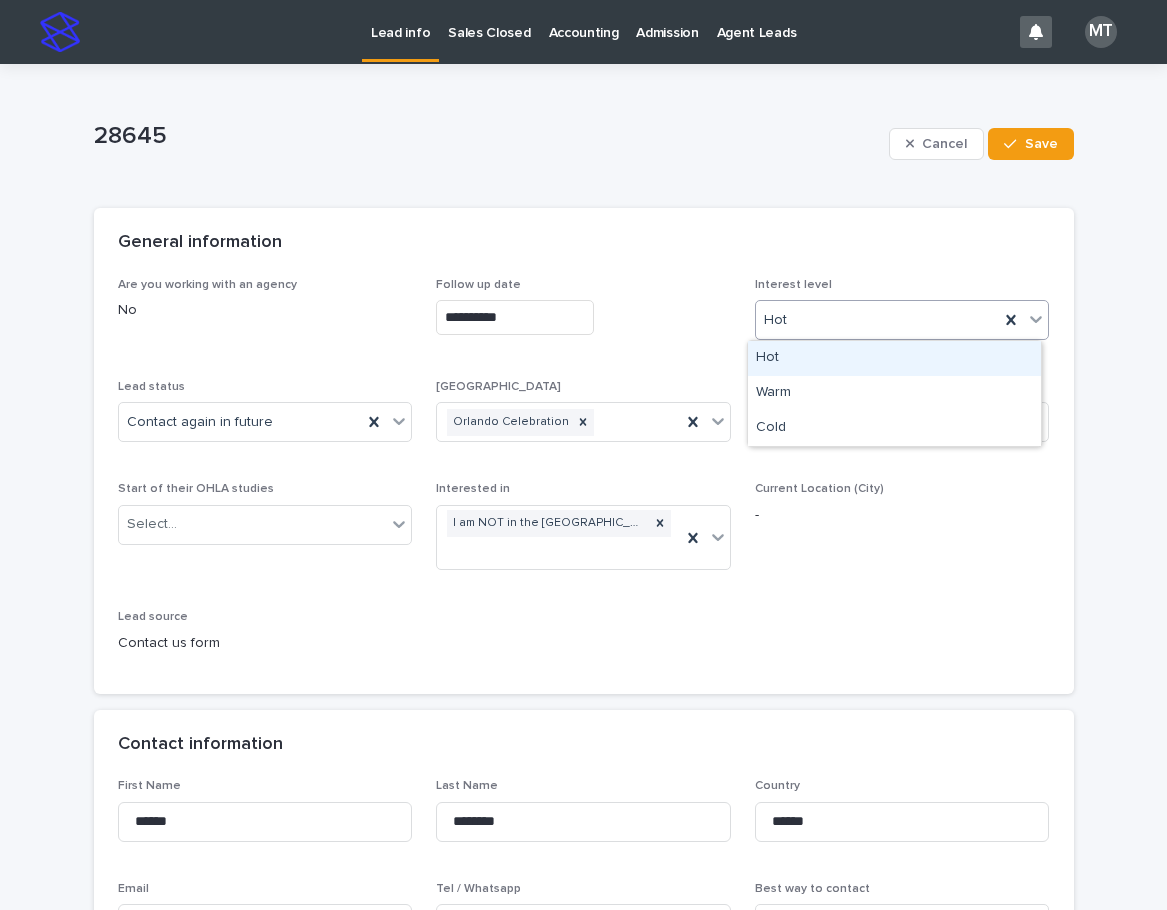 click on "Hot" at bounding box center (878, 320) 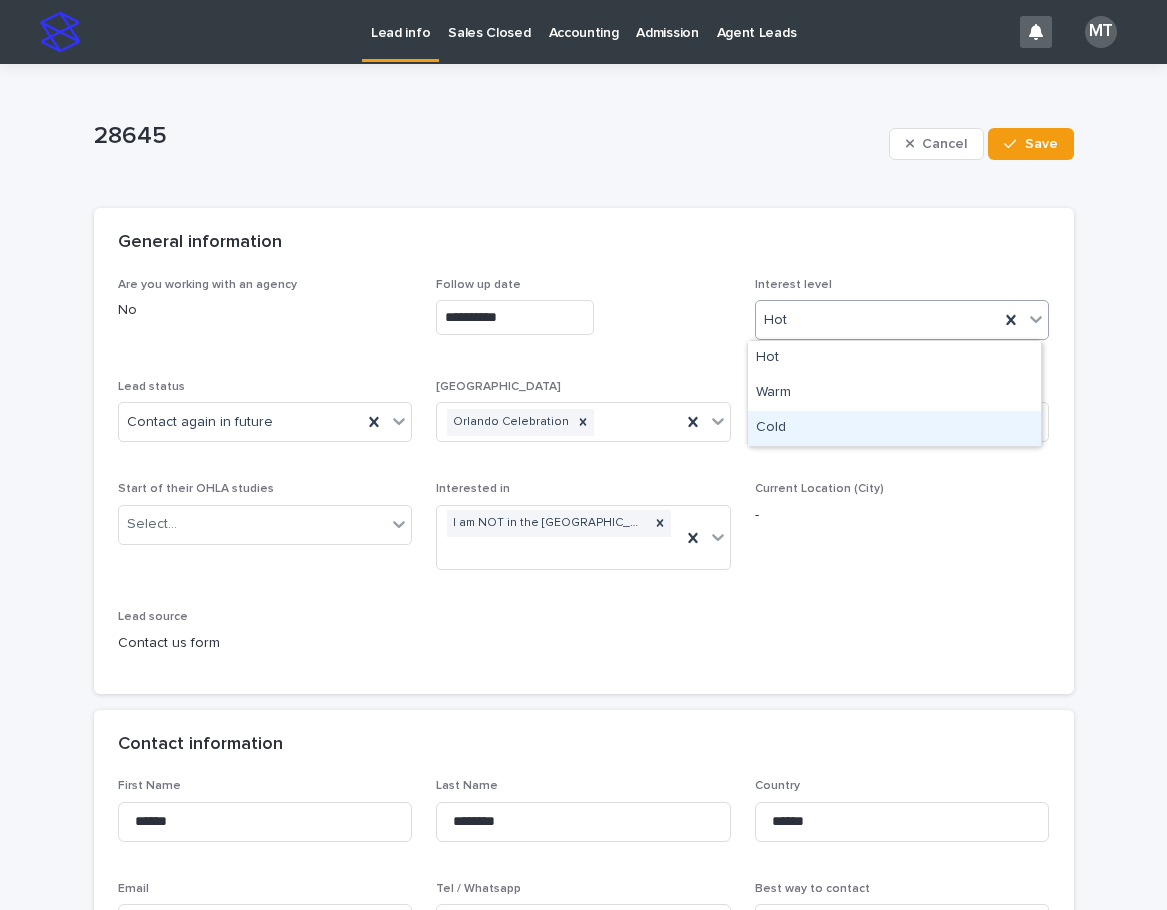 click on "Cold" at bounding box center [894, 428] 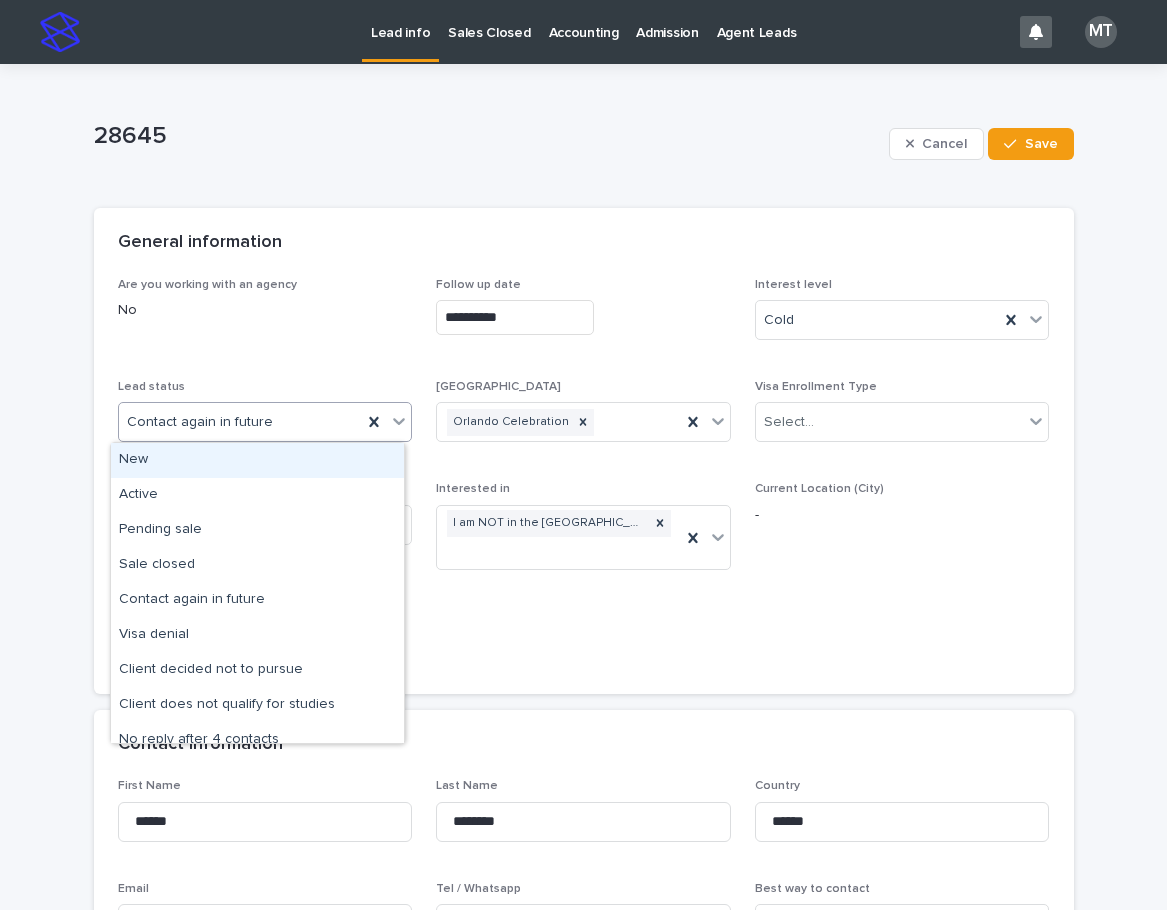 click on "No" at bounding box center (265, 310) 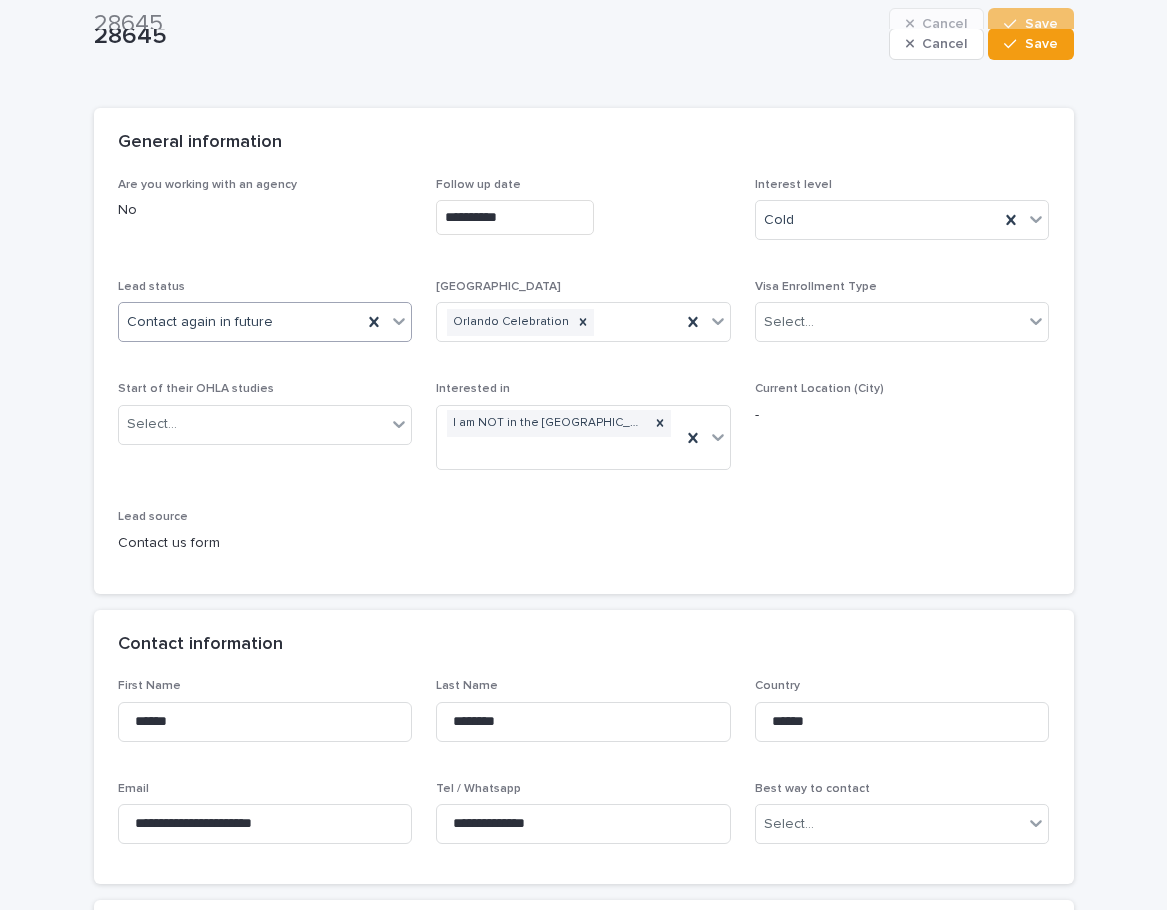 scroll, scrollTop: 0, scrollLeft: 0, axis: both 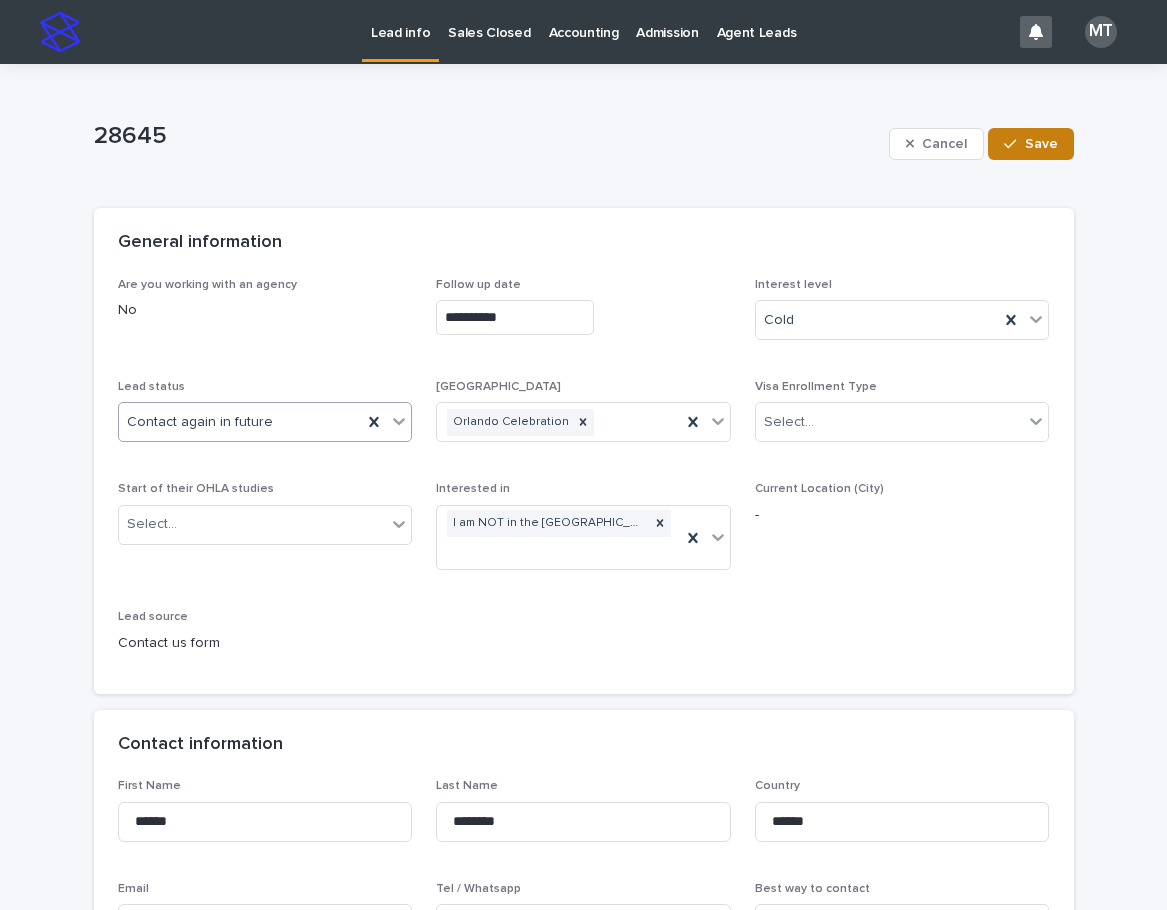 click on "Save" at bounding box center [1041, 144] 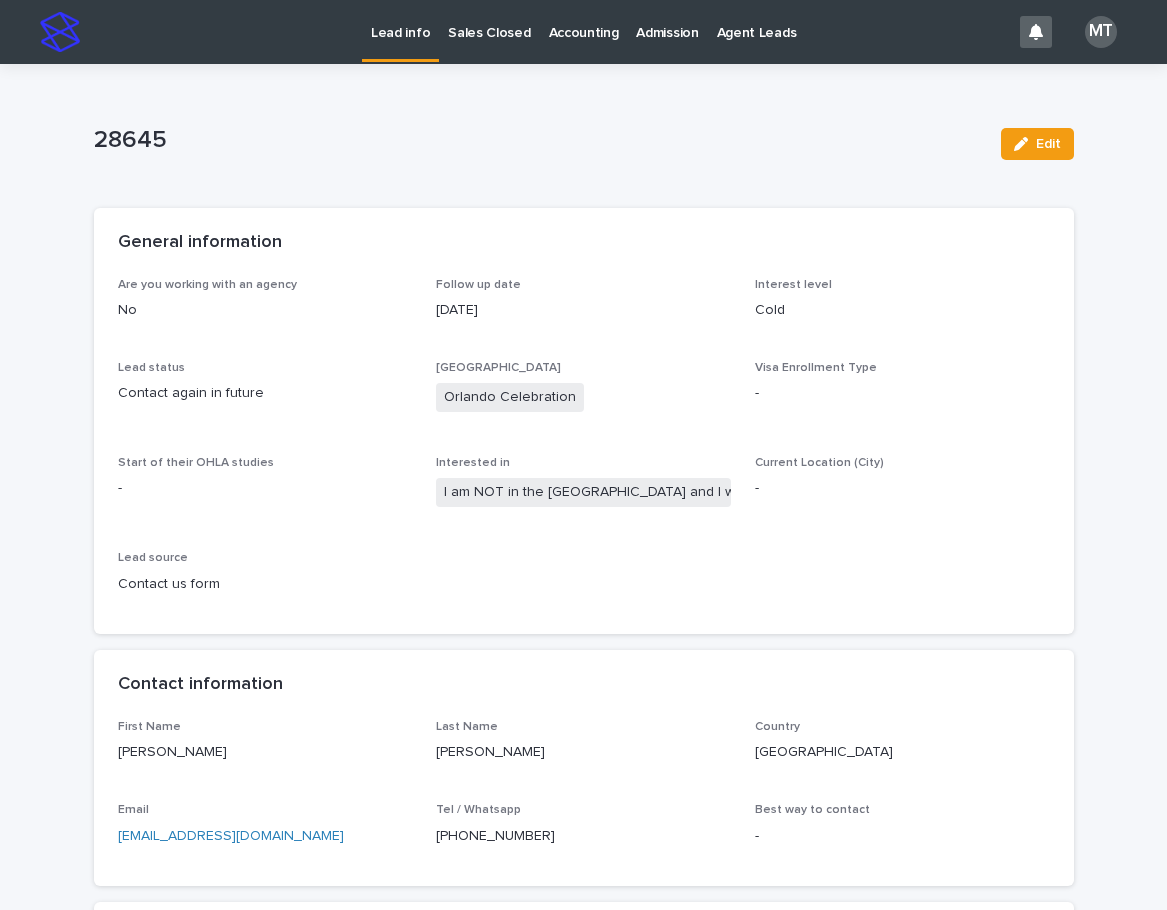 click on "Lead info" at bounding box center [400, 21] 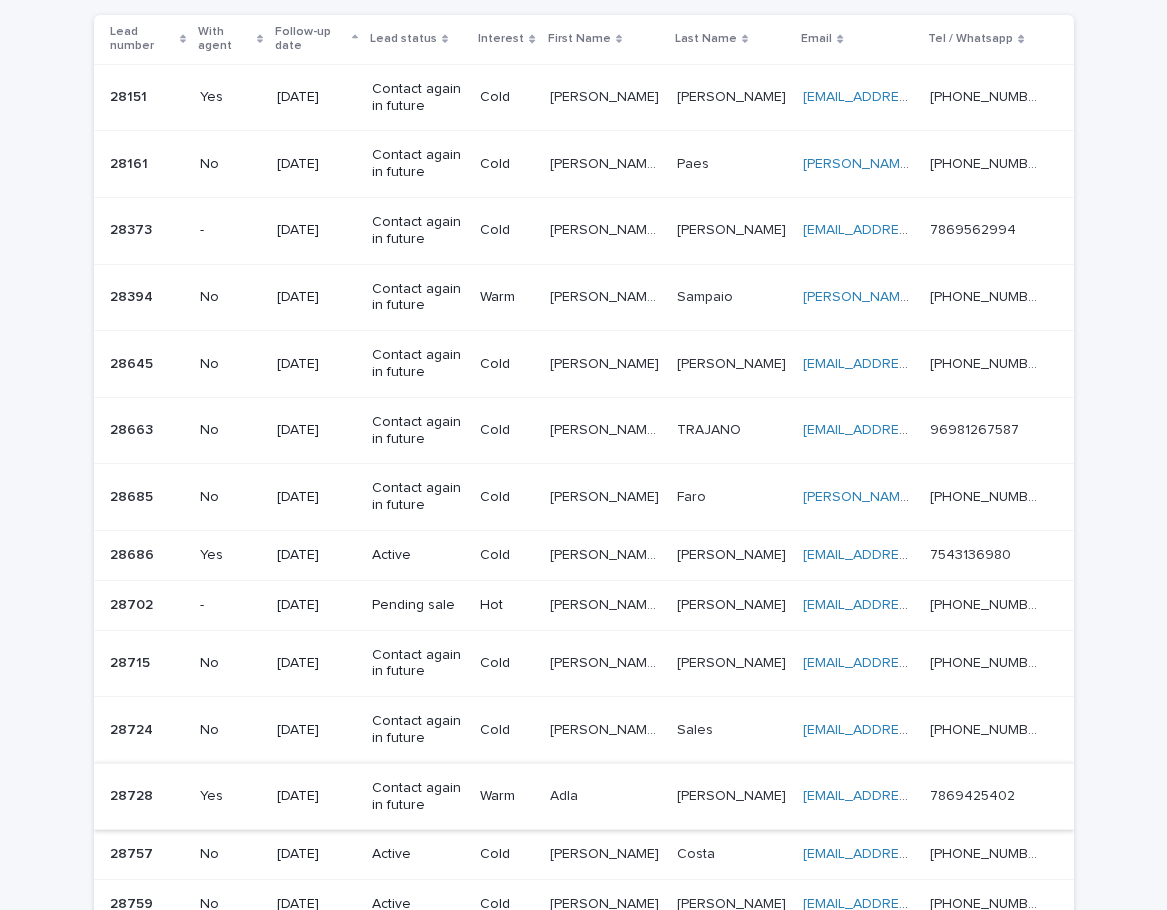 scroll, scrollTop: 0, scrollLeft: 0, axis: both 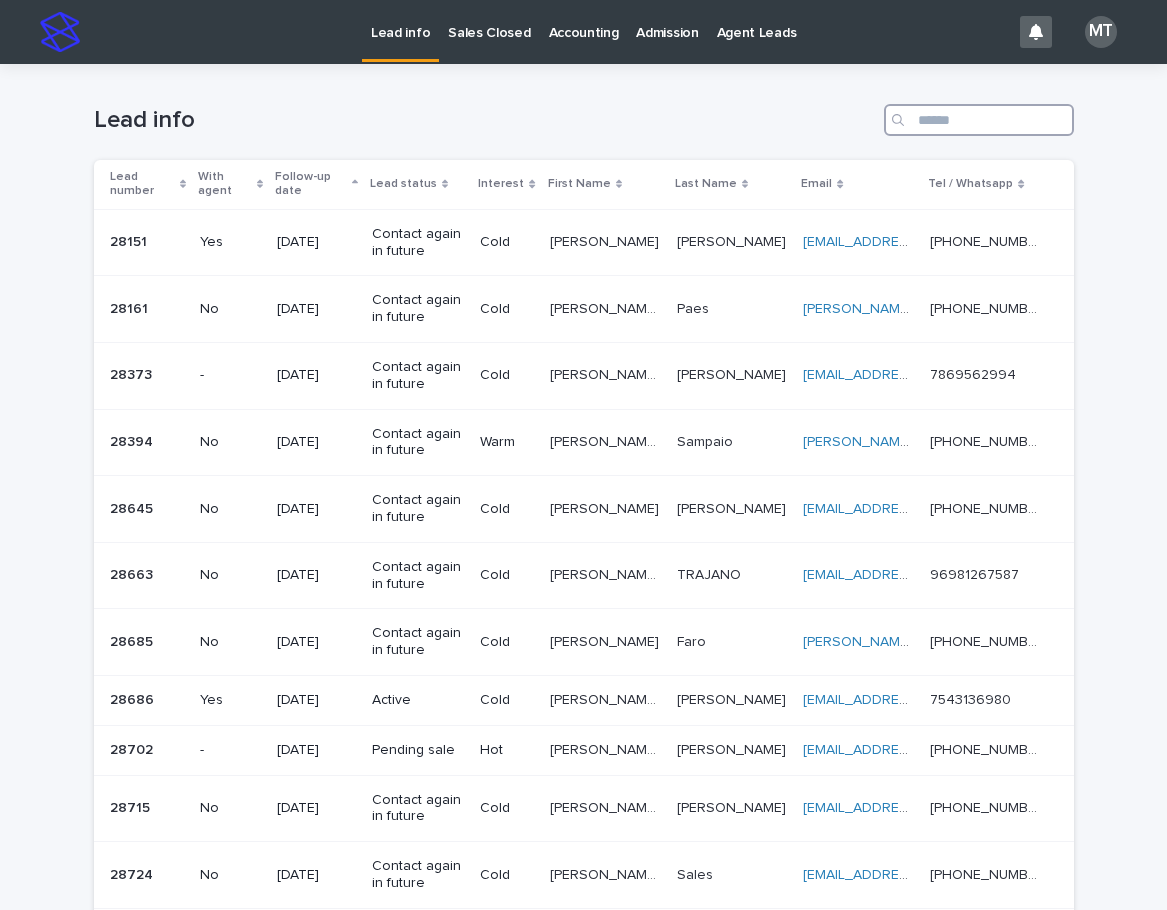 click at bounding box center (979, 120) 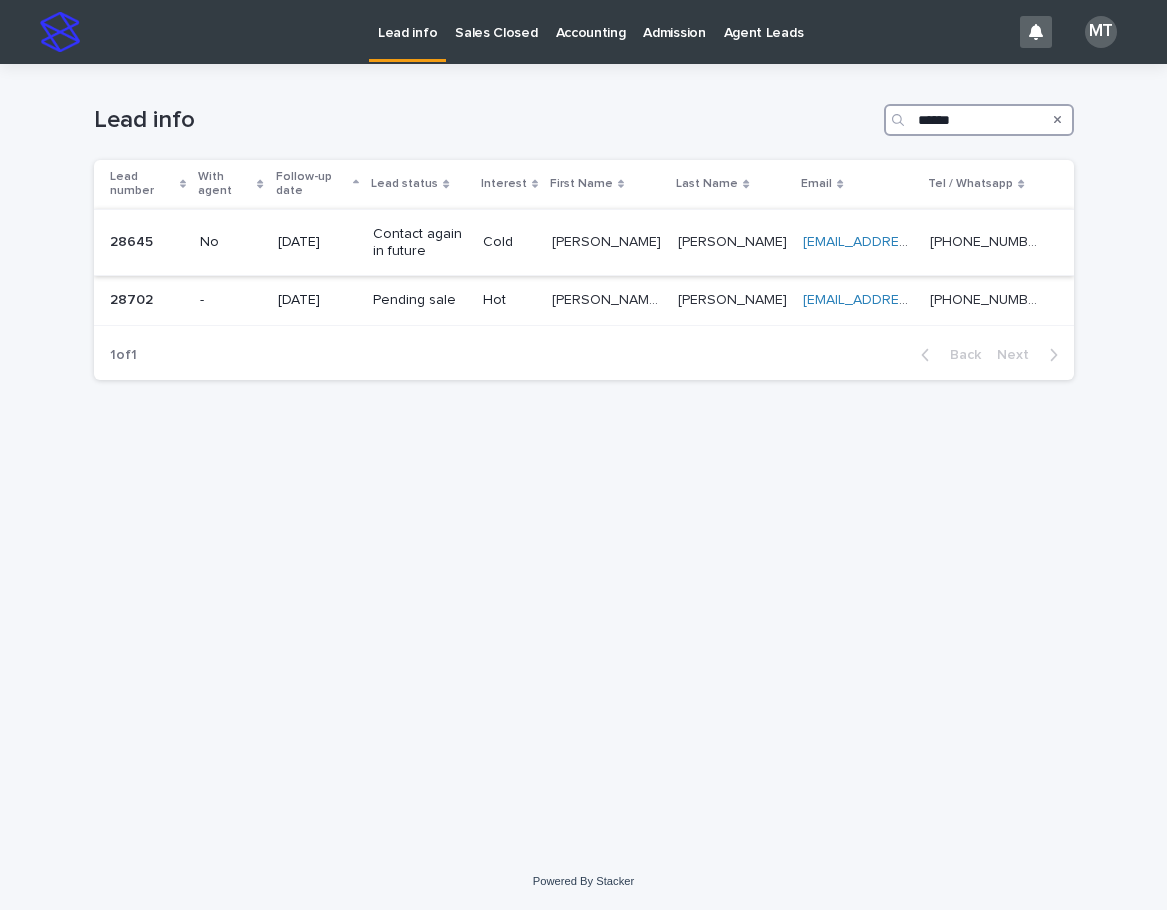type on "******" 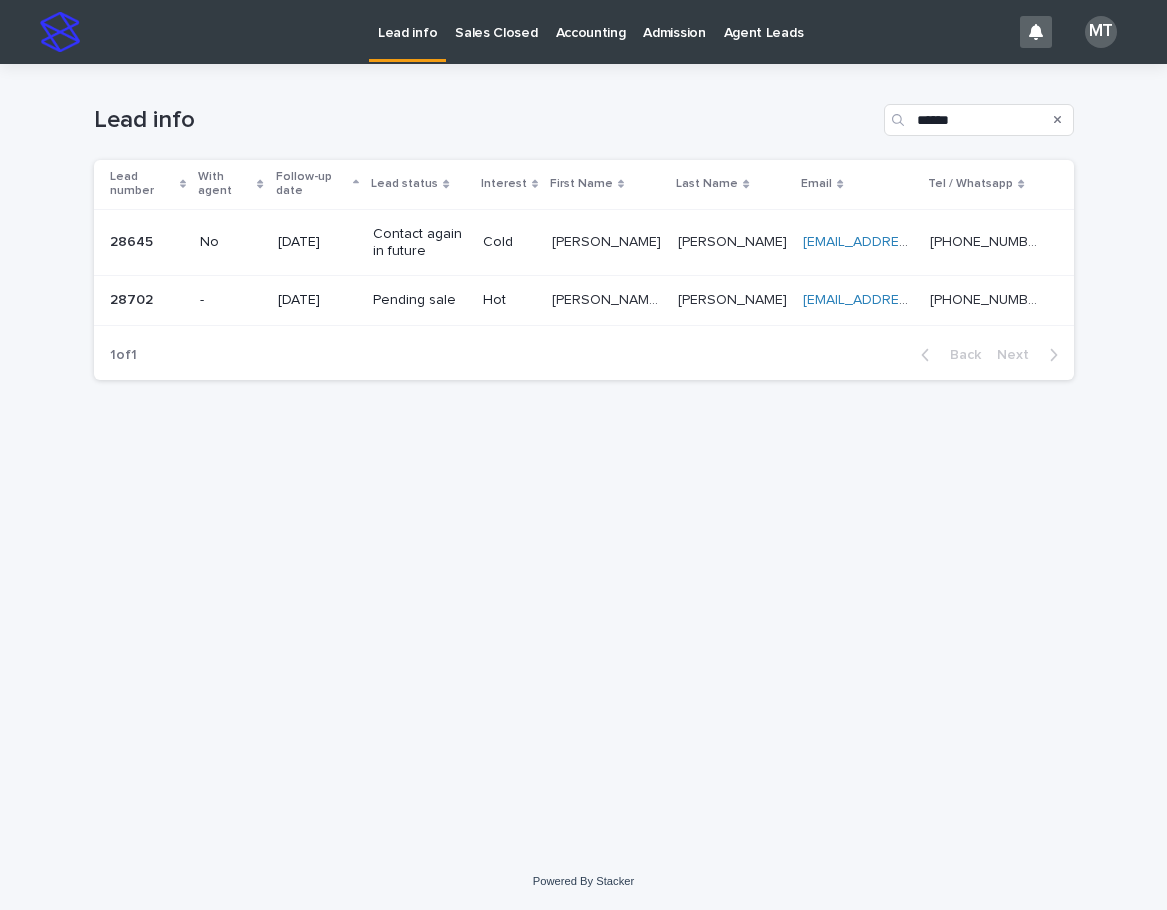 click on "28645" at bounding box center [133, 240] 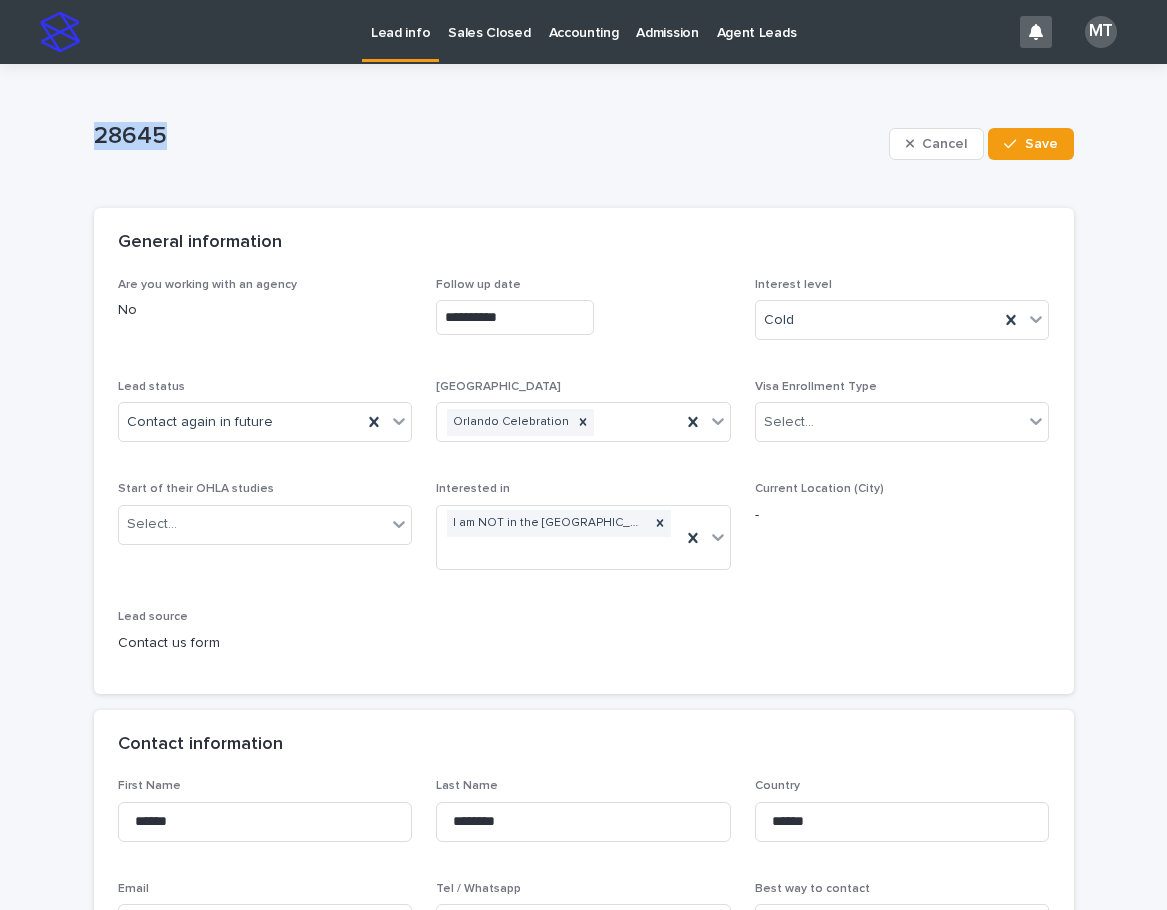 drag, startPoint x: 181, startPoint y: 135, endPoint x: 86, endPoint y: 129, distance: 95.189285 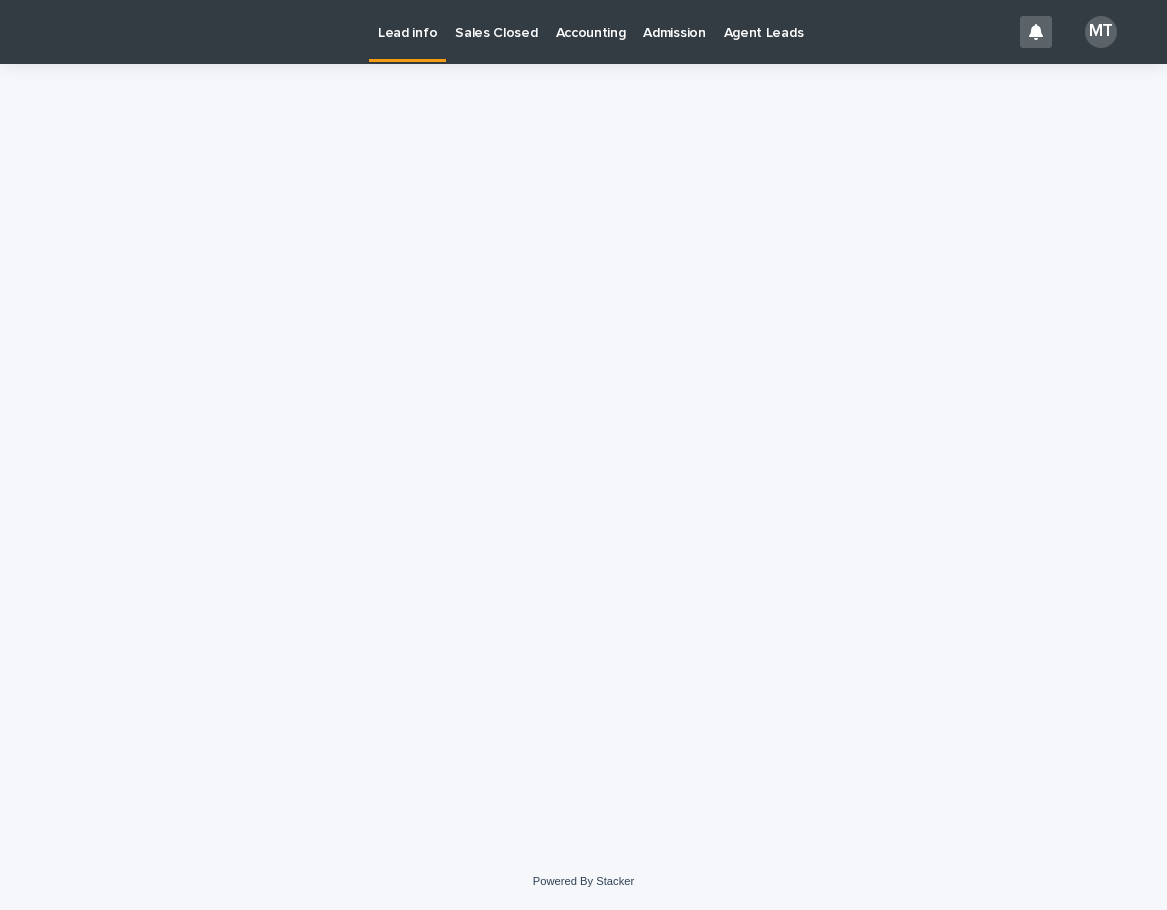 scroll, scrollTop: 0, scrollLeft: 0, axis: both 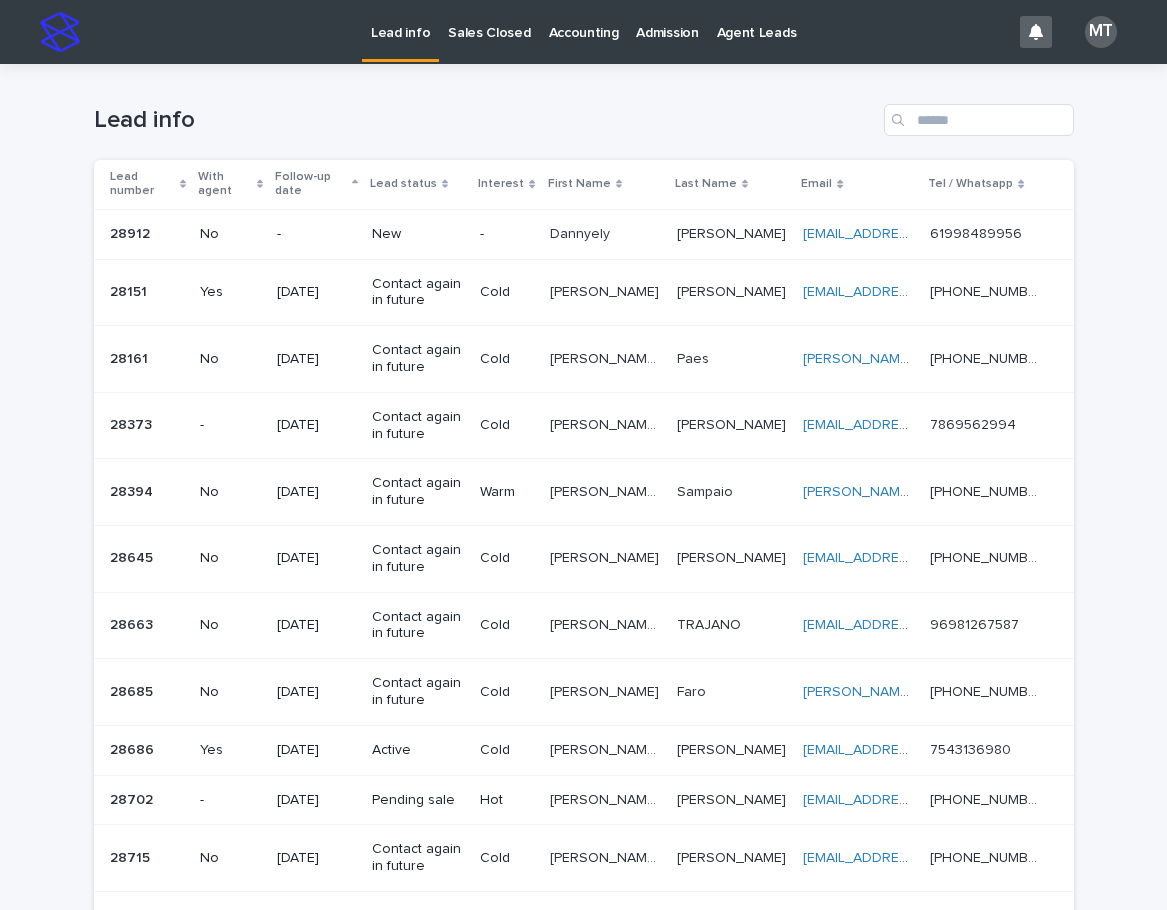 click on "New" at bounding box center (418, 234) 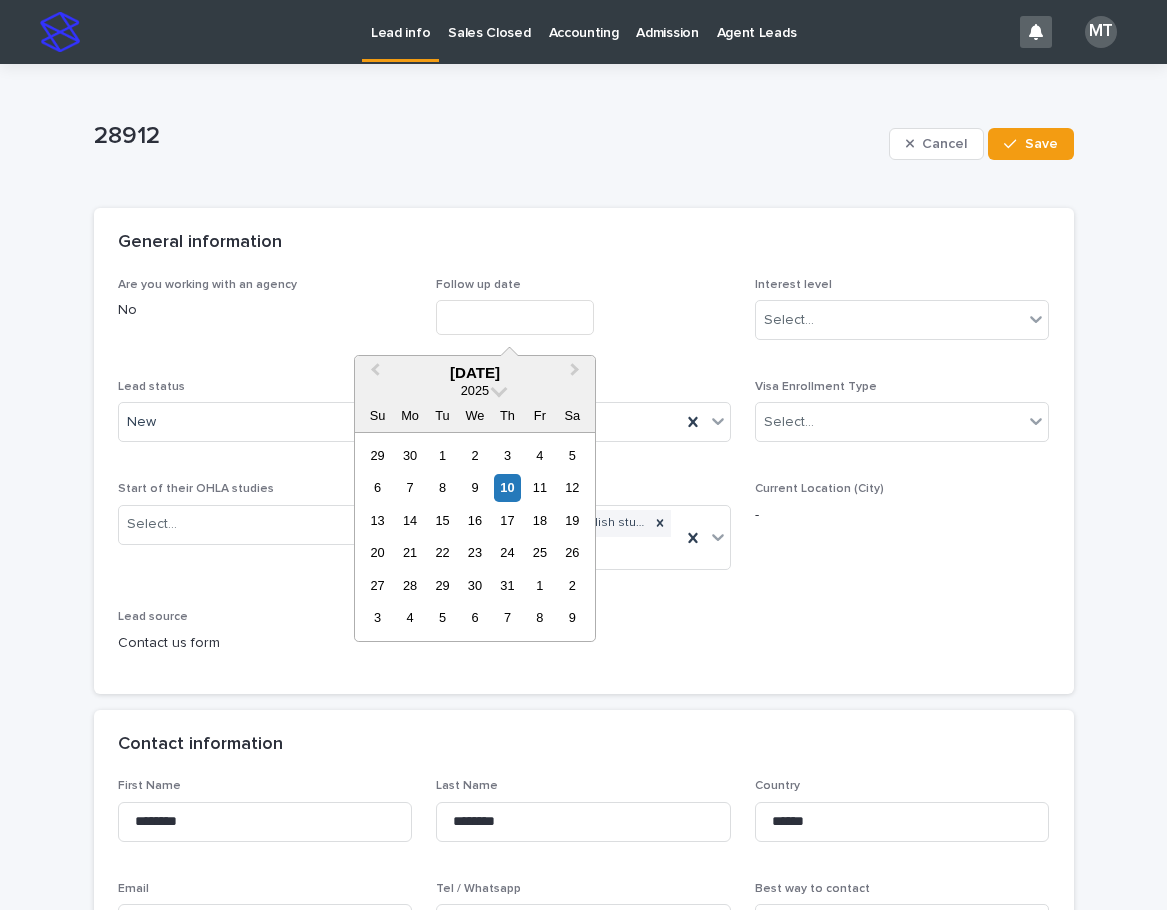 click at bounding box center (515, 317) 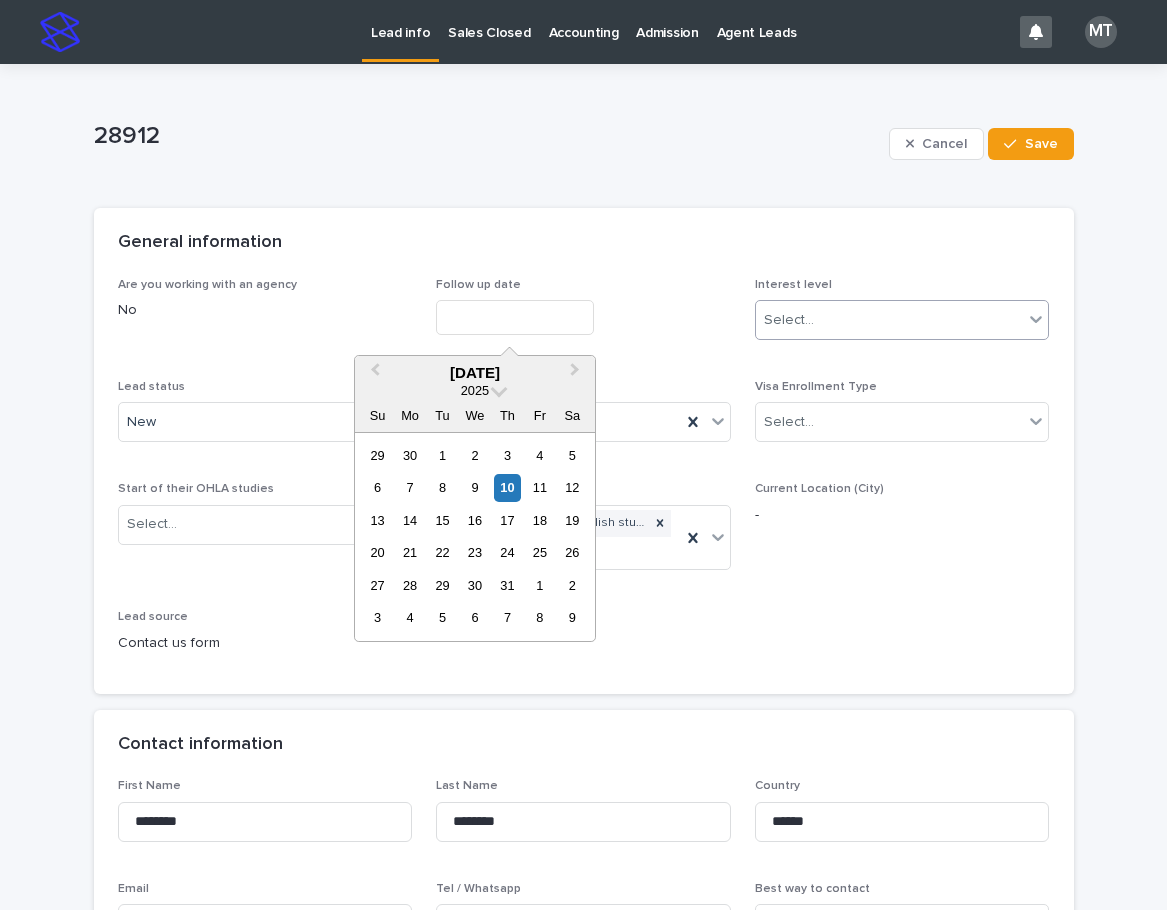 click on "Select..." at bounding box center [890, 320] 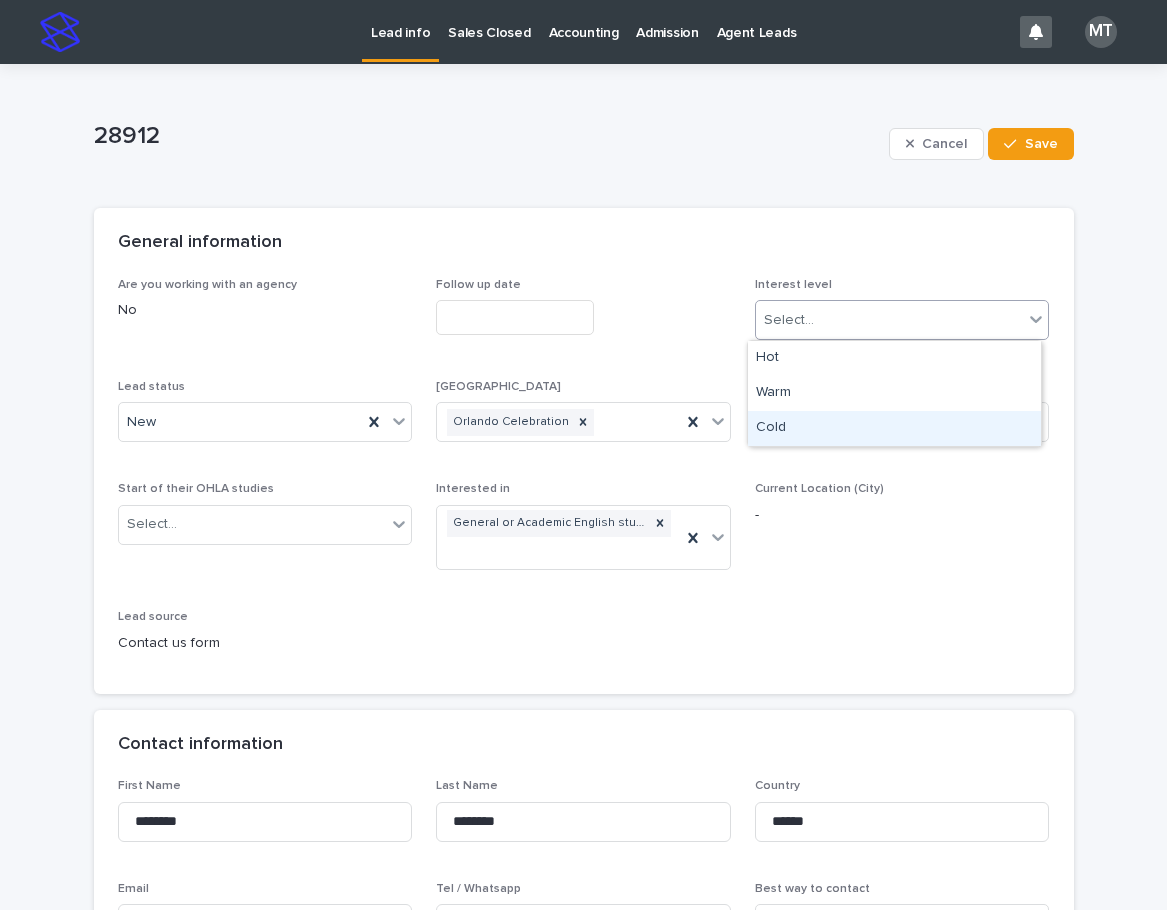 click on "Cold" at bounding box center [894, 428] 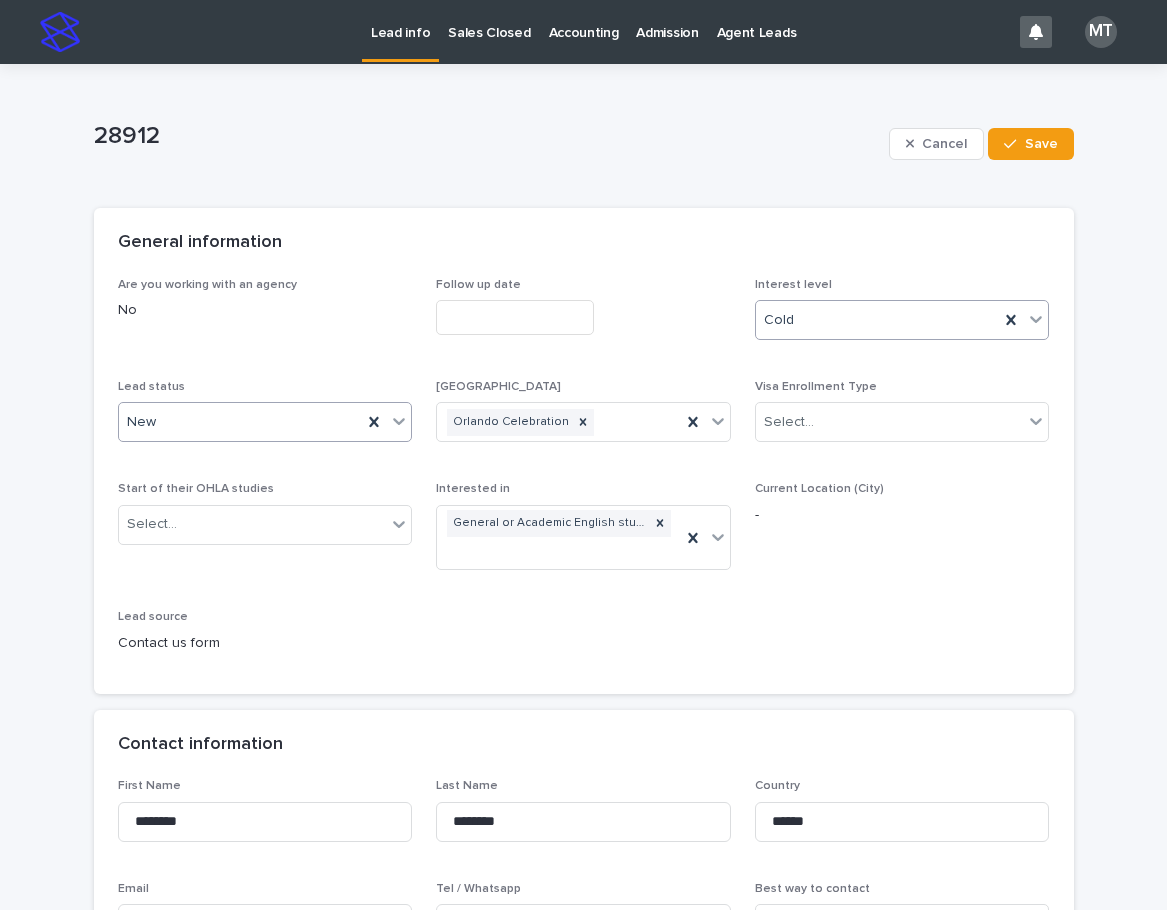 click on "New" at bounding box center [241, 422] 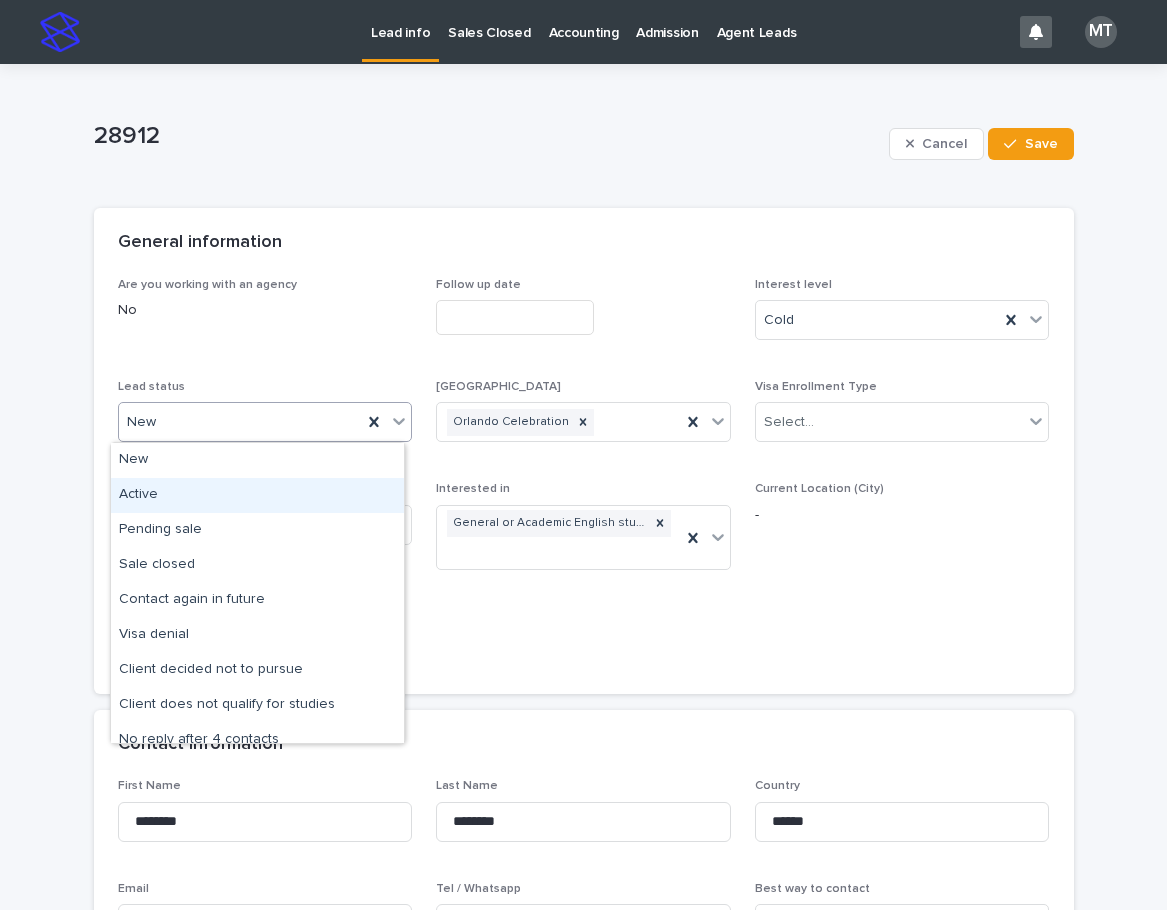 click on "Active" at bounding box center (257, 495) 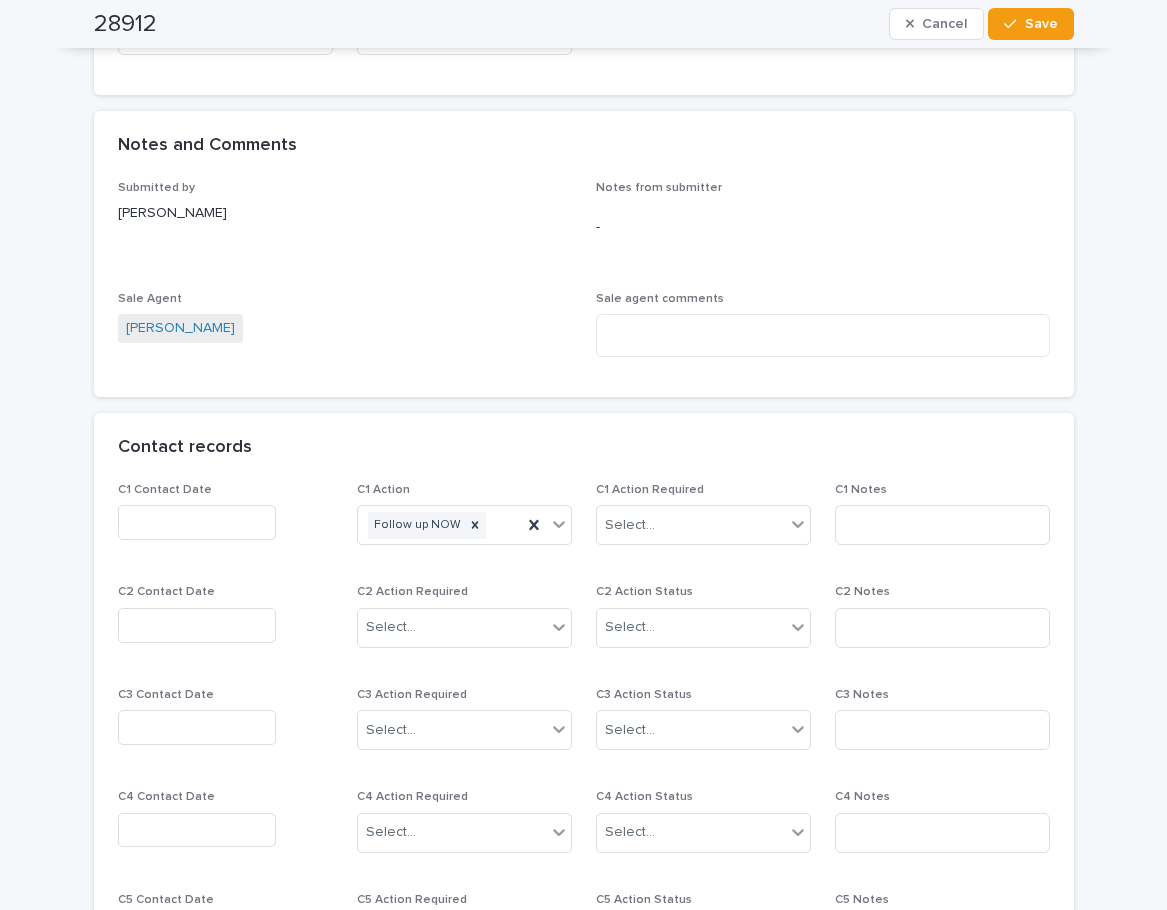scroll, scrollTop: 1400, scrollLeft: 0, axis: vertical 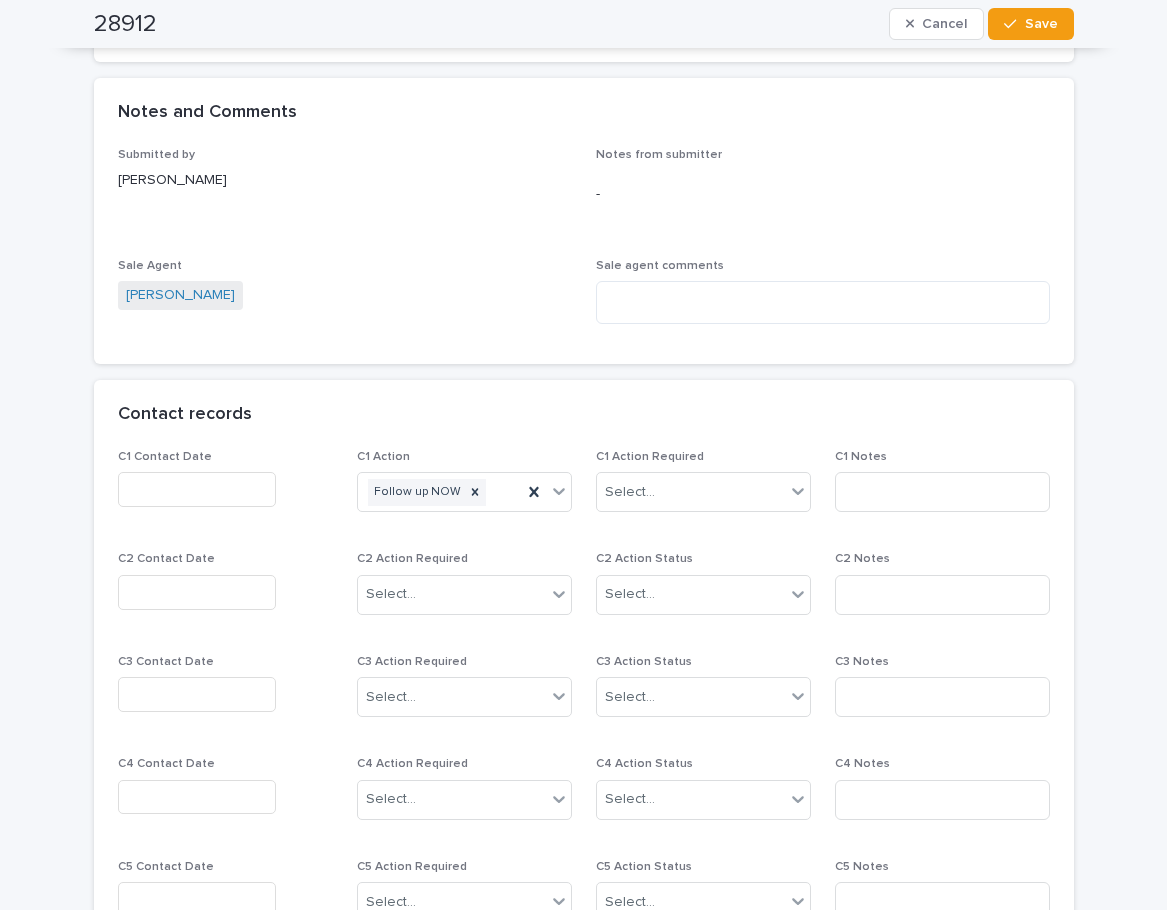 click at bounding box center [197, 489] 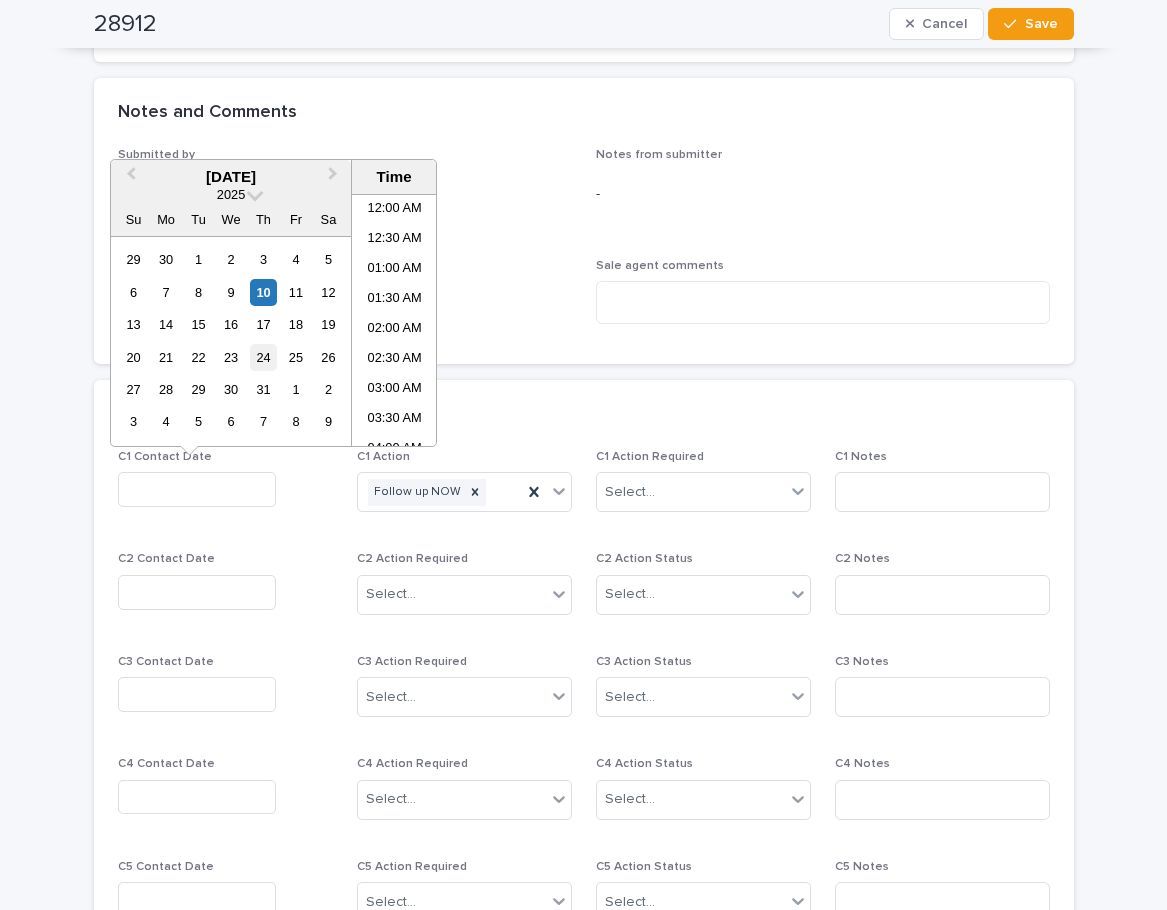 scroll, scrollTop: 580, scrollLeft: 0, axis: vertical 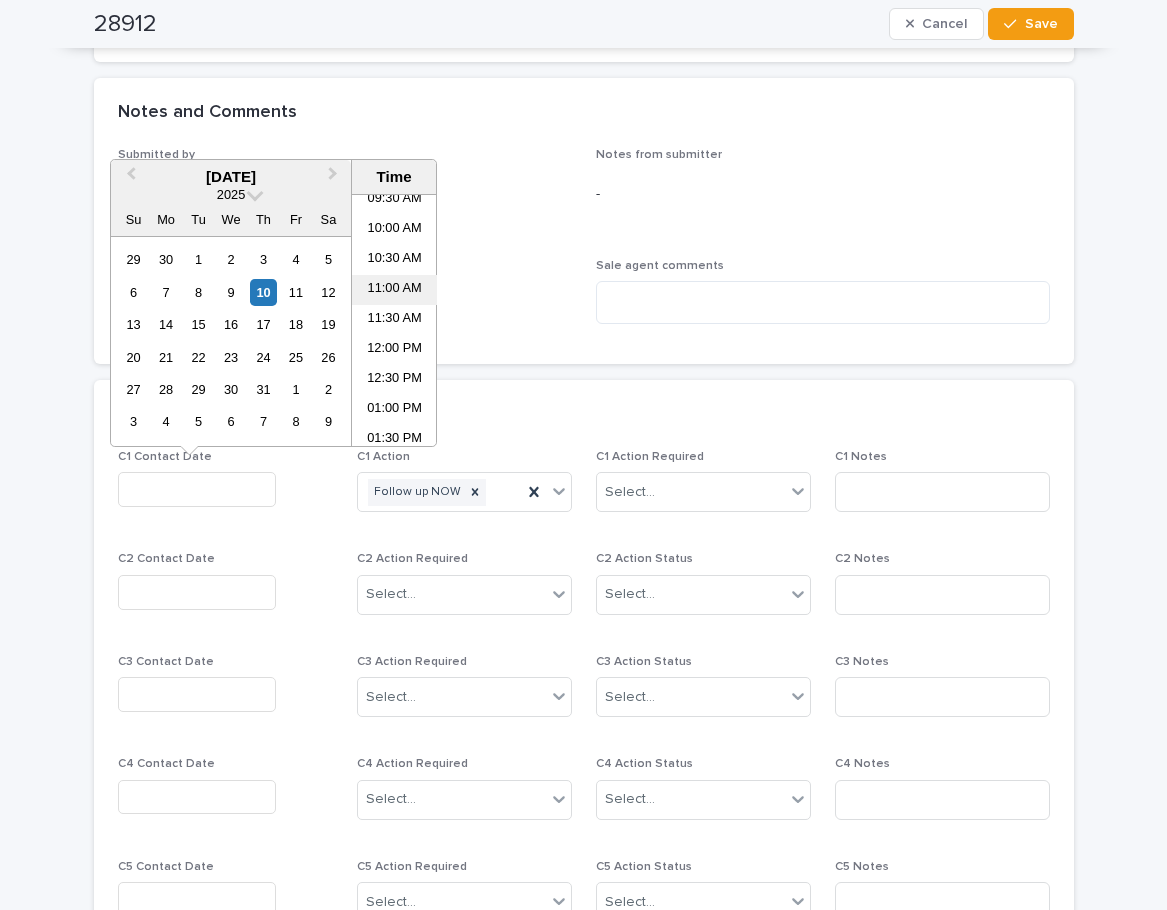 click on "11:00 AM" at bounding box center [394, 290] 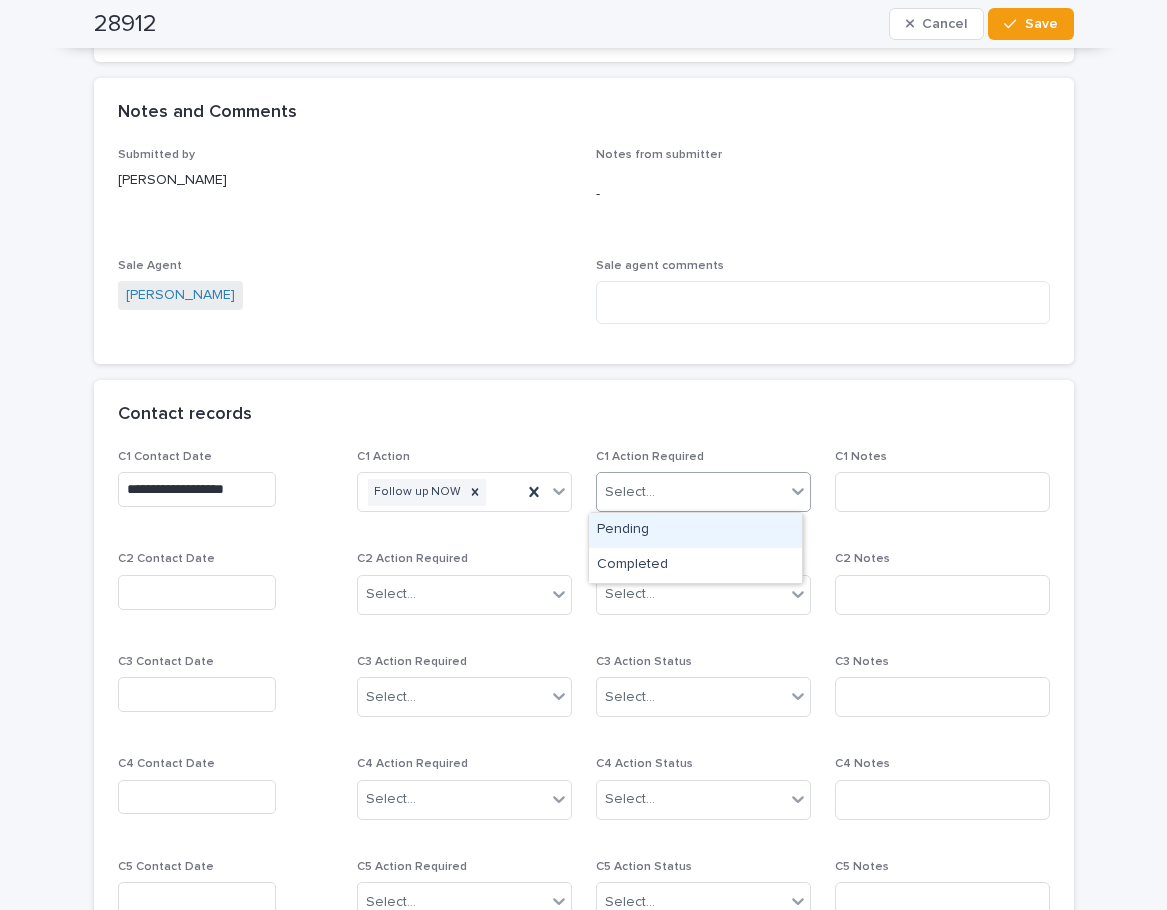 click on "Select..." at bounding box center [630, 492] 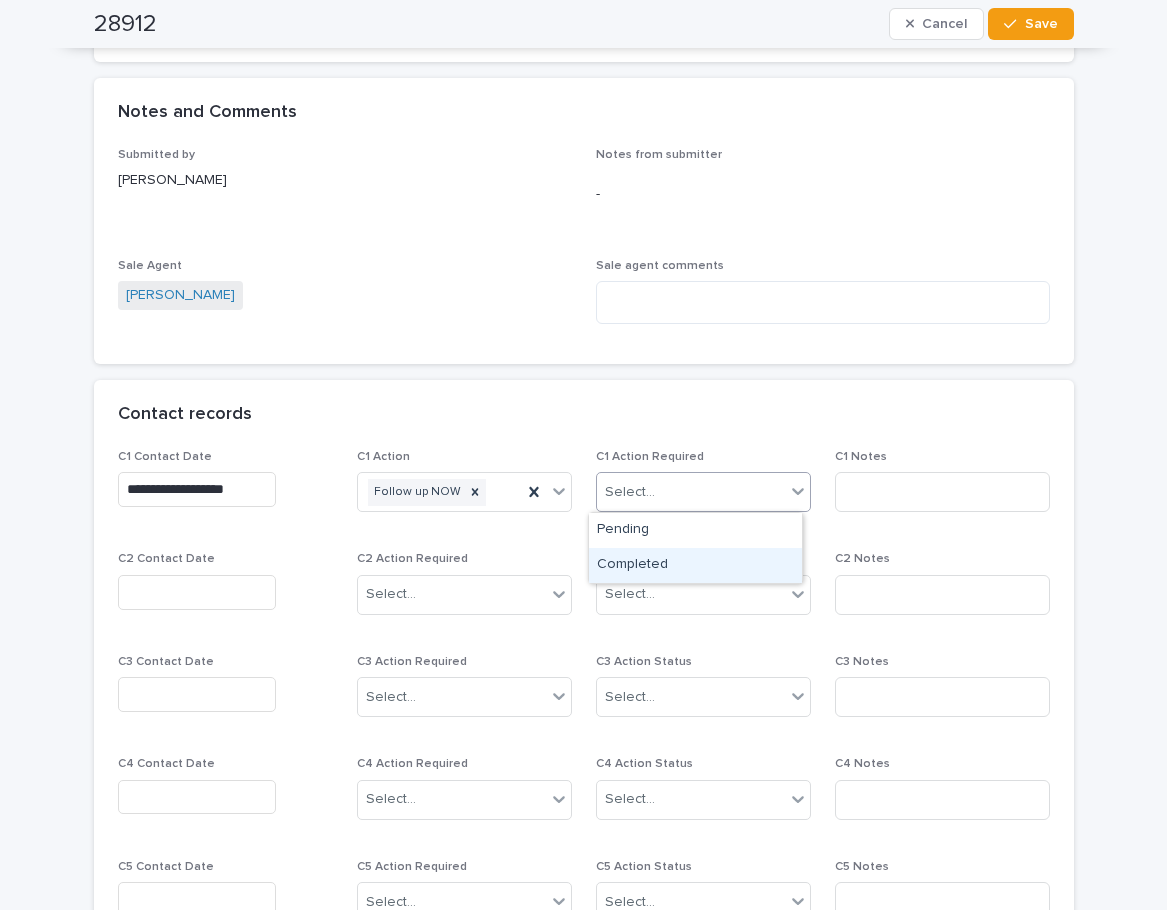 click on "Completed" at bounding box center (695, 565) 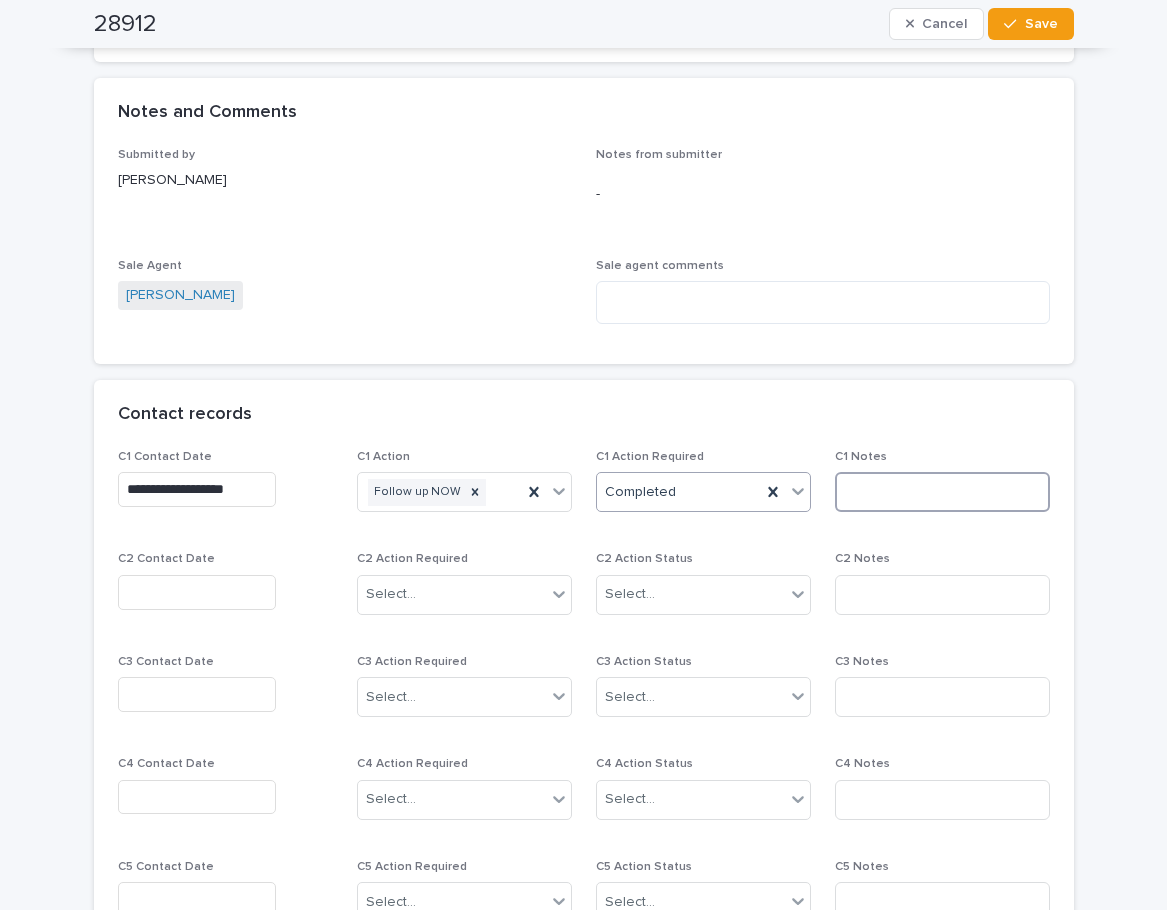 click at bounding box center (942, 492) 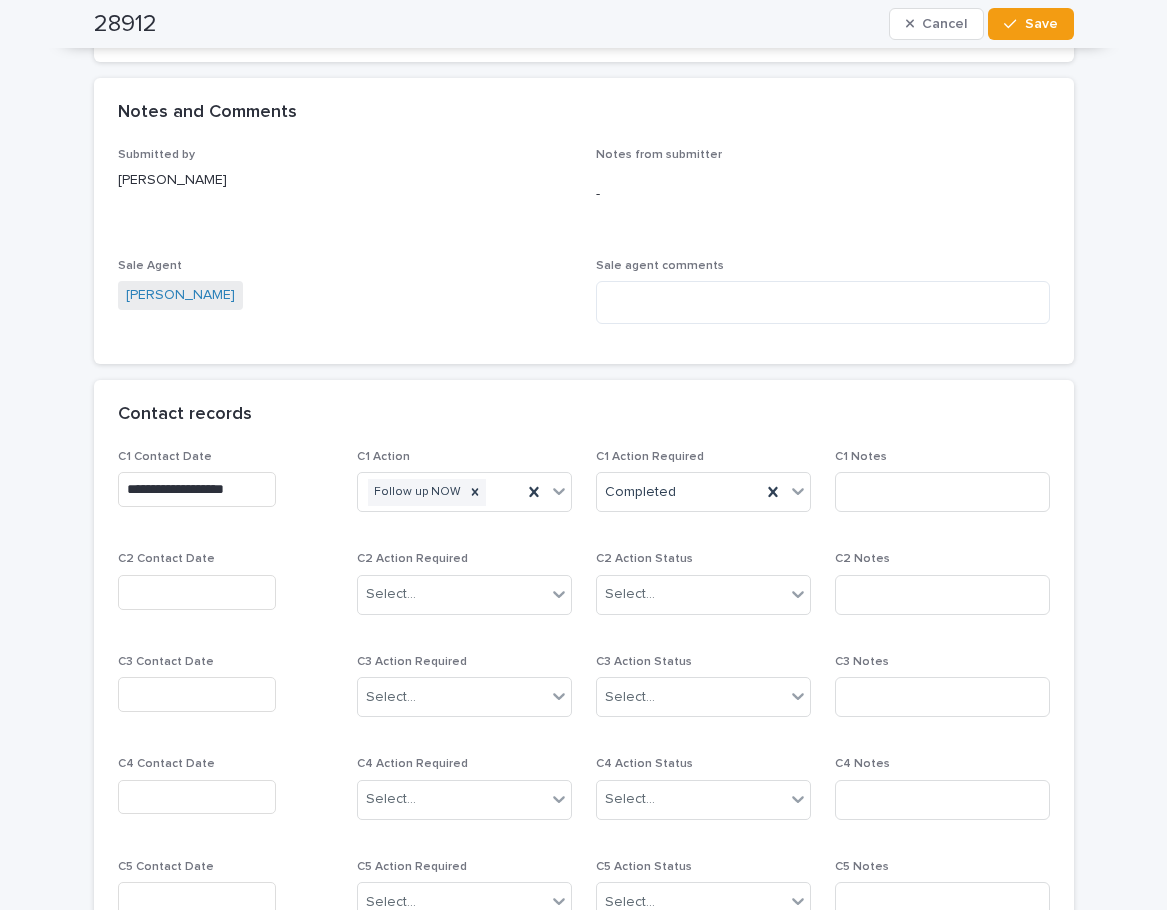 click on "**********" at bounding box center (197, 489) 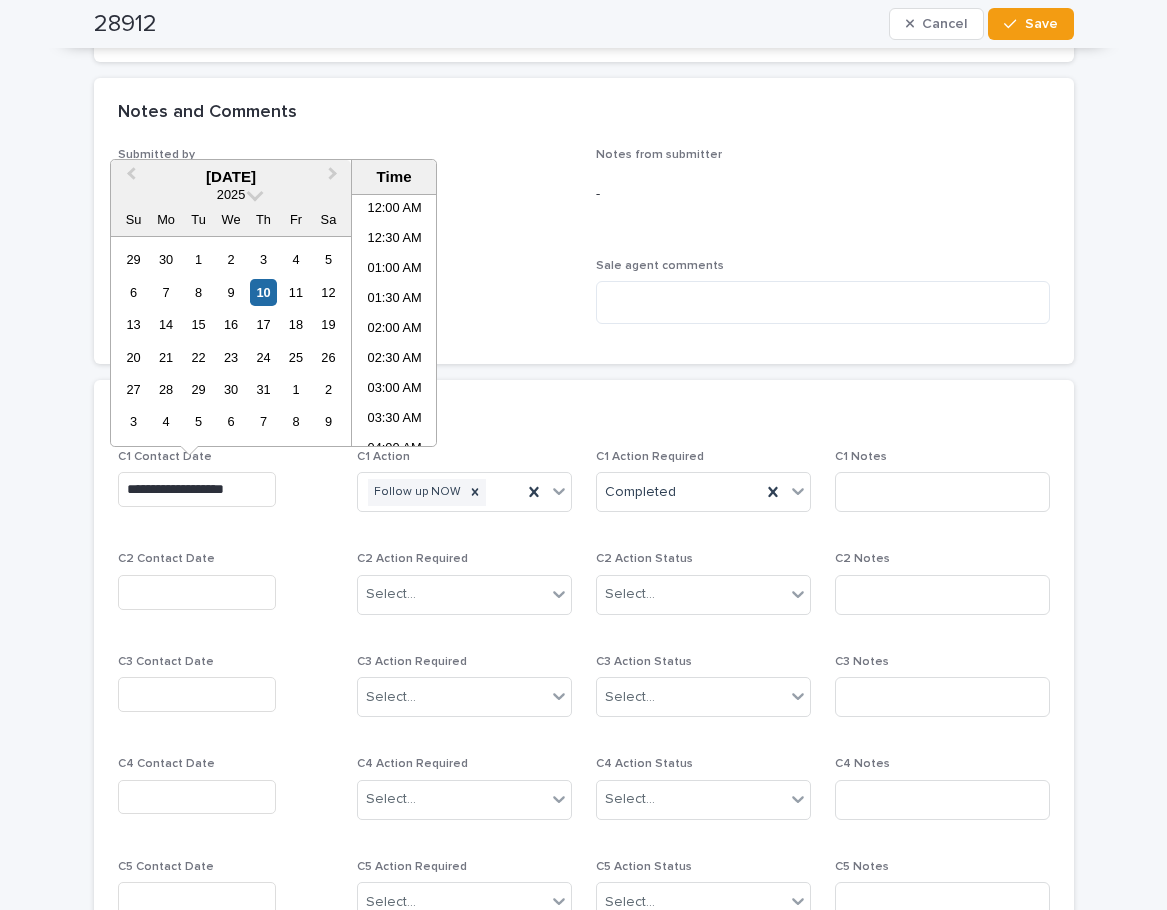 scroll, scrollTop: 550, scrollLeft: 0, axis: vertical 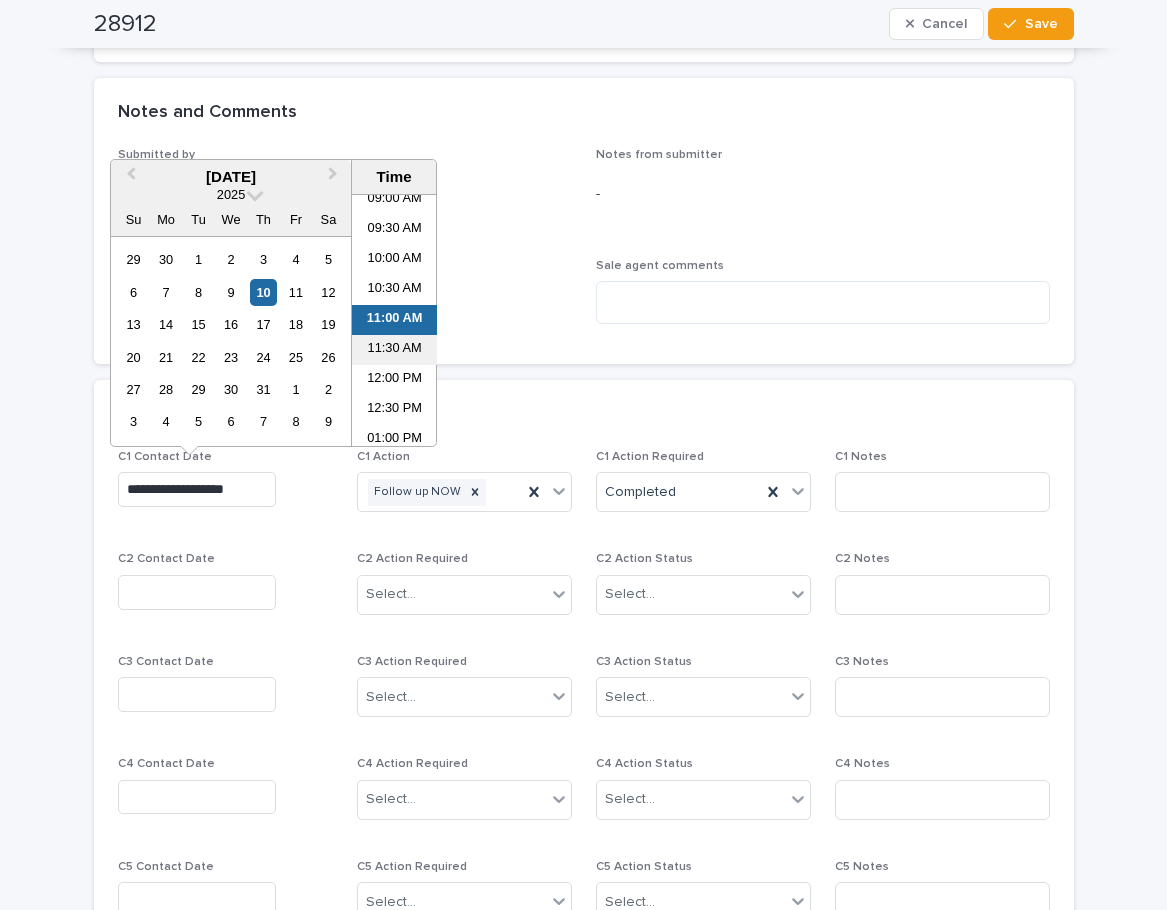 click on "11:30 AM" at bounding box center (394, 350) 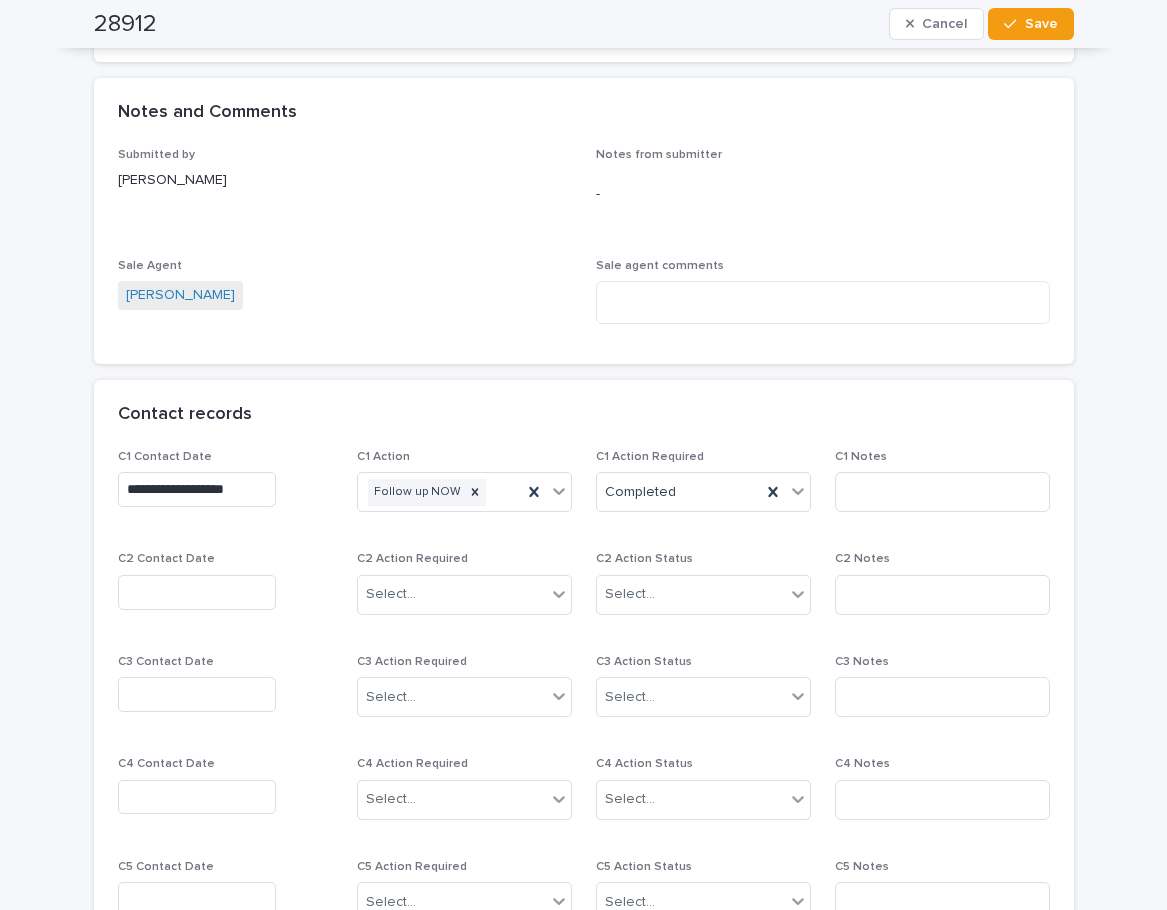 type on "**********" 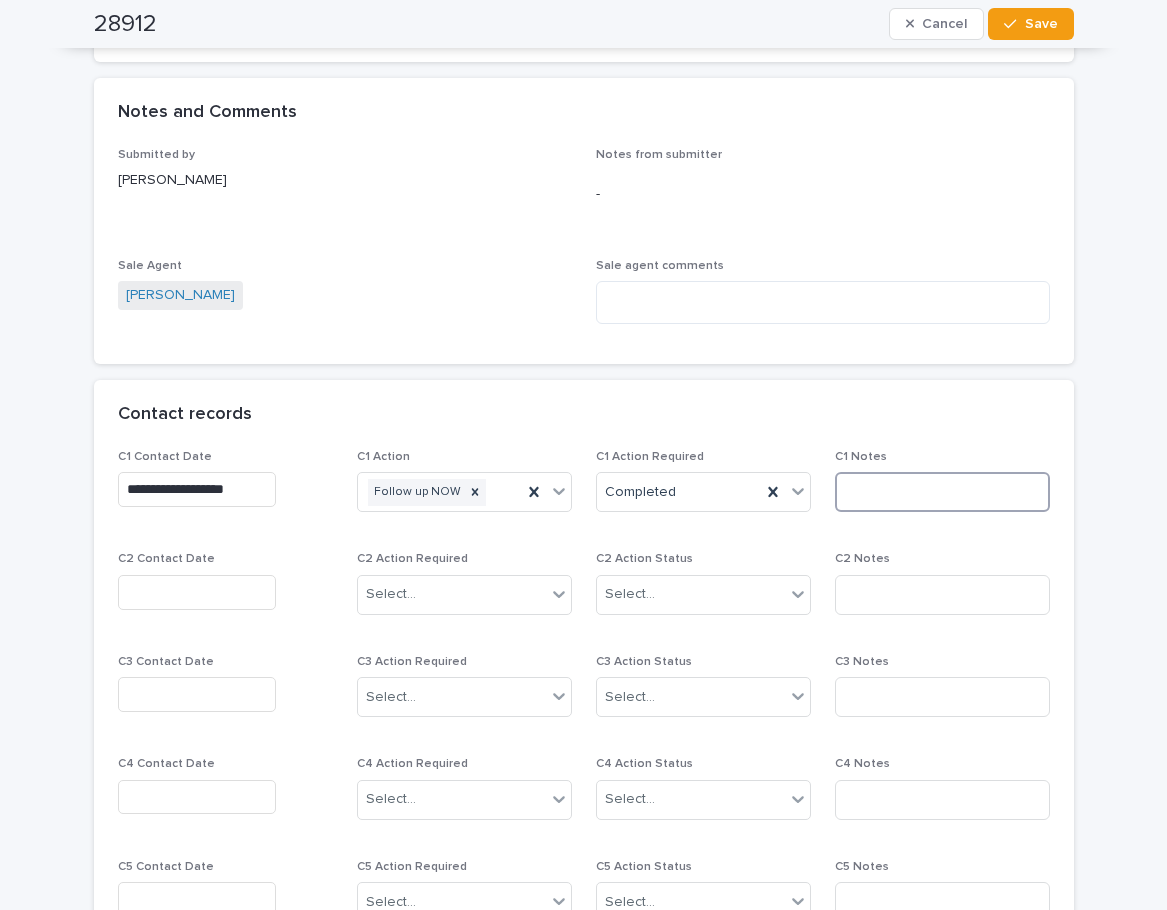 click at bounding box center [942, 492] 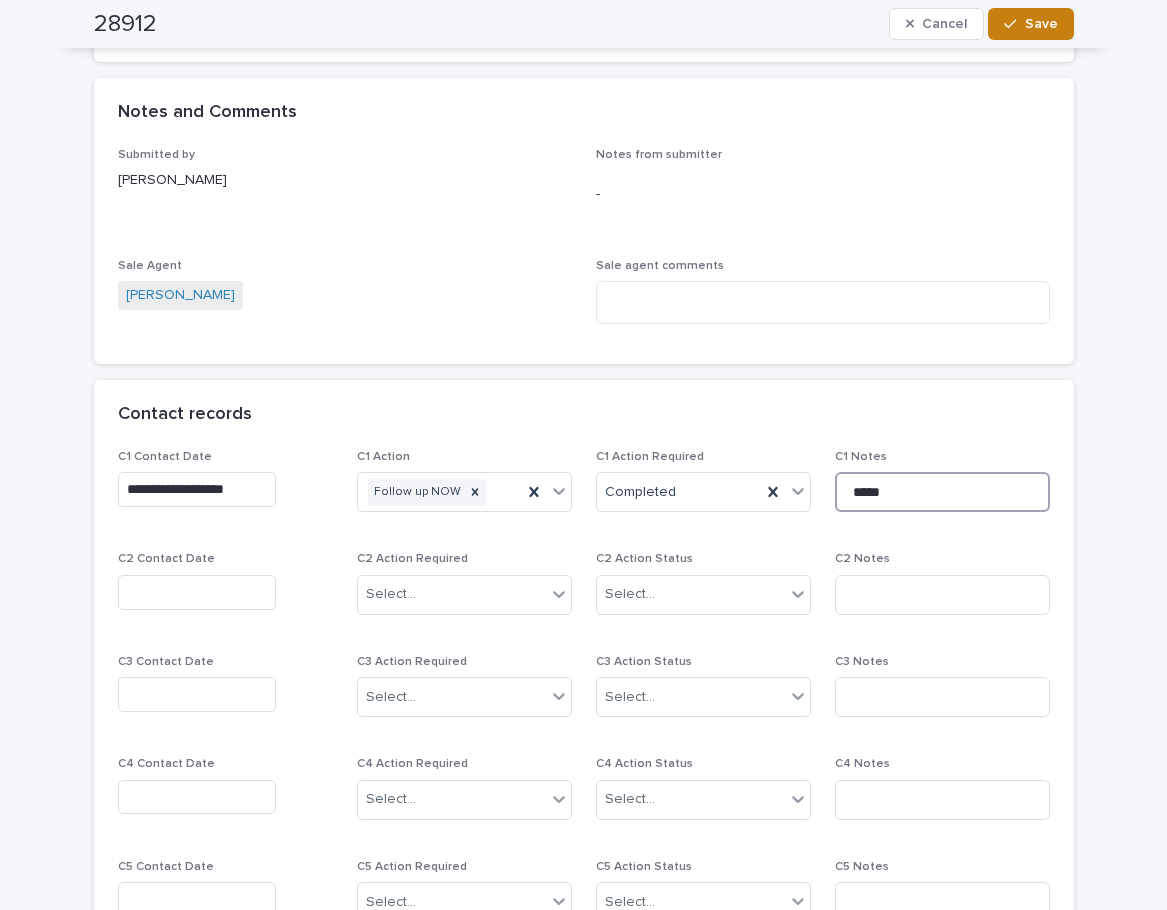 type on "*****" 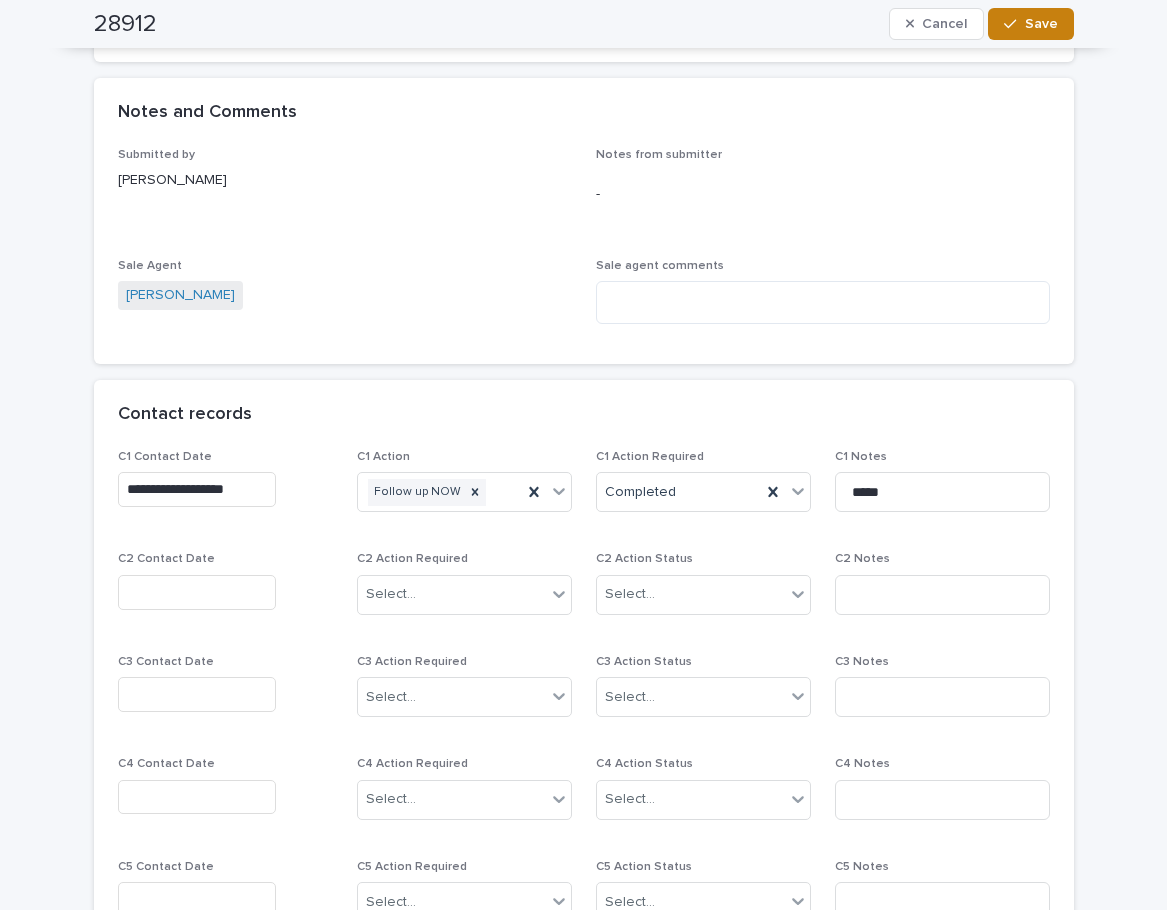 click on "Save" at bounding box center (1041, 24) 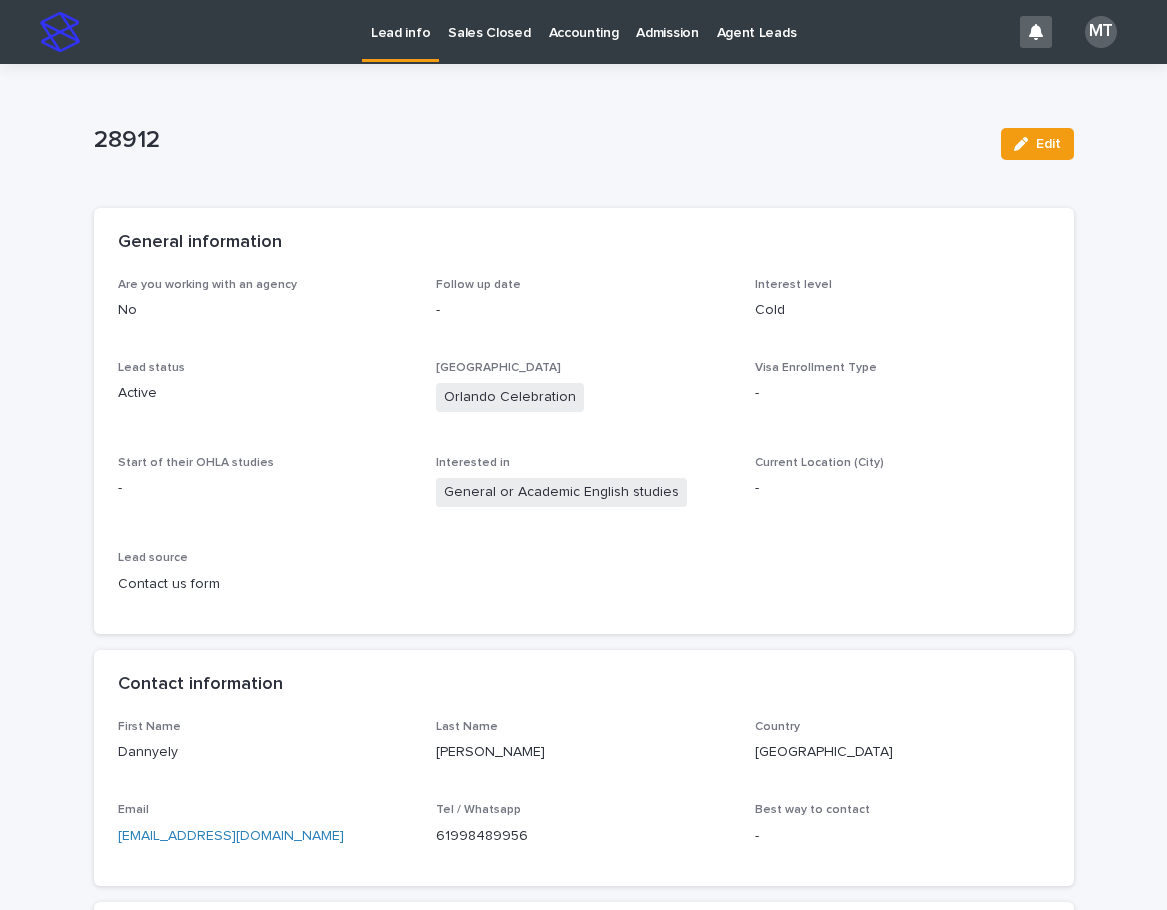 scroll, scrollTop: 200, scrollLeft: 0, axis: vertical 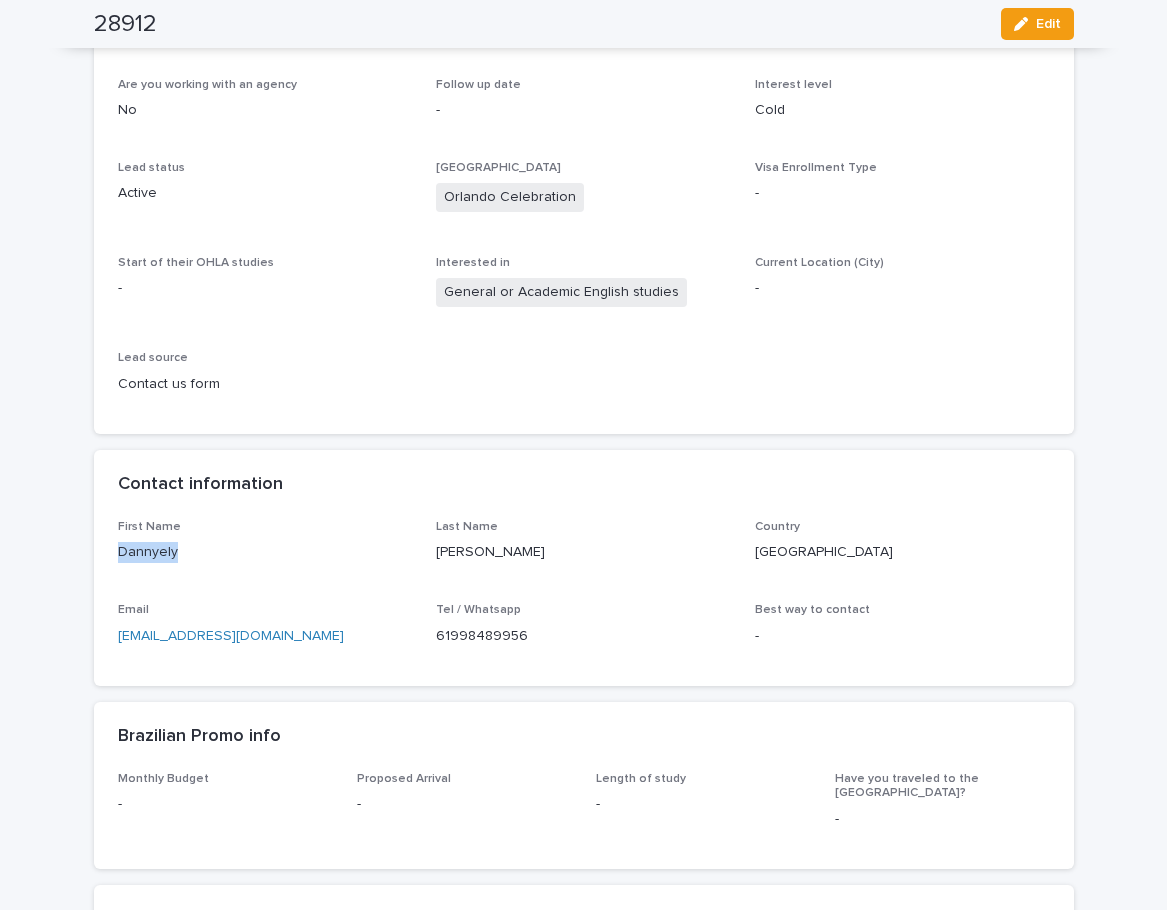 drag, startPoint x: 170, startPoint y: 553, endPoint x: 112, endPoint y: 551, distance: 58.034473 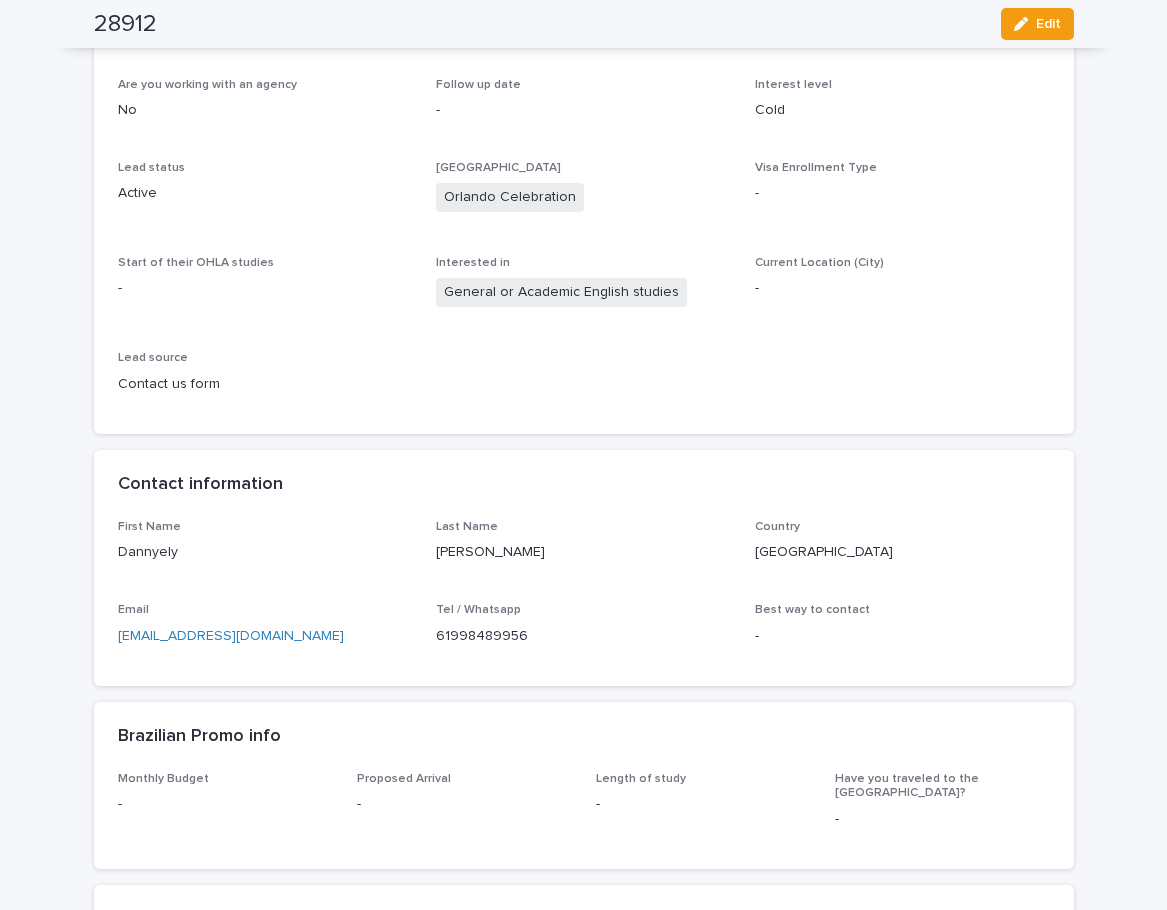 click on "-" at bounding box center [265, 288] 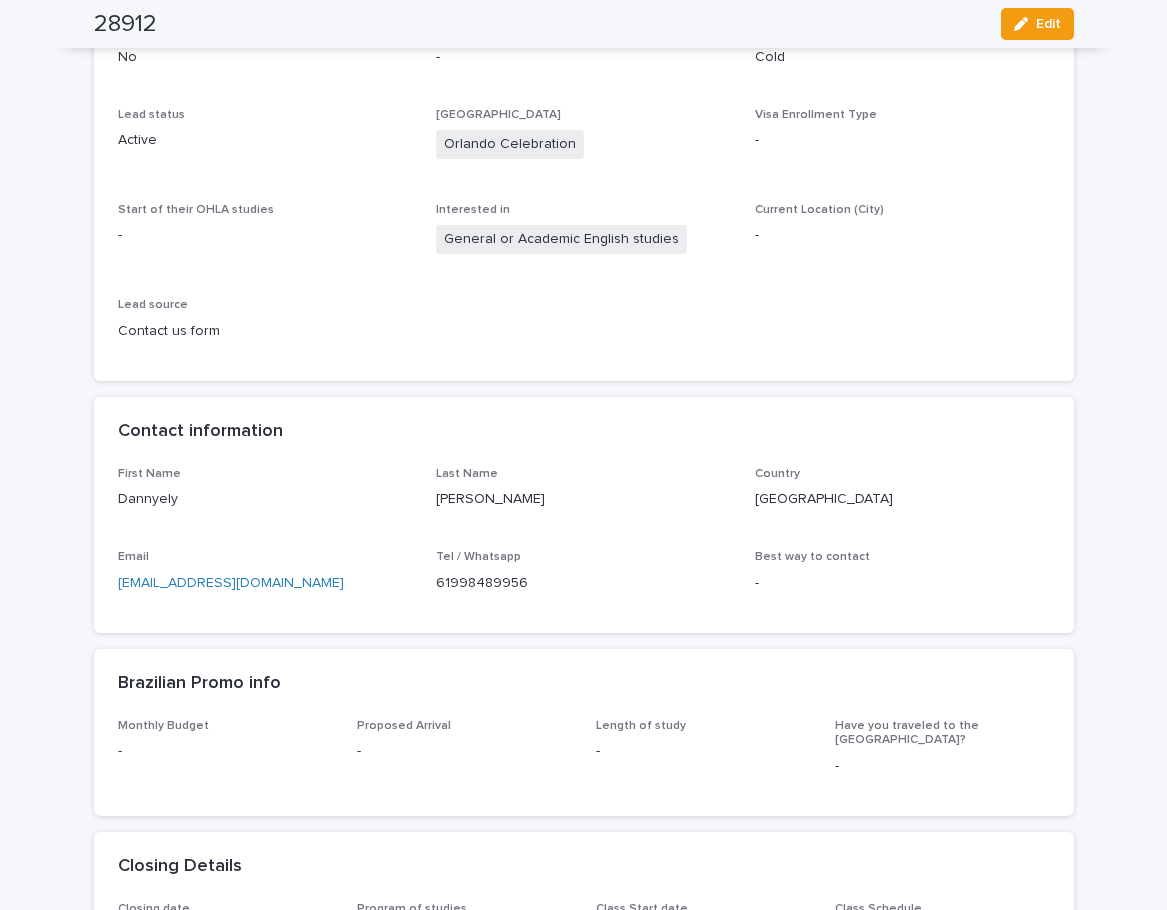 scroll, scrollTop: 300, scrollLeft: 0, axis: vertical 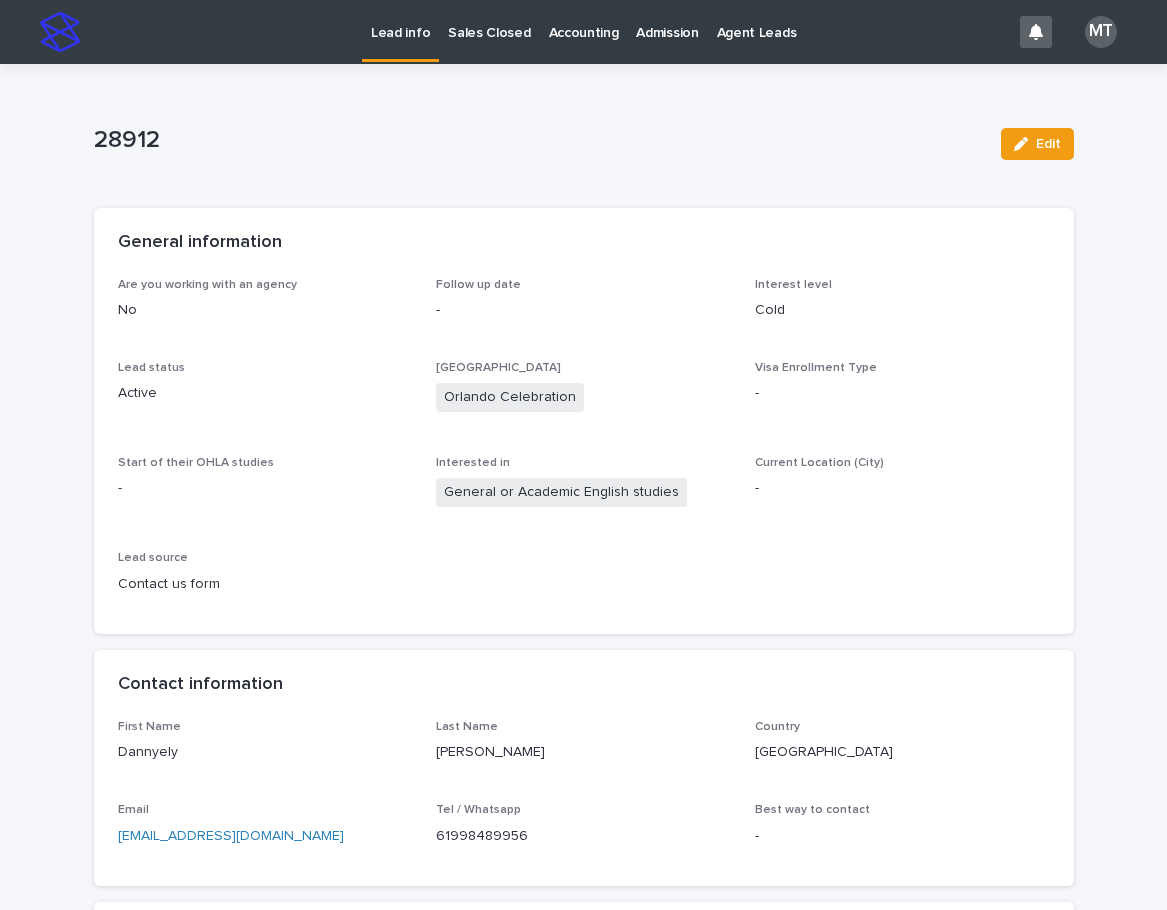 click on "Lead info" at bounding box center [400, 21] 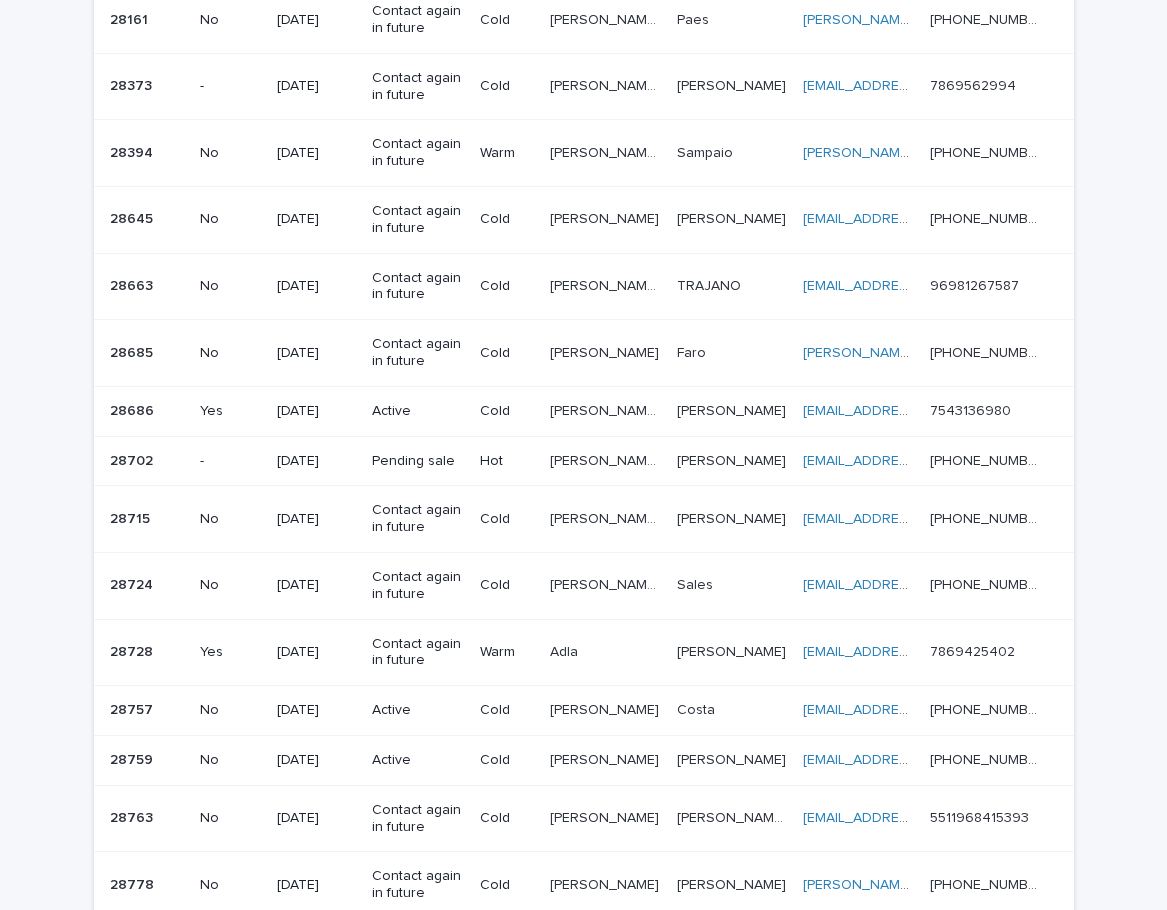 scroll, scrollTop: 0, scrollLeft: 0, axis: both 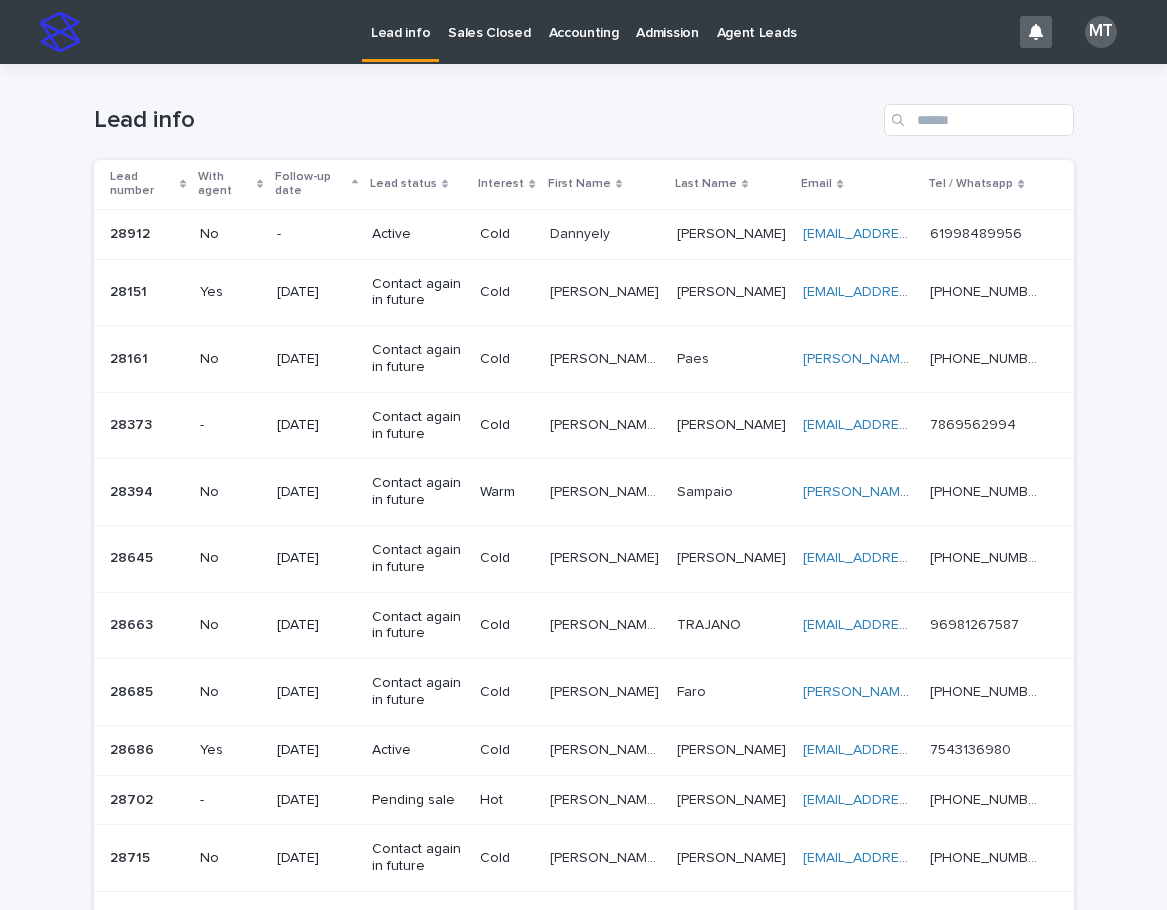 click on "Dannyely" at bounding box center [582, 232] 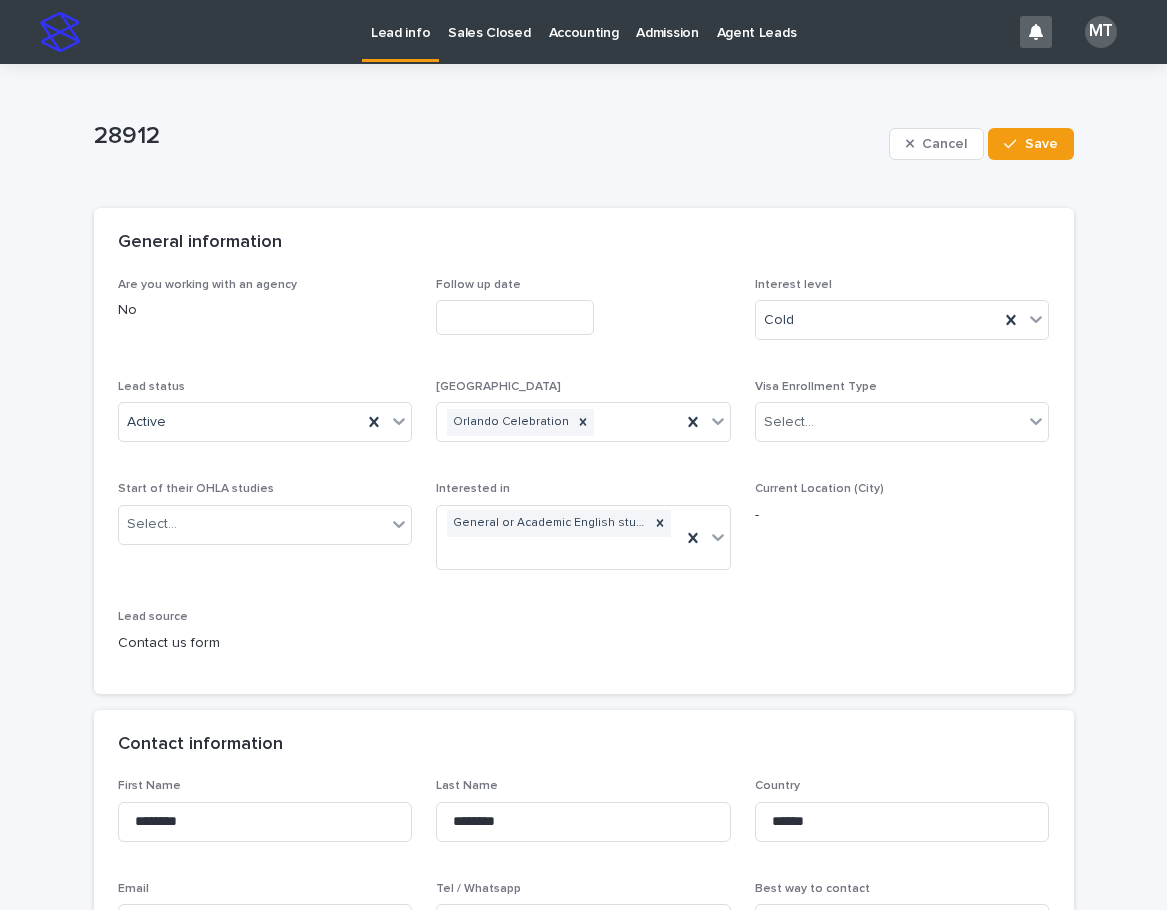 click at bounding box center (515, 317) 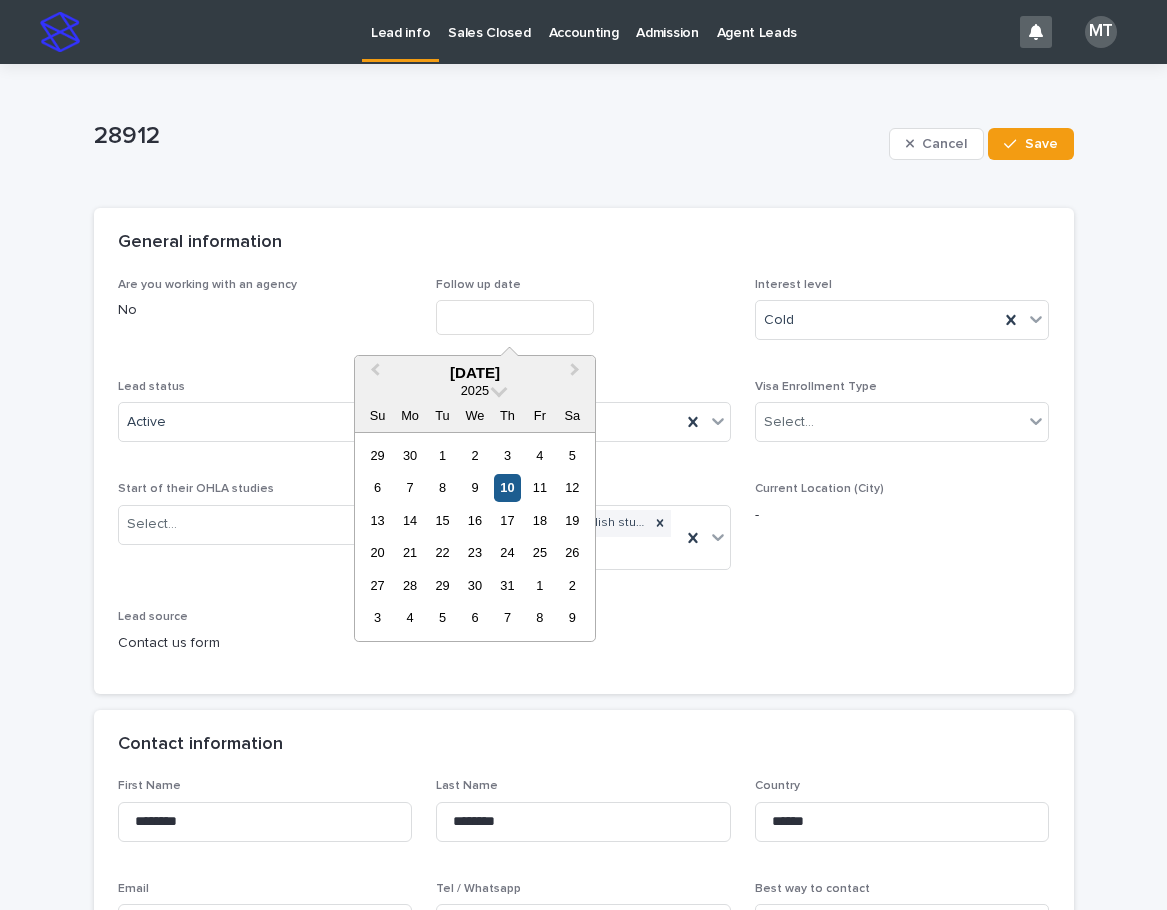 click on "10" at bounding box center [507, 487] 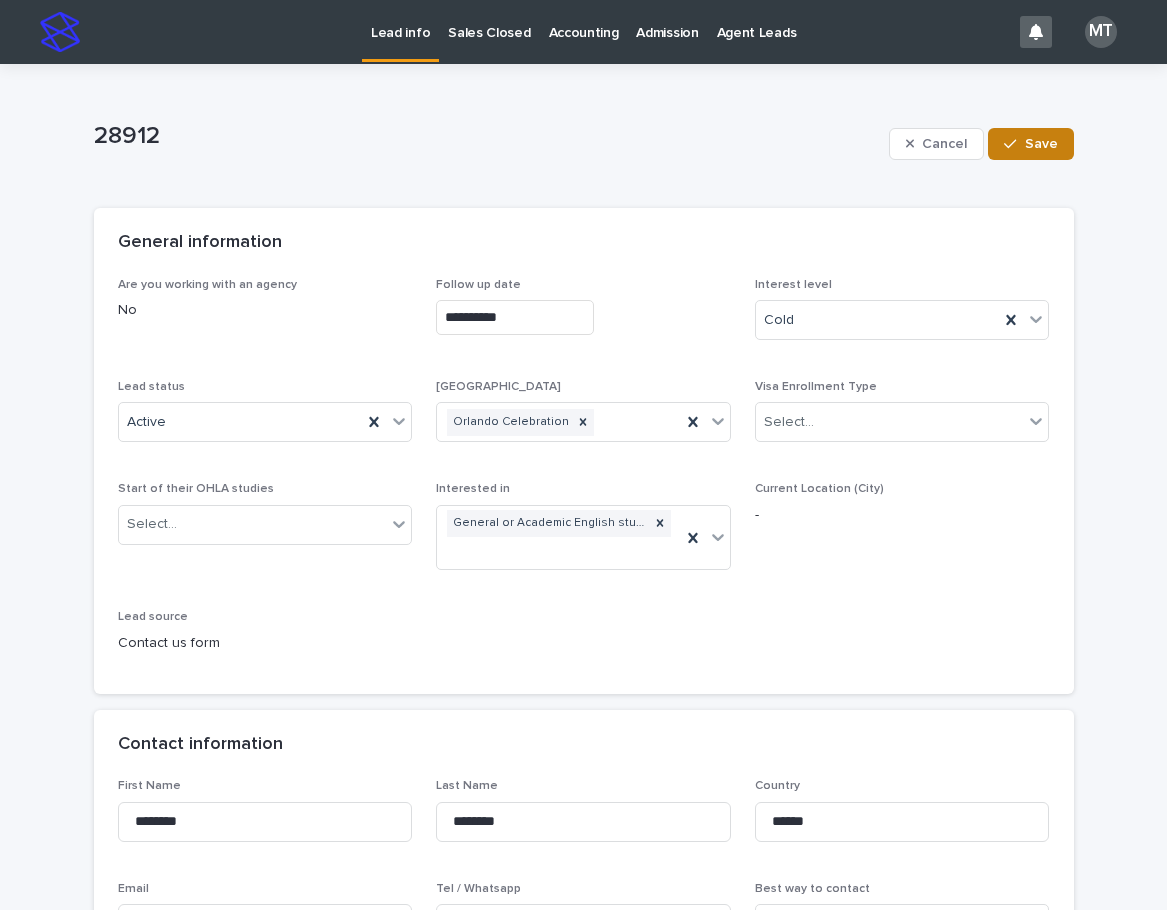 click on "Save" at bounding box center [1030, 144] 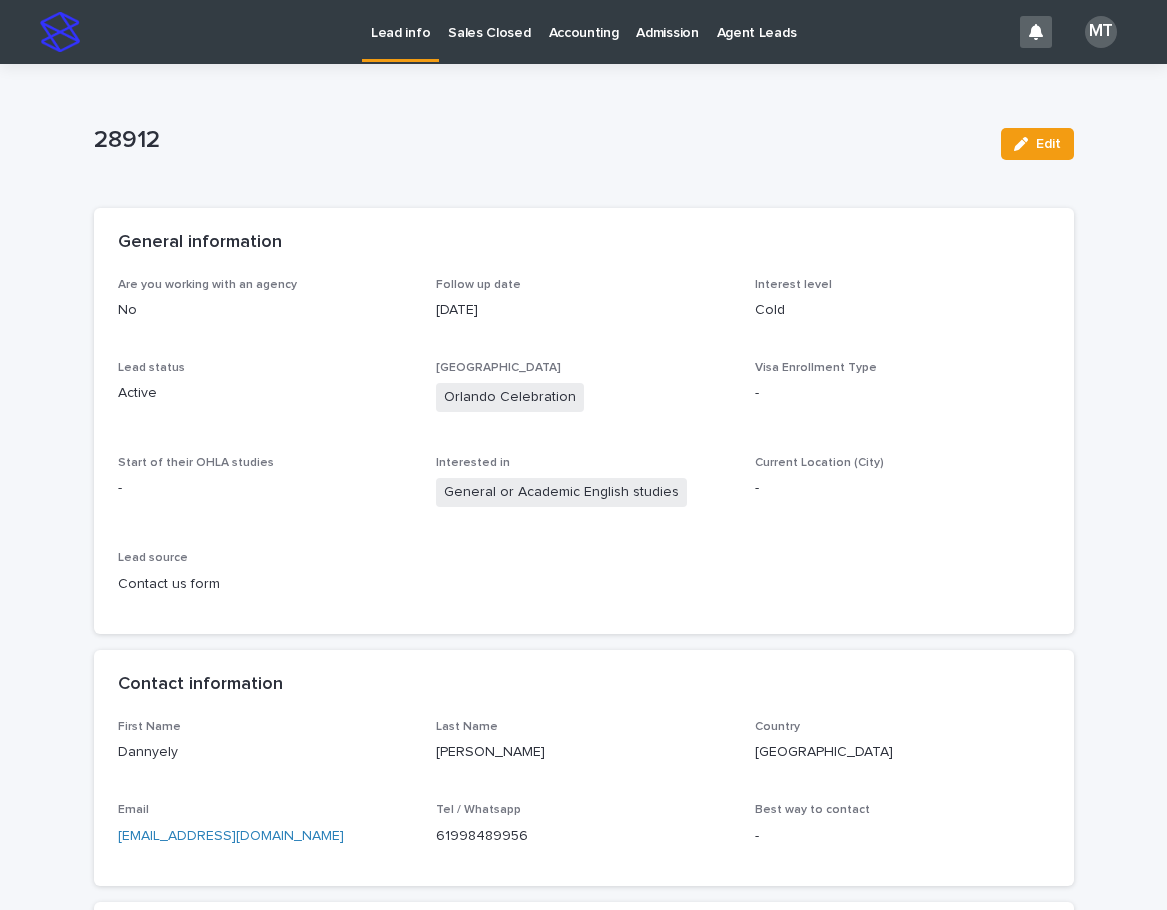 click on "Lead info" at bounding box center [400, 21] 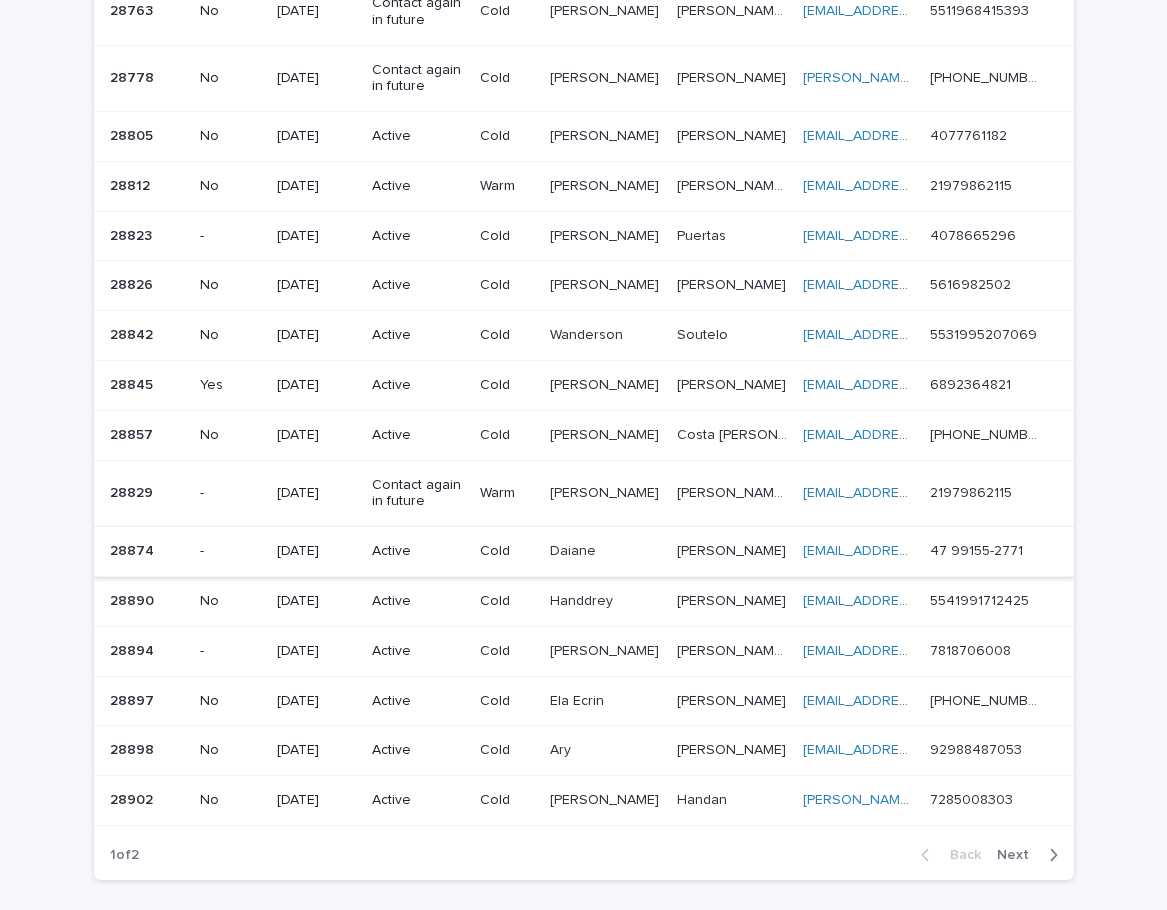 scroll, scrollTop: 1239, scrollLeft: 0, axis: vertical 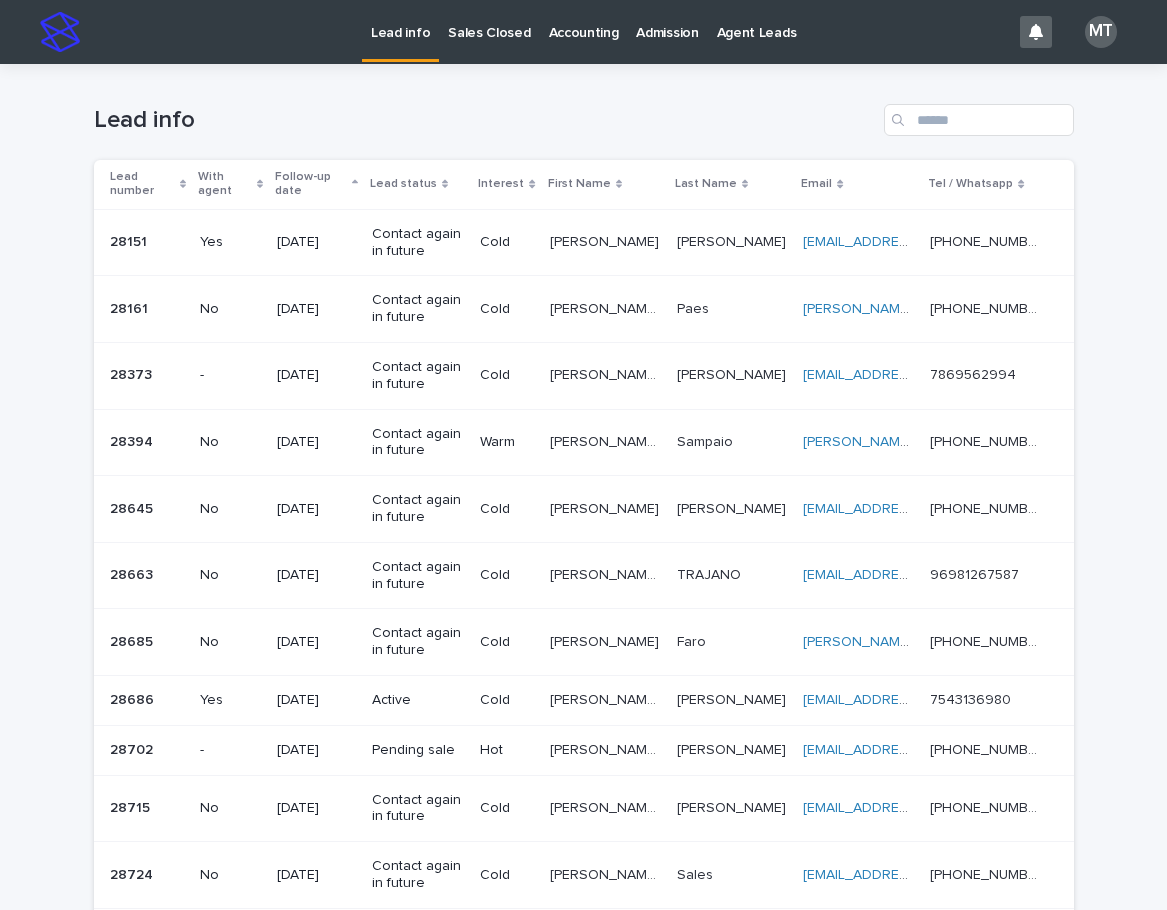 click on "Lead info" at bounding box center [400, 21] 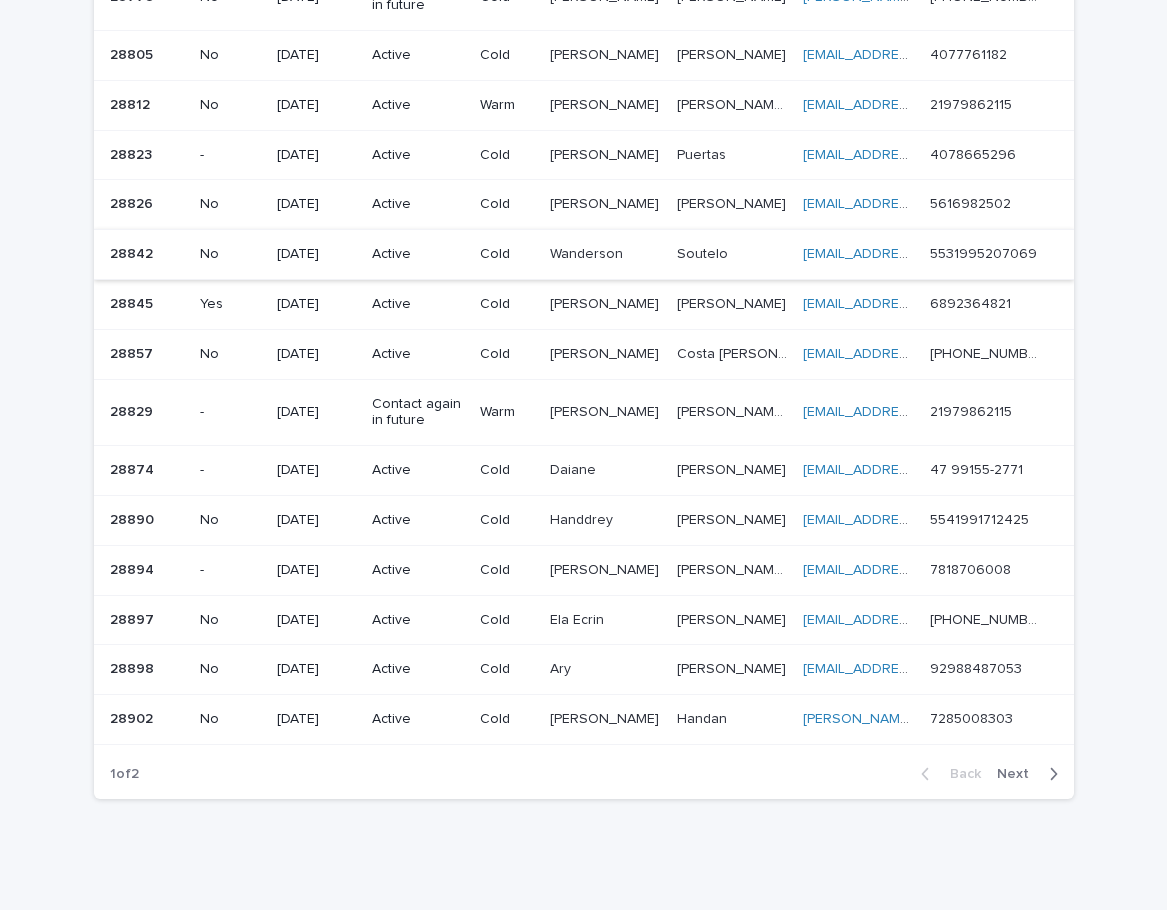 scroll, scrollTop: 1239, scrollLeft: 0, axis: vertical 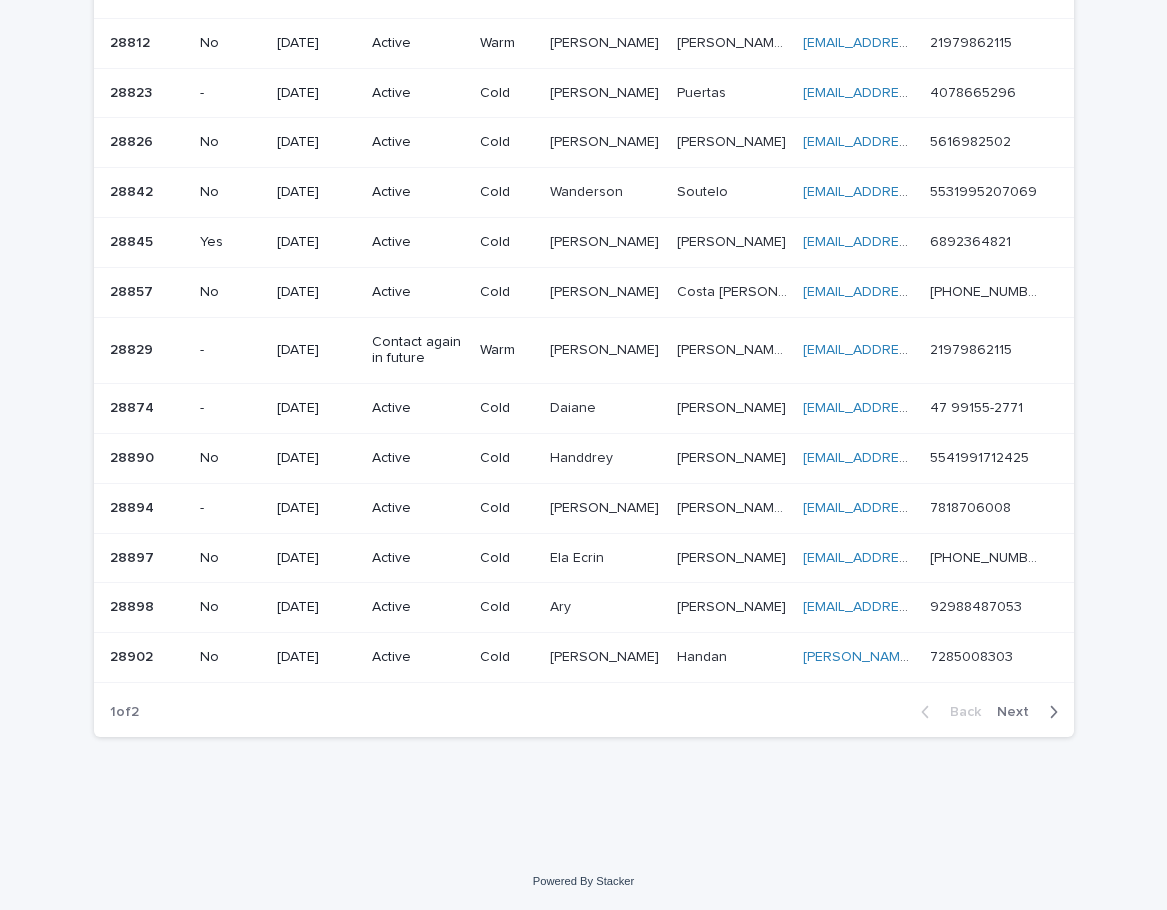 click on "Next" at bounding box center [1019, 712] 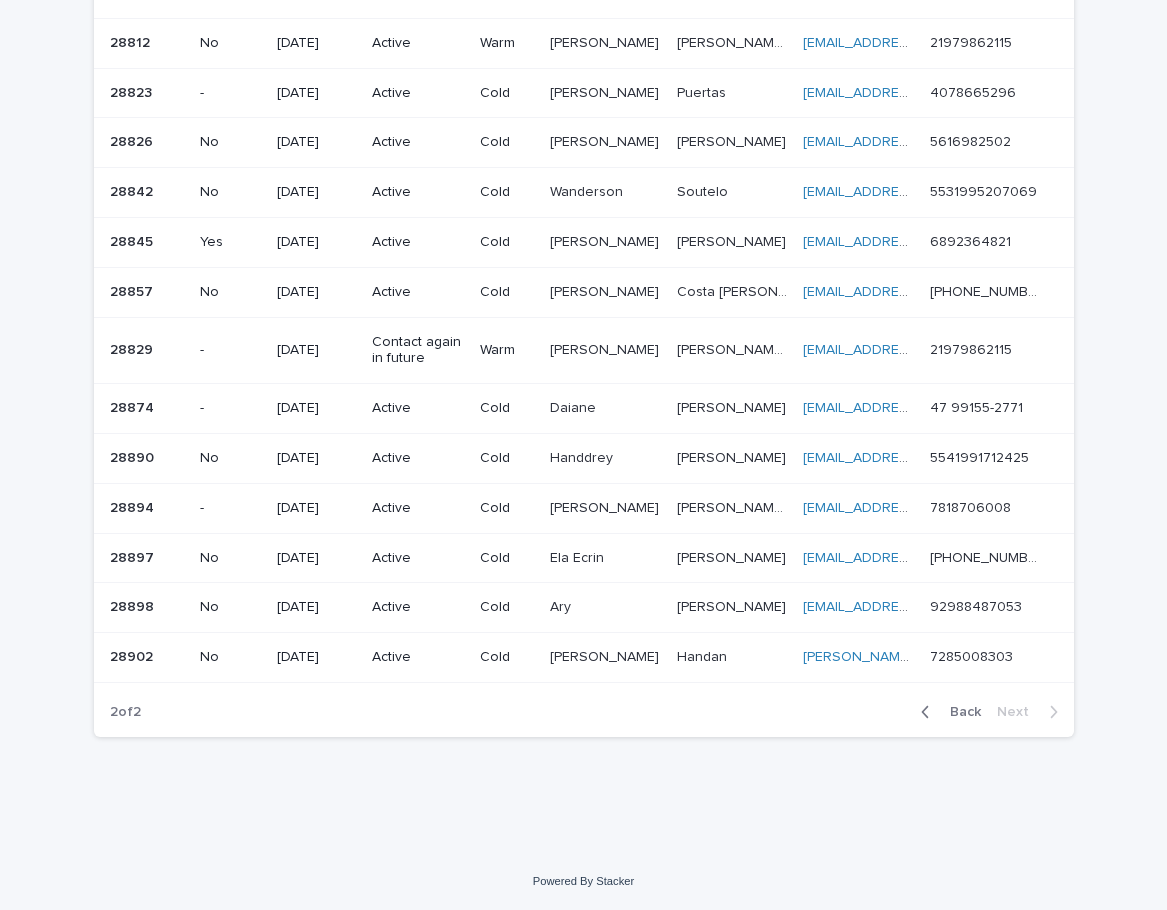 scroll, scrollTop: 0, scrollLeft: 0, axis: both 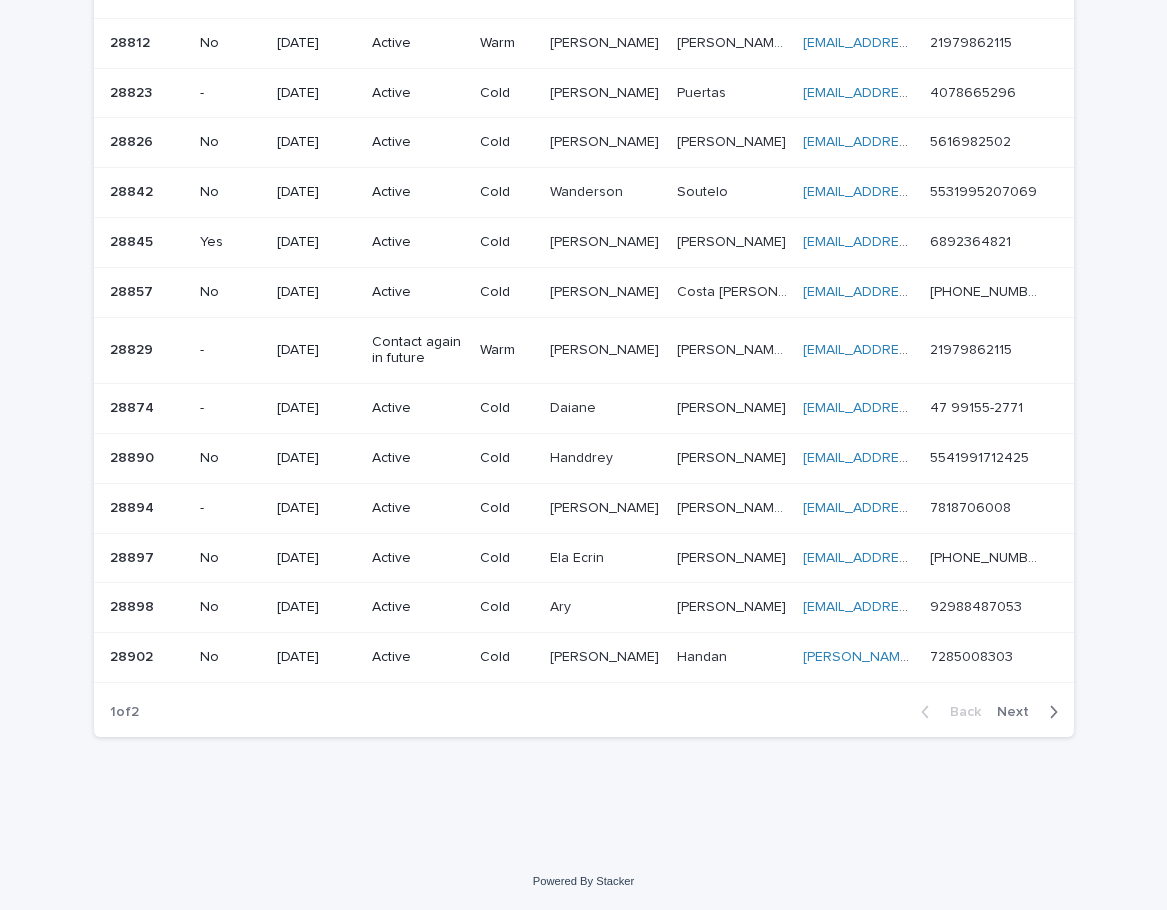 click on "Next" at bounding box center [1019, 712] 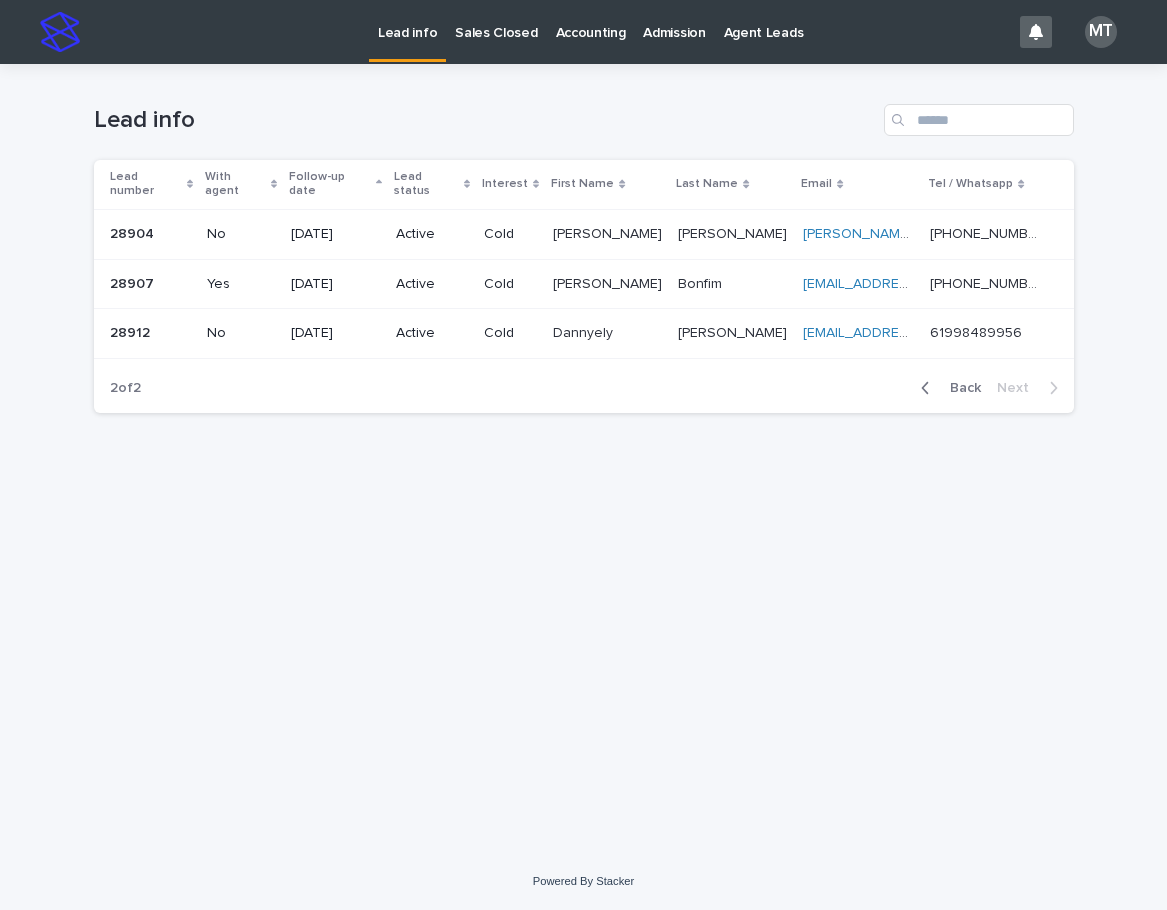 click on "Back" at bounding box center (959, 388) 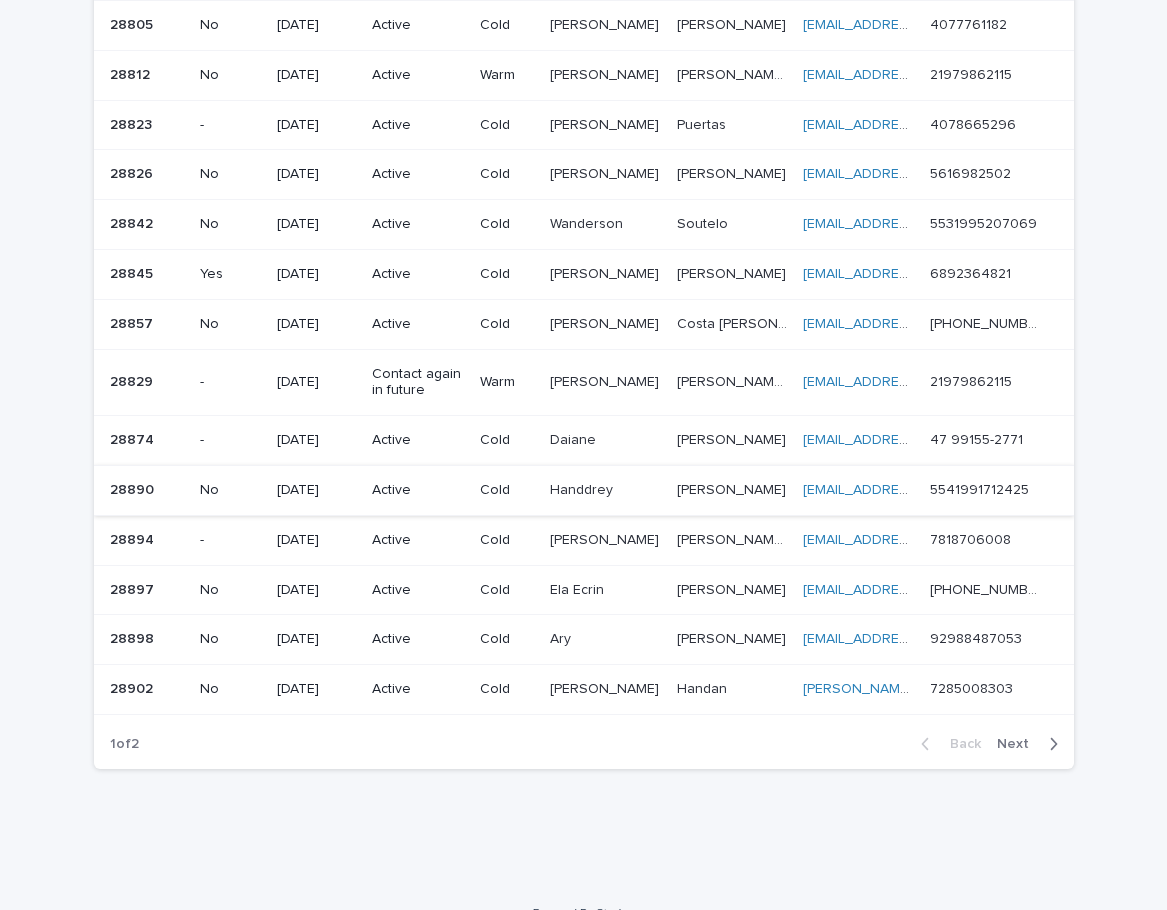 scroll, scrollTop: 1239, scrollLeft: 0, axis: vertical 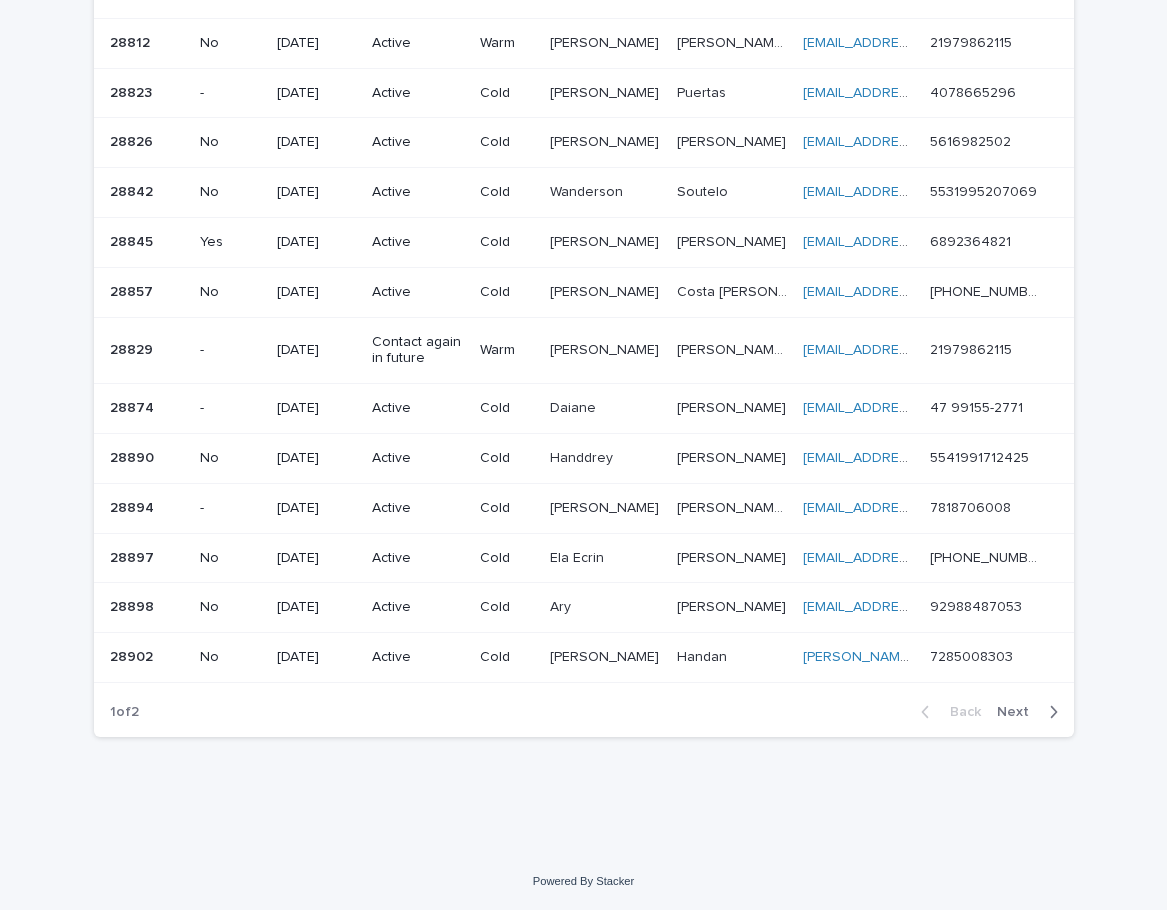 click on "Active" at bounding box center [418, 607] 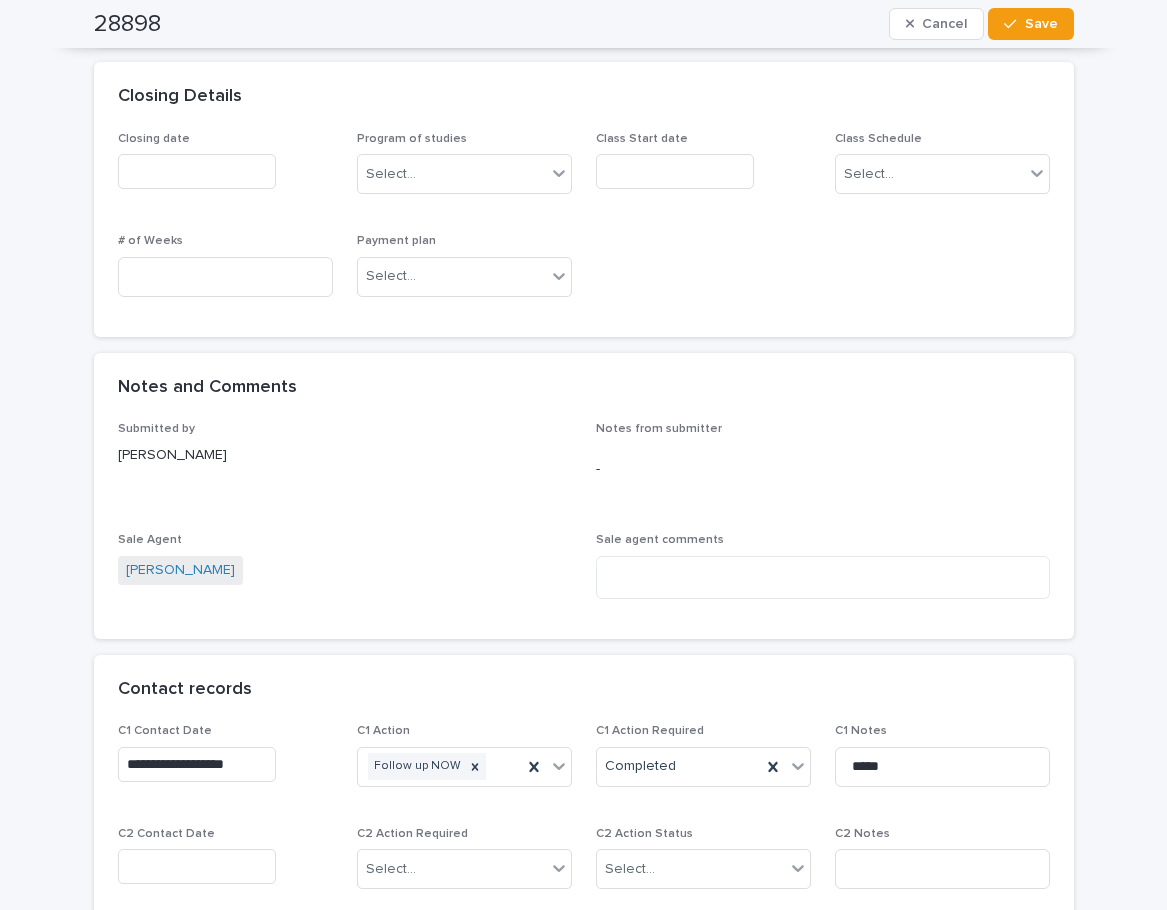 scroll, scrollTop: 1200, scrollLeft: 0, axis: vertical 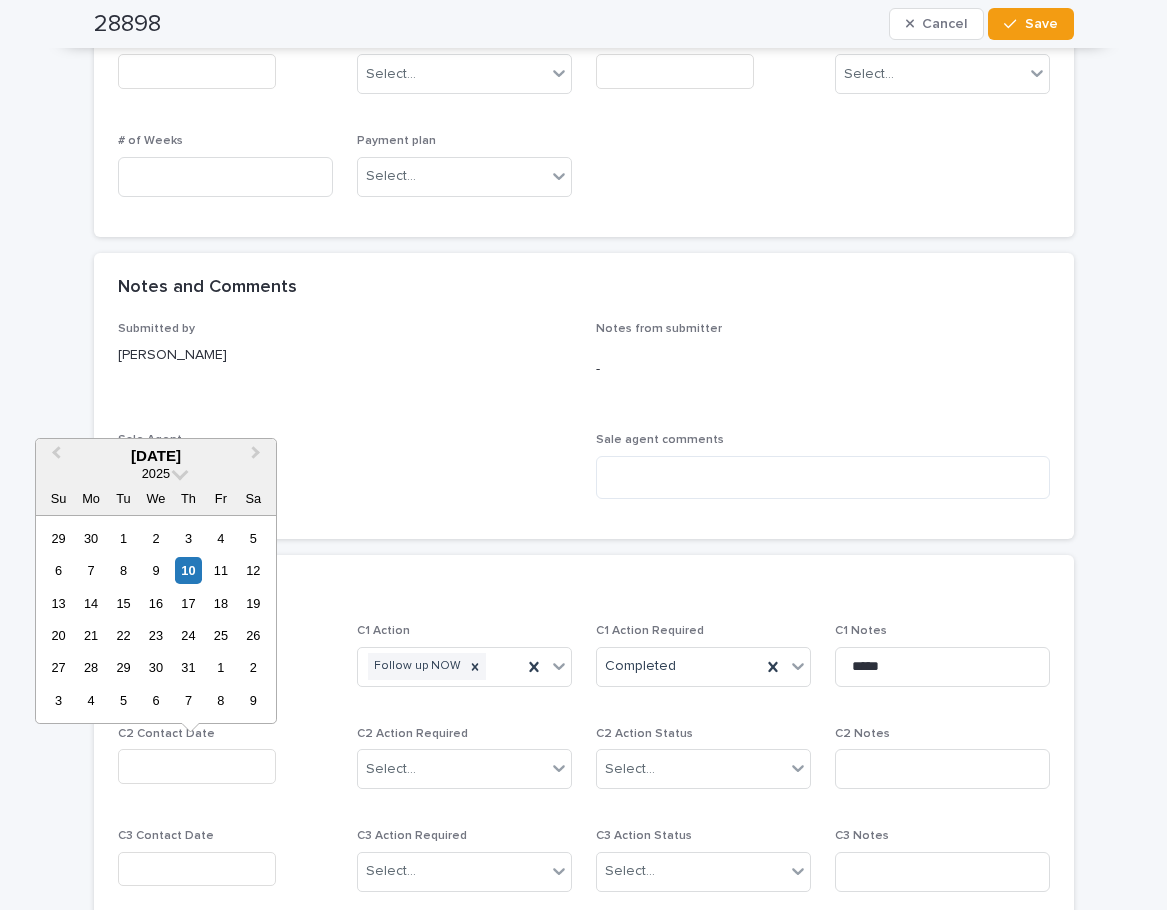 click at bounding box center (197, 766) 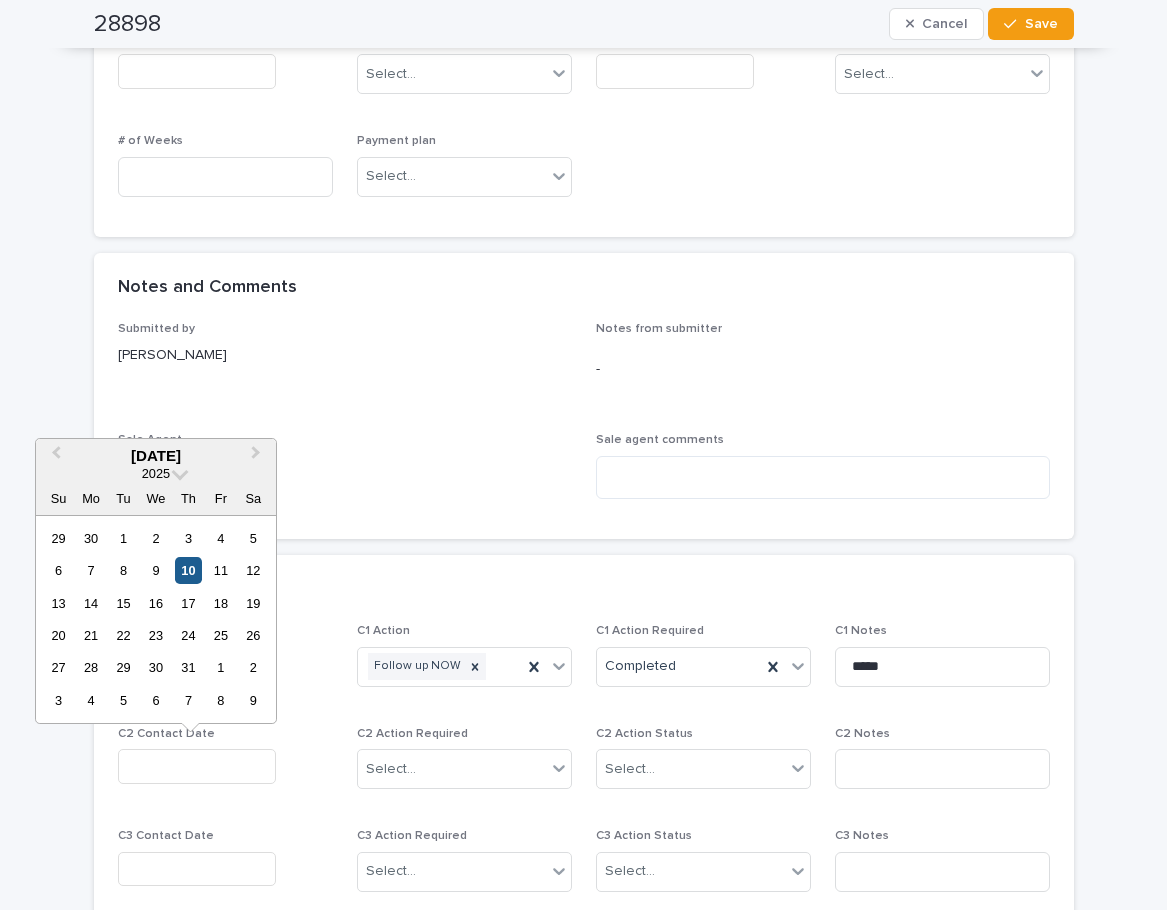 click on "10" at bounding box center [188, 570] 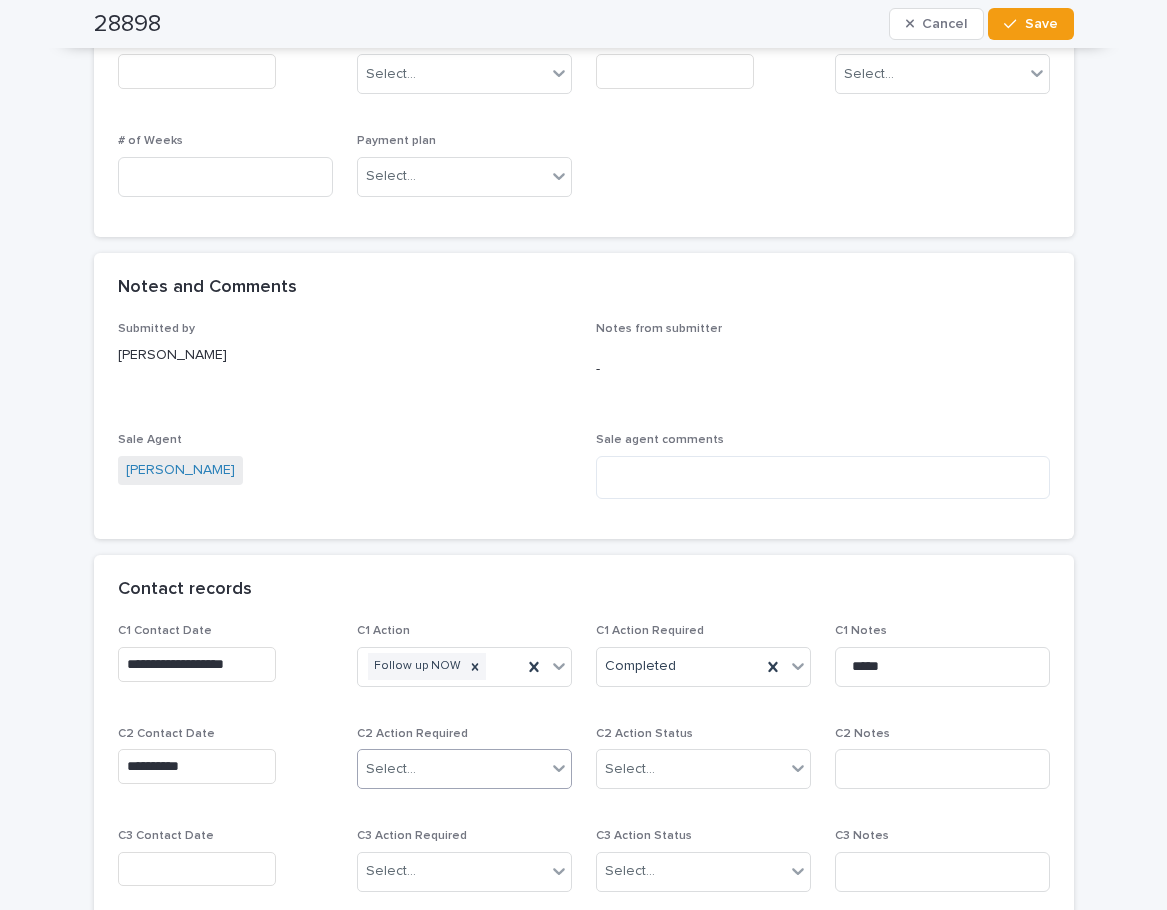 click on "Select..." at bounding box center [391, 769] 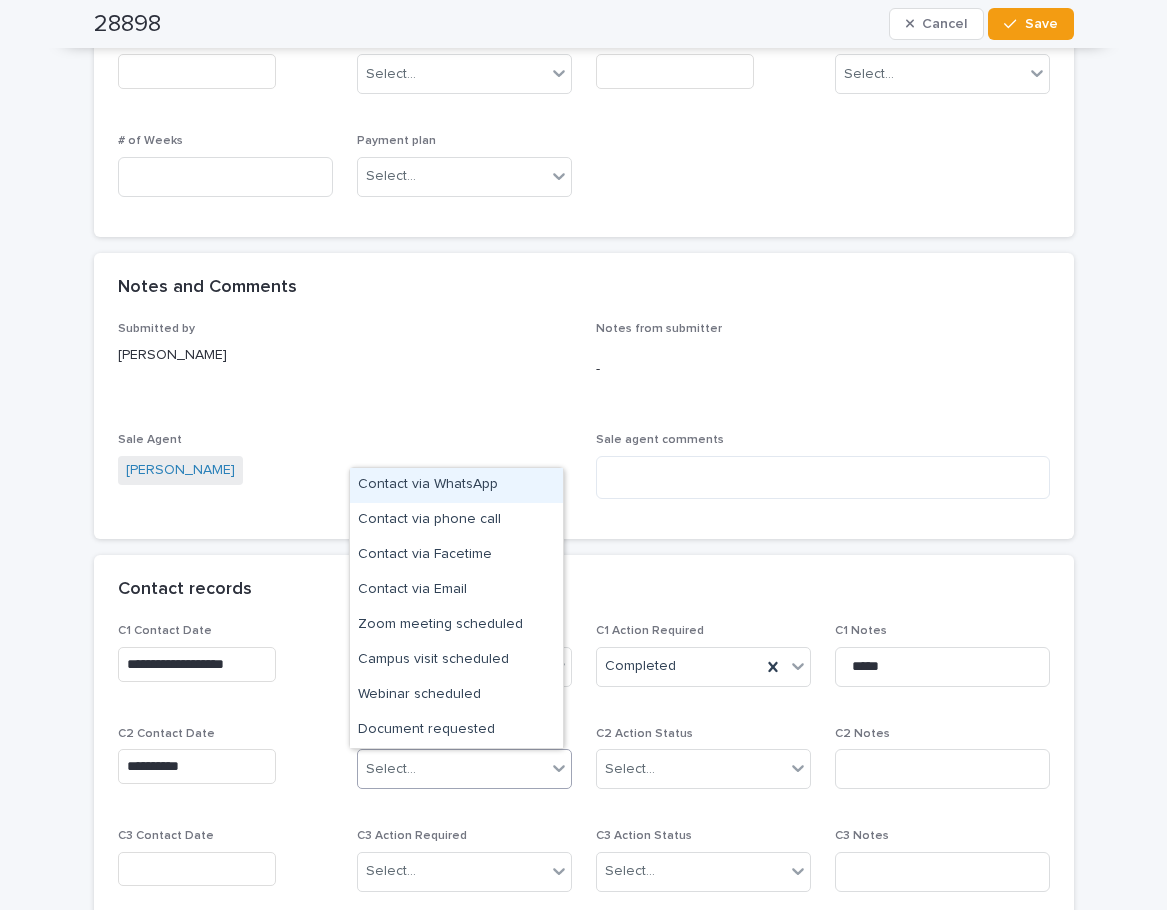 click on "Contact via WhatsApp" at bounding box center (456, 485) 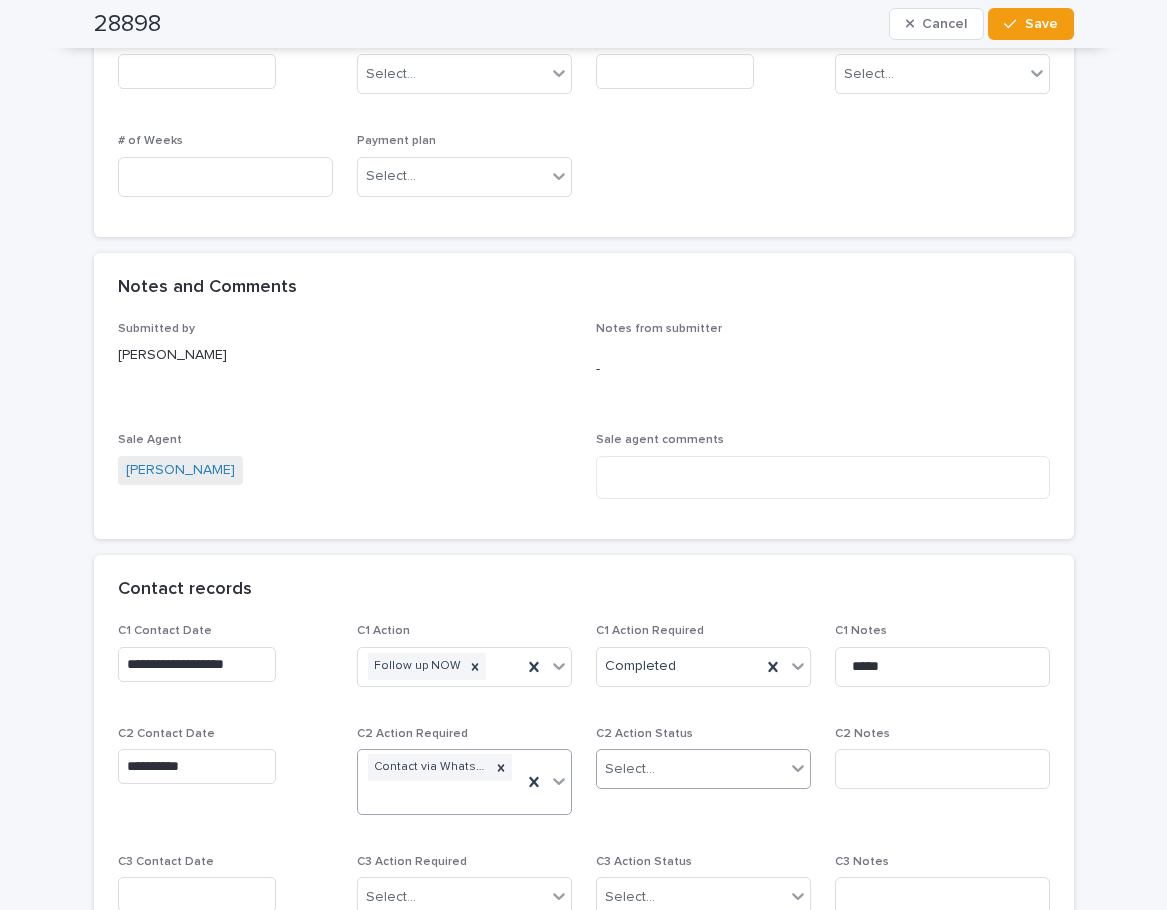 scroll, scrollTop: 1213, scrollLeft: 0, axis: vertical 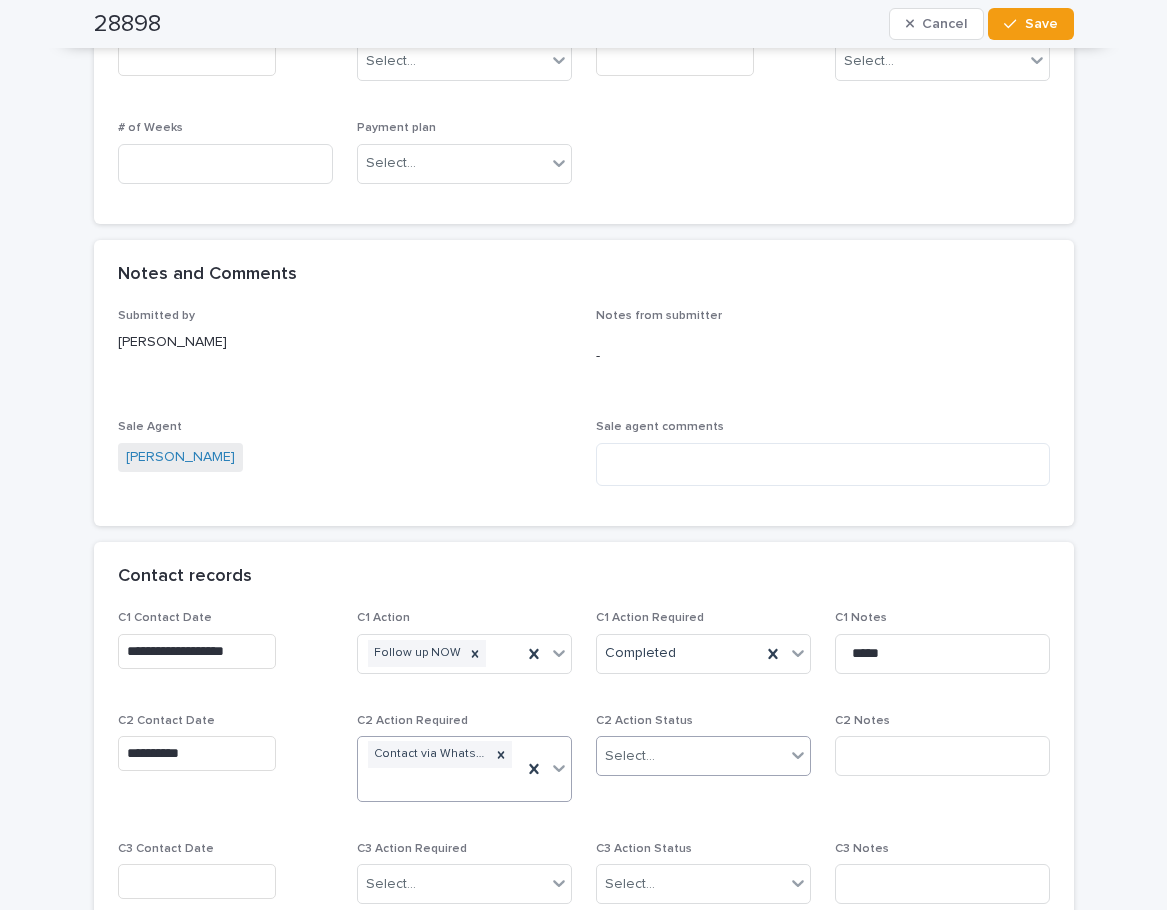 click on "Select..." at bounding box center [691, 756] 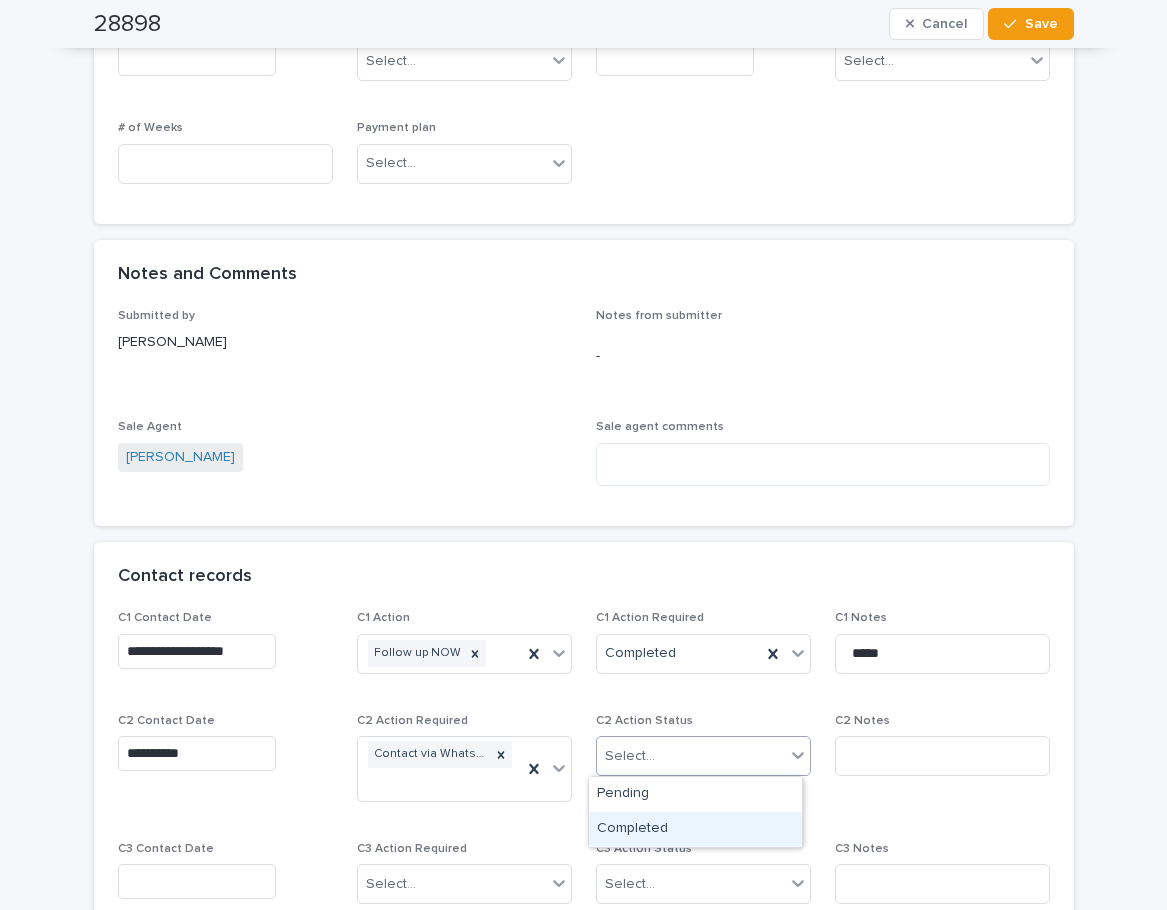 drag, startPoint x: 666, startPoint y: 828, endPoint x: 697, endPoint y: 828, distance: 31 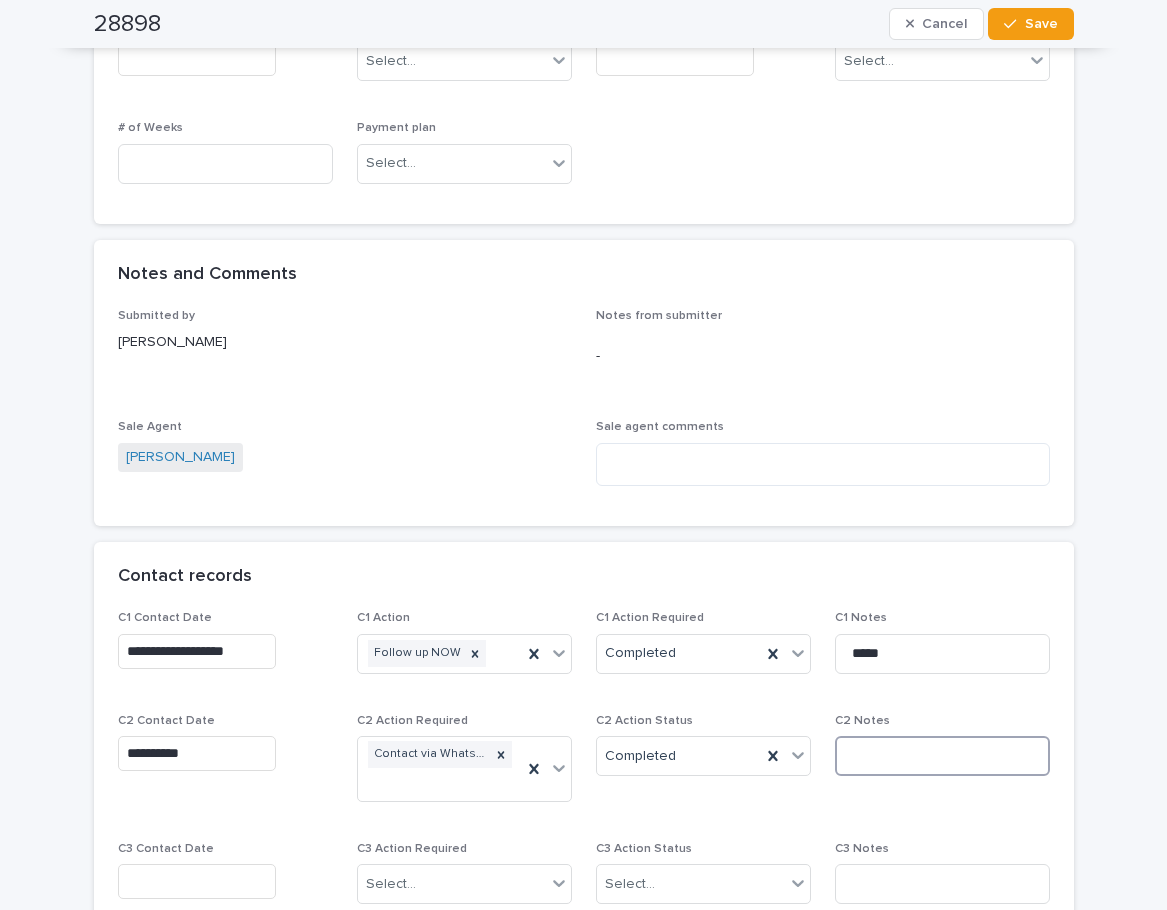 click at bounding box center [942, 756] 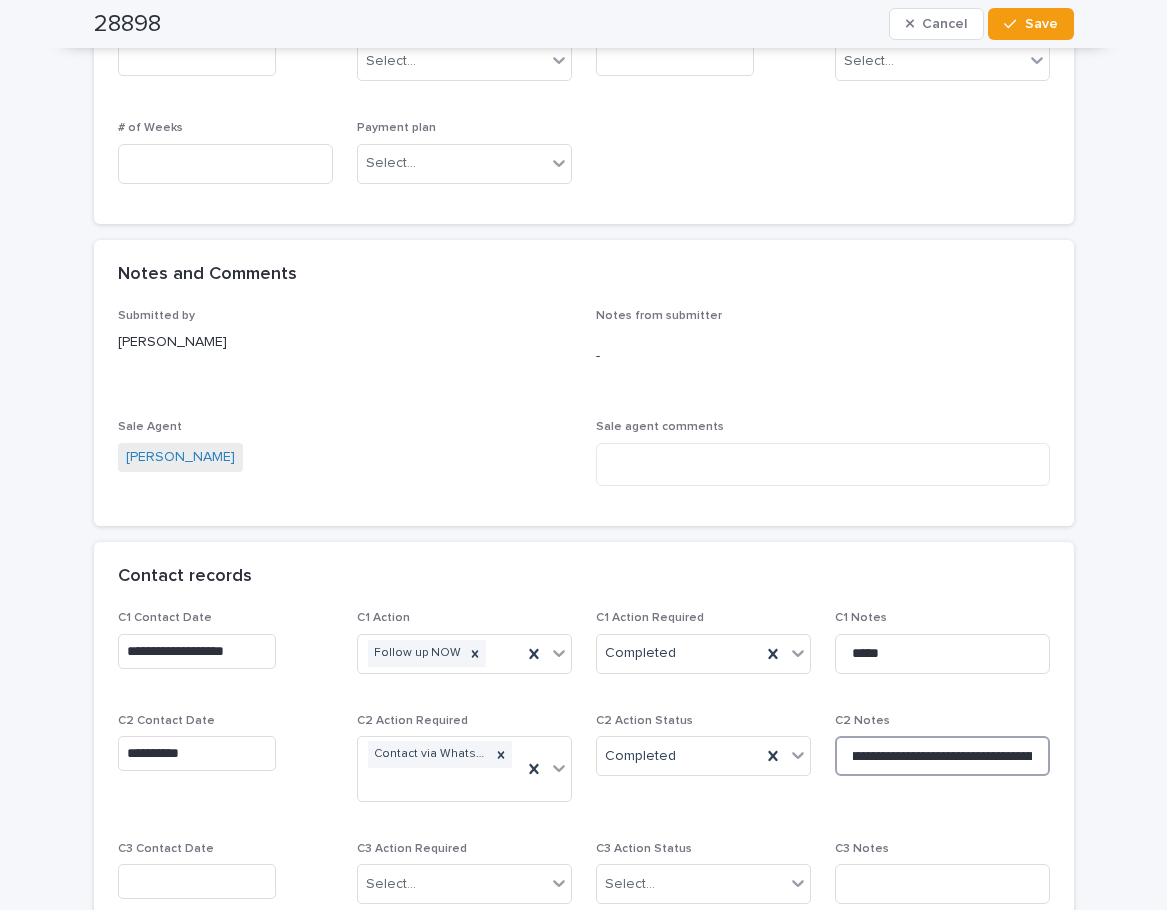 scroll, scrollTop: 0, scrollLeft: 0, axis: both 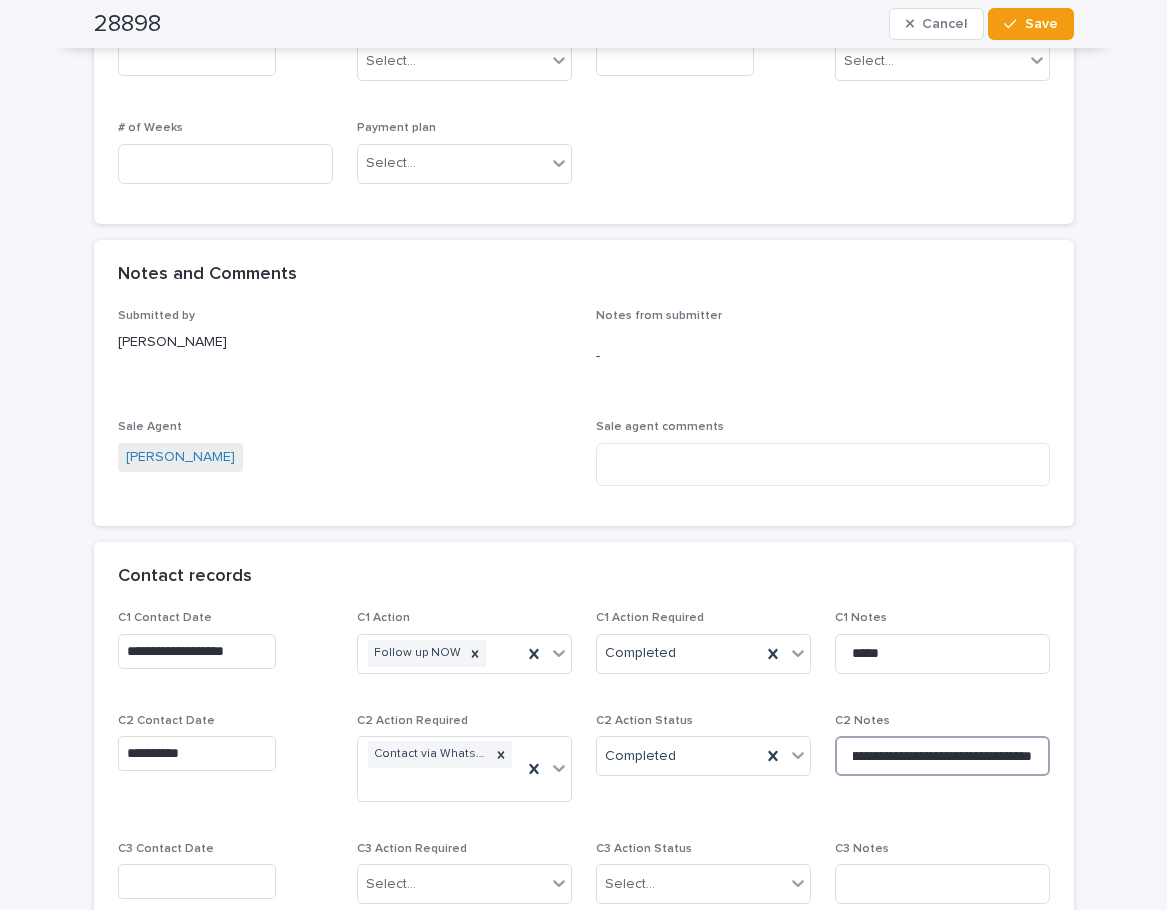 drag, startPoint x: 845, startPoint y: 750, endPoint x: 1143, endPoint y: 768, distance: 298.54312 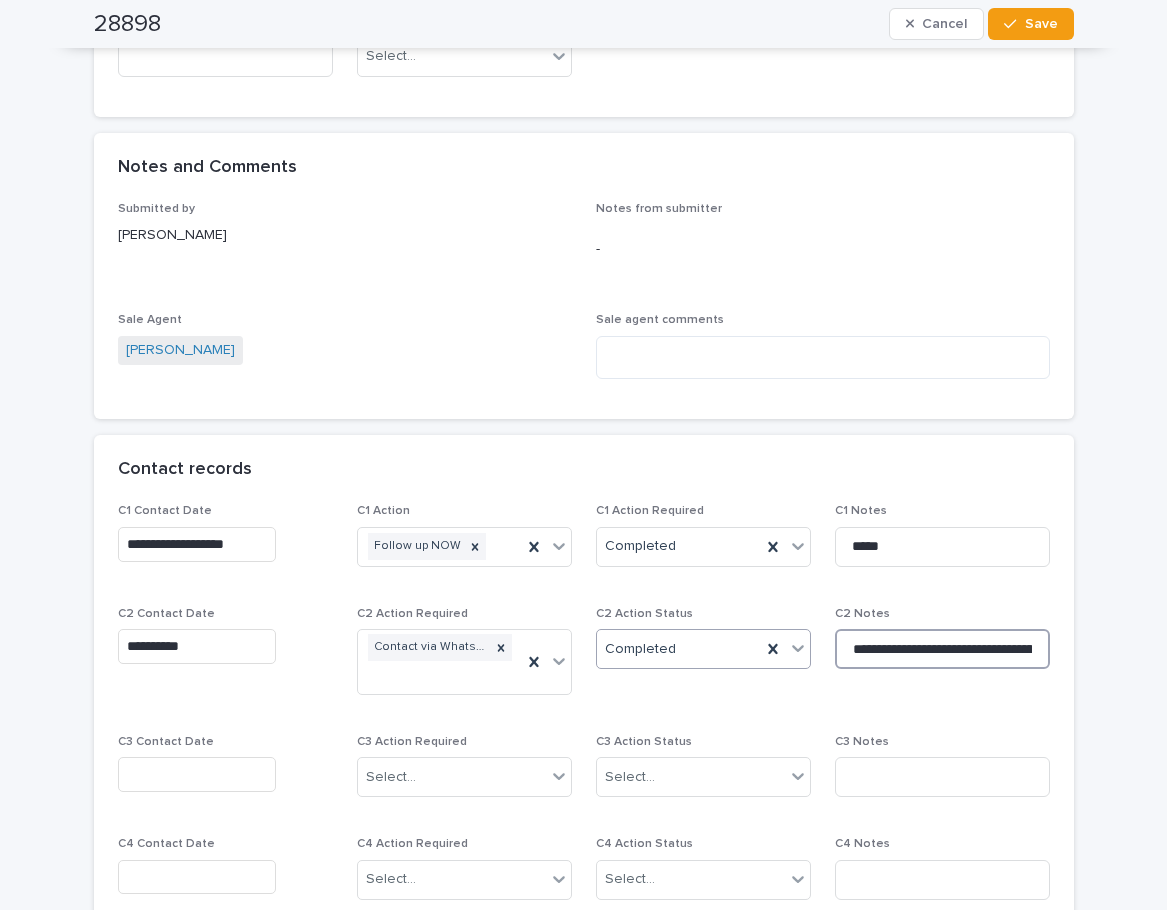scroll, scrollTop: 1513, scrollLeft: 0, axis: vertical 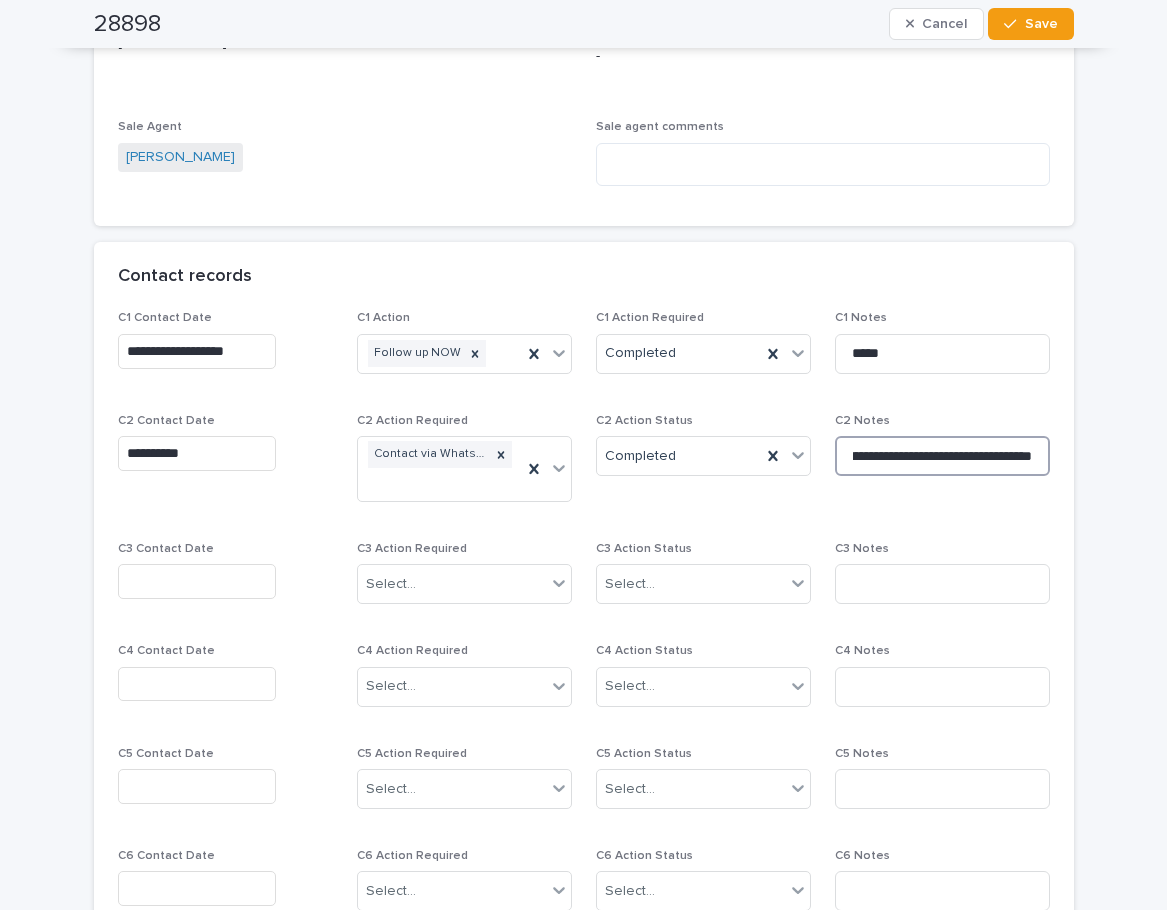 drag, startPoint x: 835, startPoint y: 456, endPoint x: 1437, endPoint y: 452, distance: 602.0133 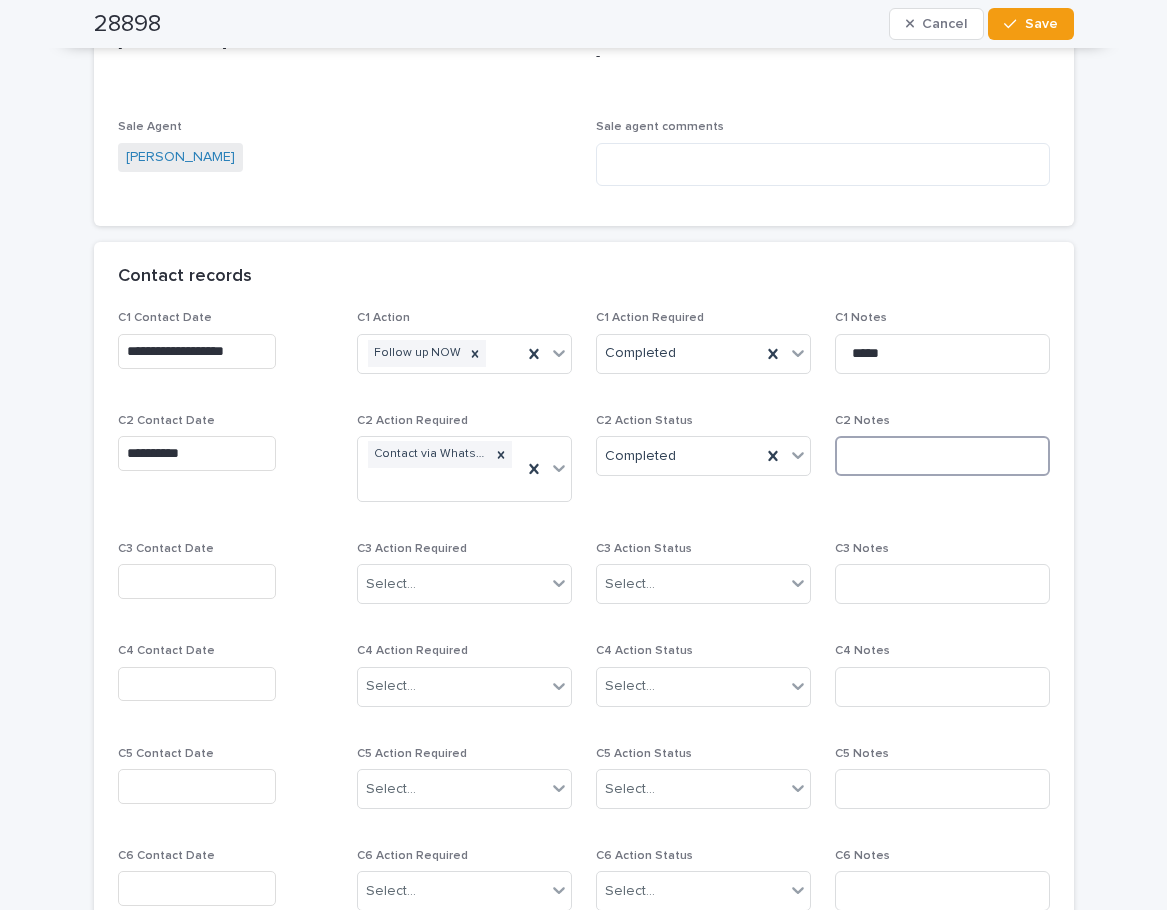 scroll, scrollTop: 0, scrollLeft: 0, axis: both 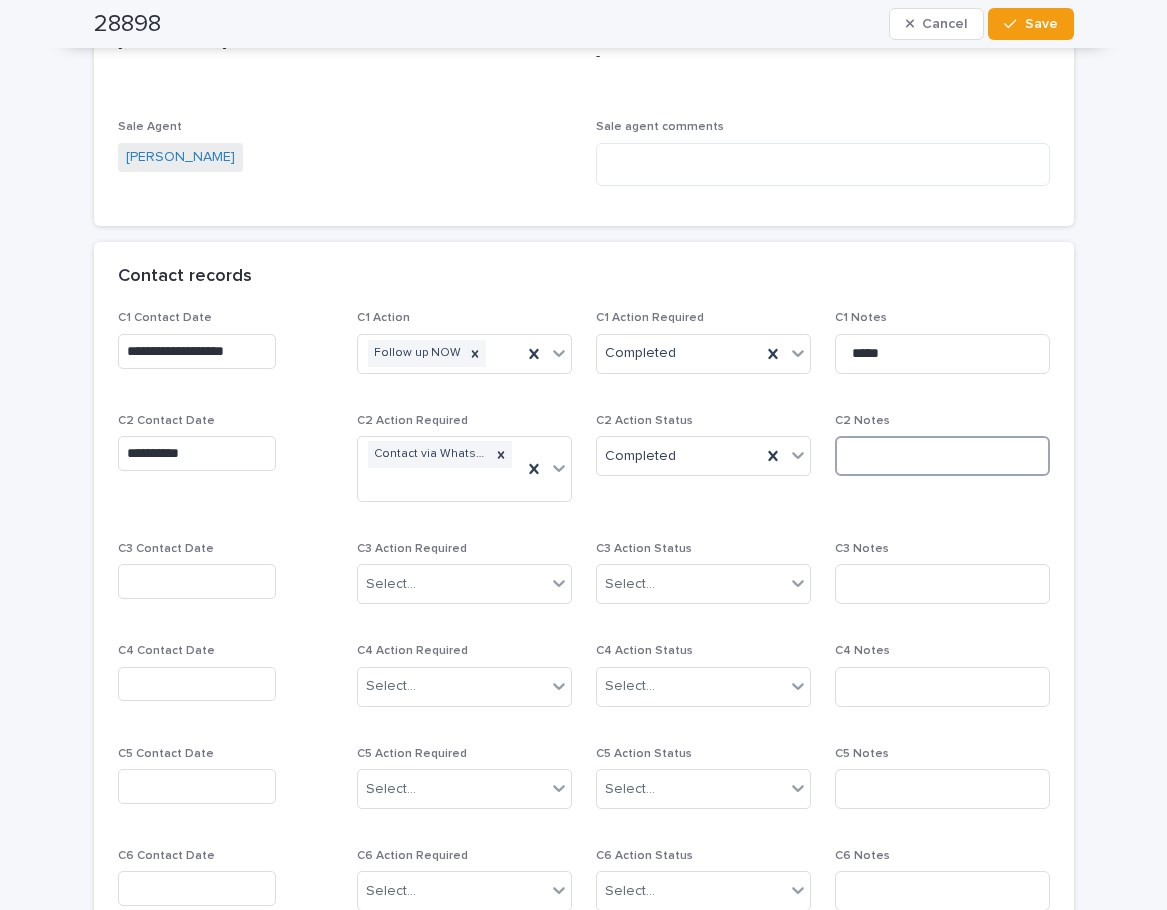 paste on "**********" 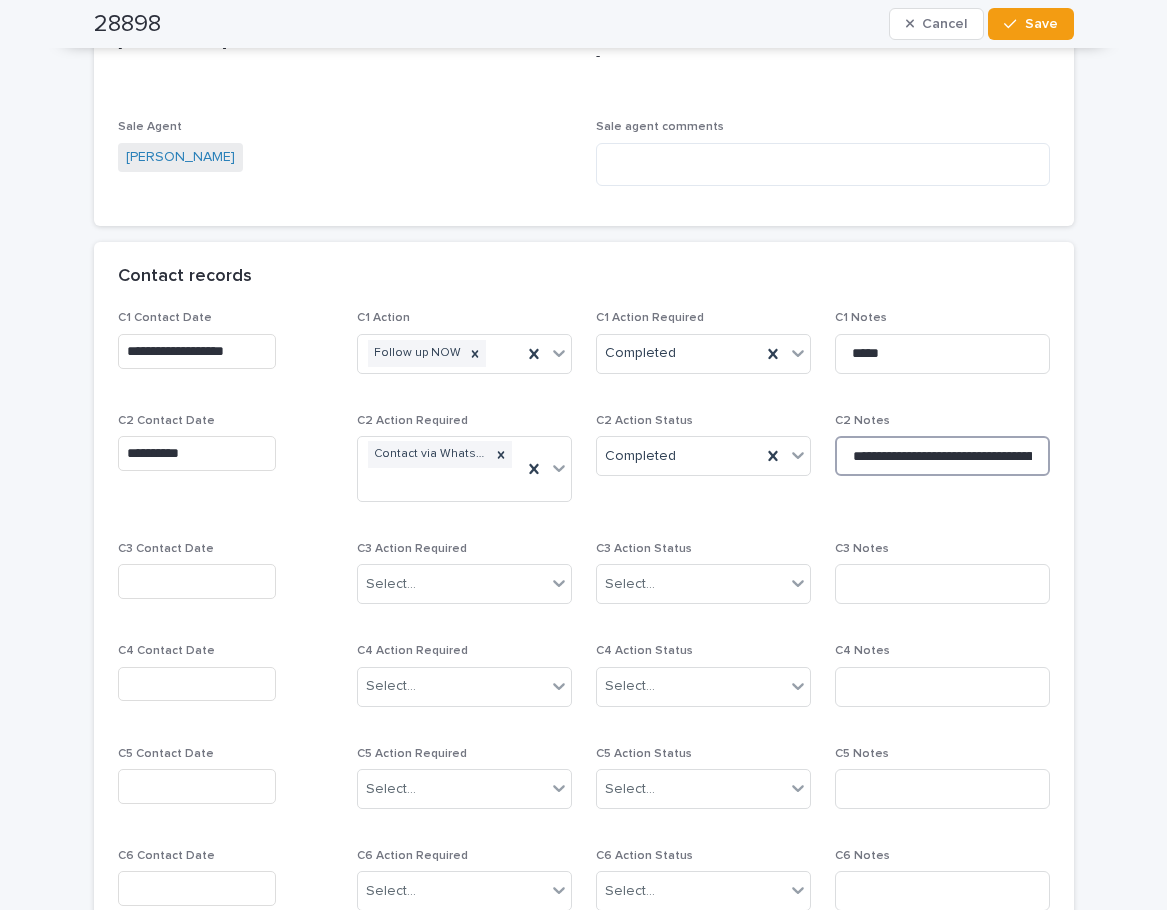 scroll, scrollTop: 0, scrollLeft: 302, axis: horizontal 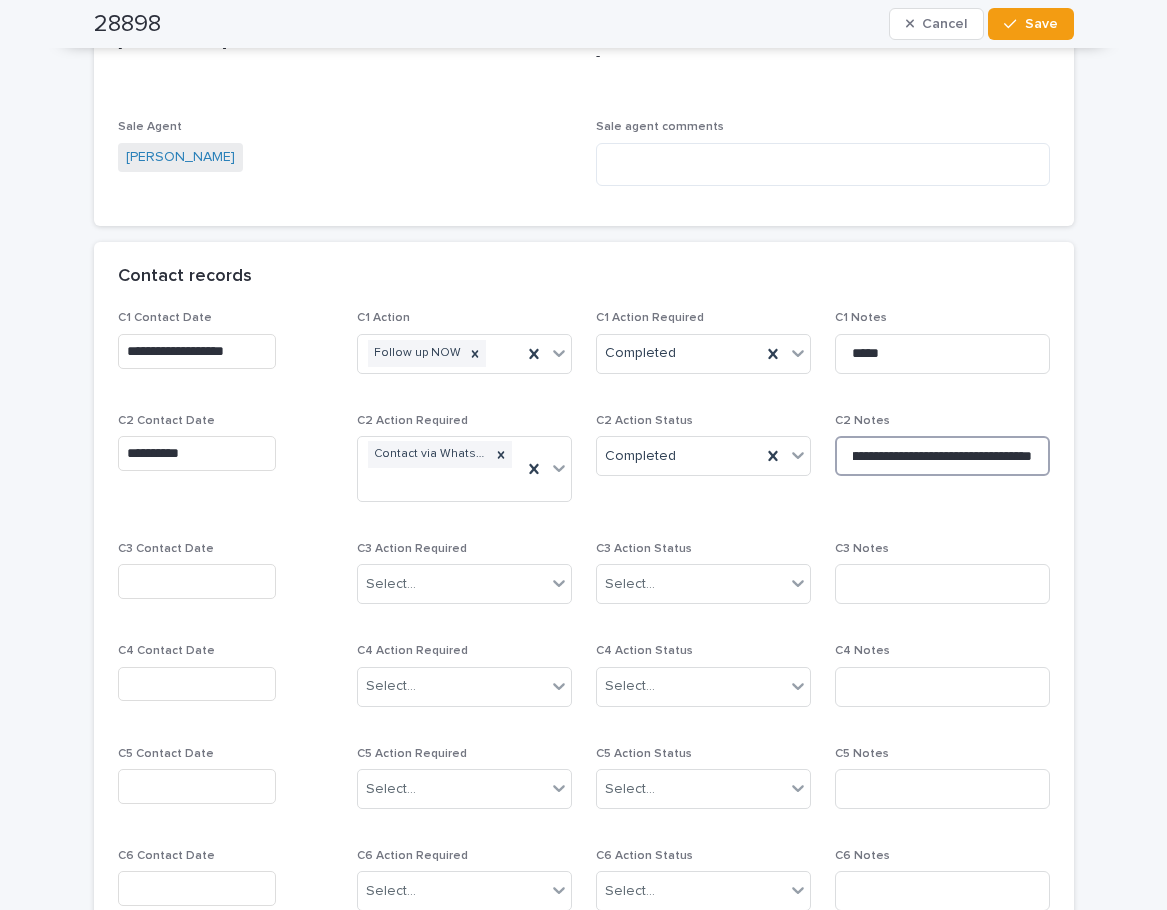drag, startPoint x: 1032, startPoint y: 458, endPoint x: 1044, endPoint y: 450, distance: 14.422205 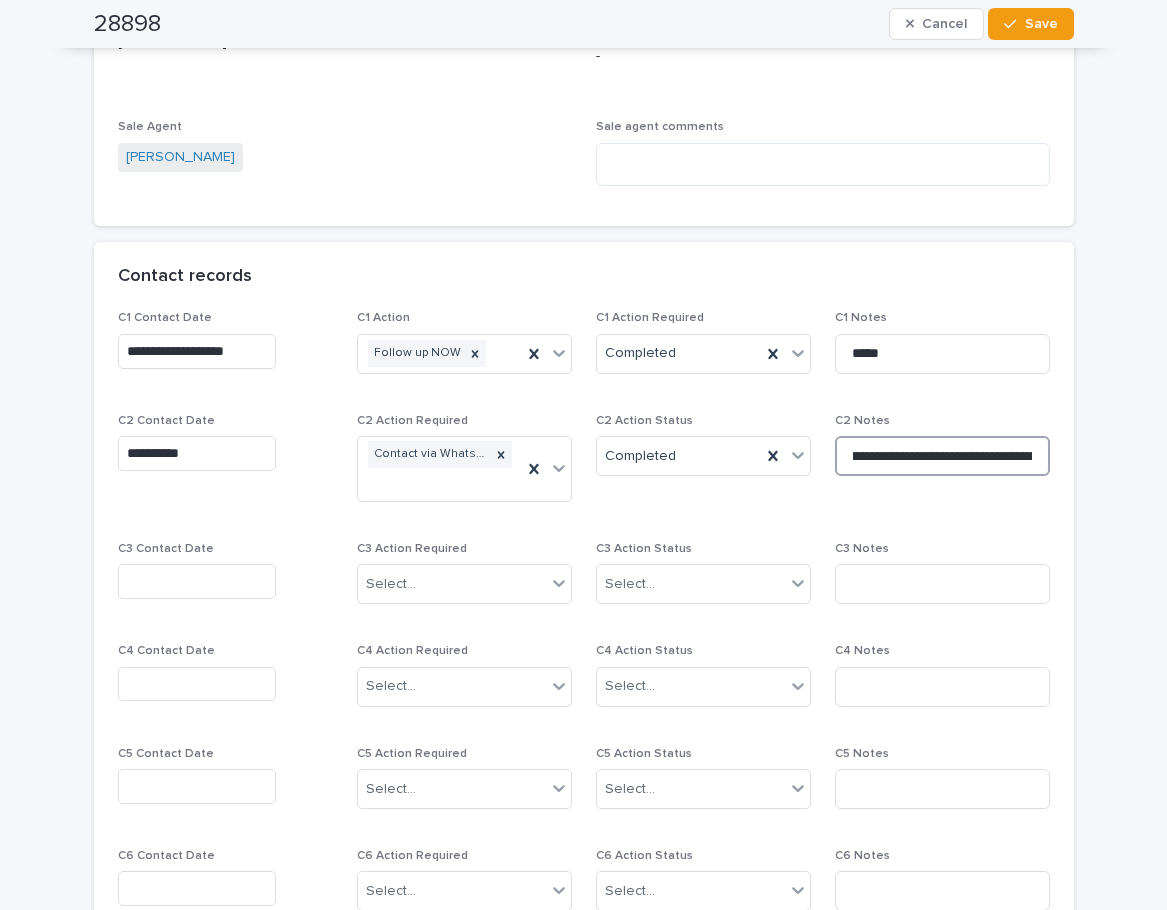 scroll, scrollTop: 0, scrollLeft: 0, axis: both 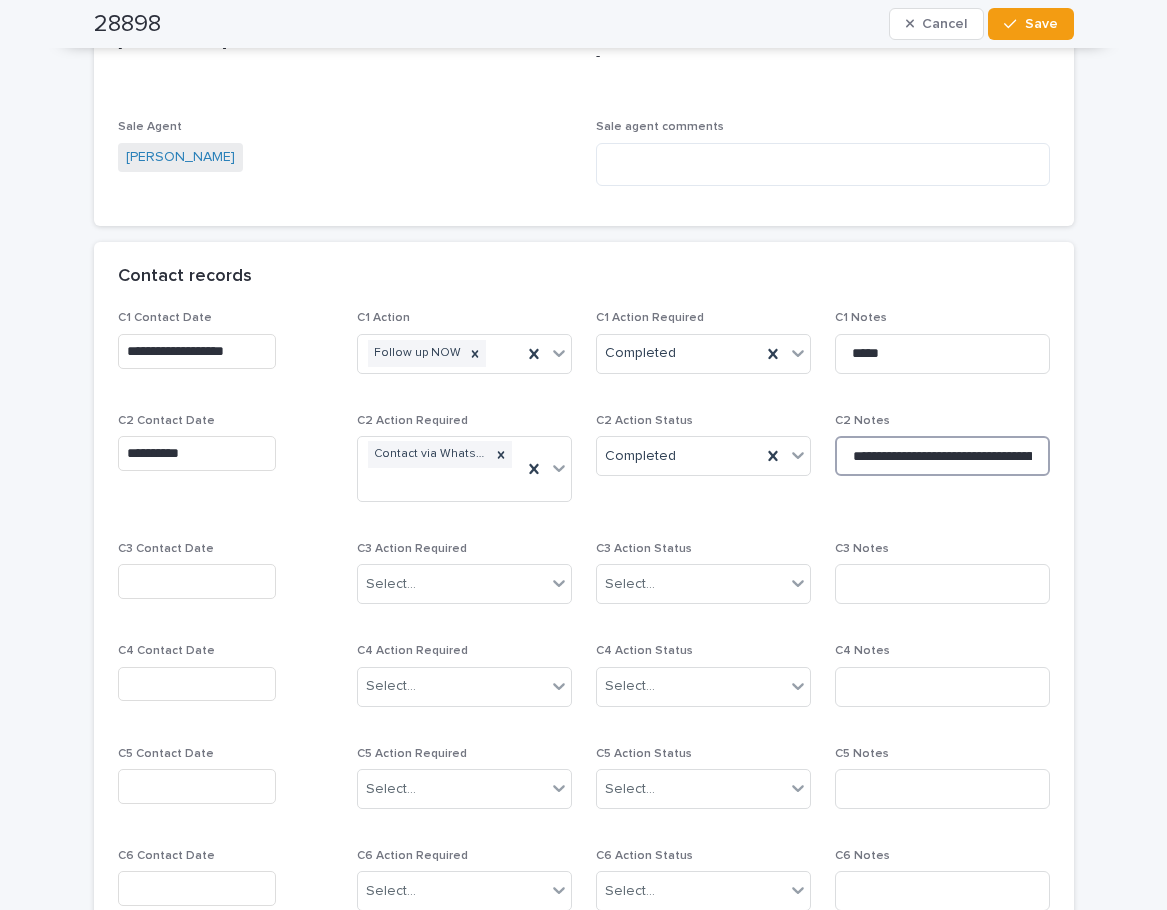 drag, startPoint x: 981, startPoint y: 458, endPoint x: 993, endPoint y: 436, distance: 25.059929 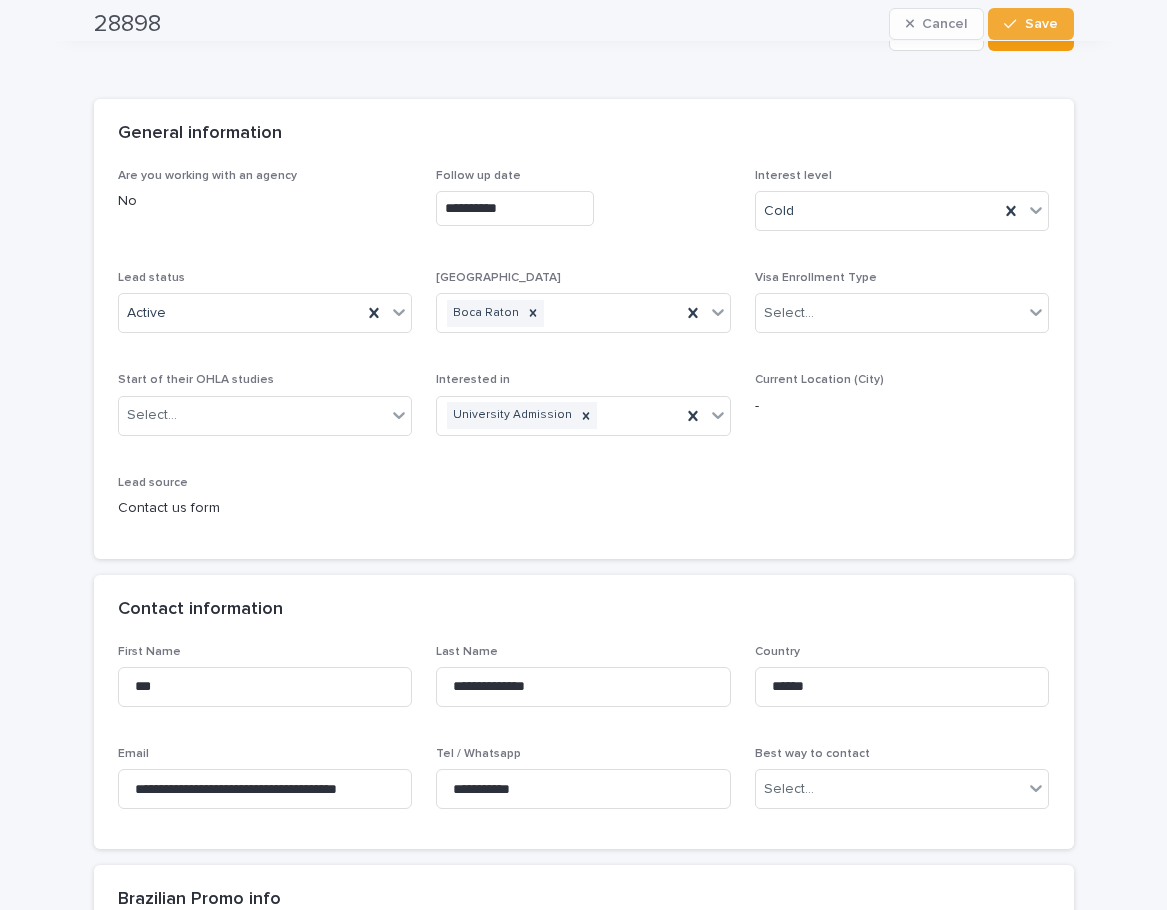 scroll, scrollTop: 0, scrollLeft: 0, axis: both 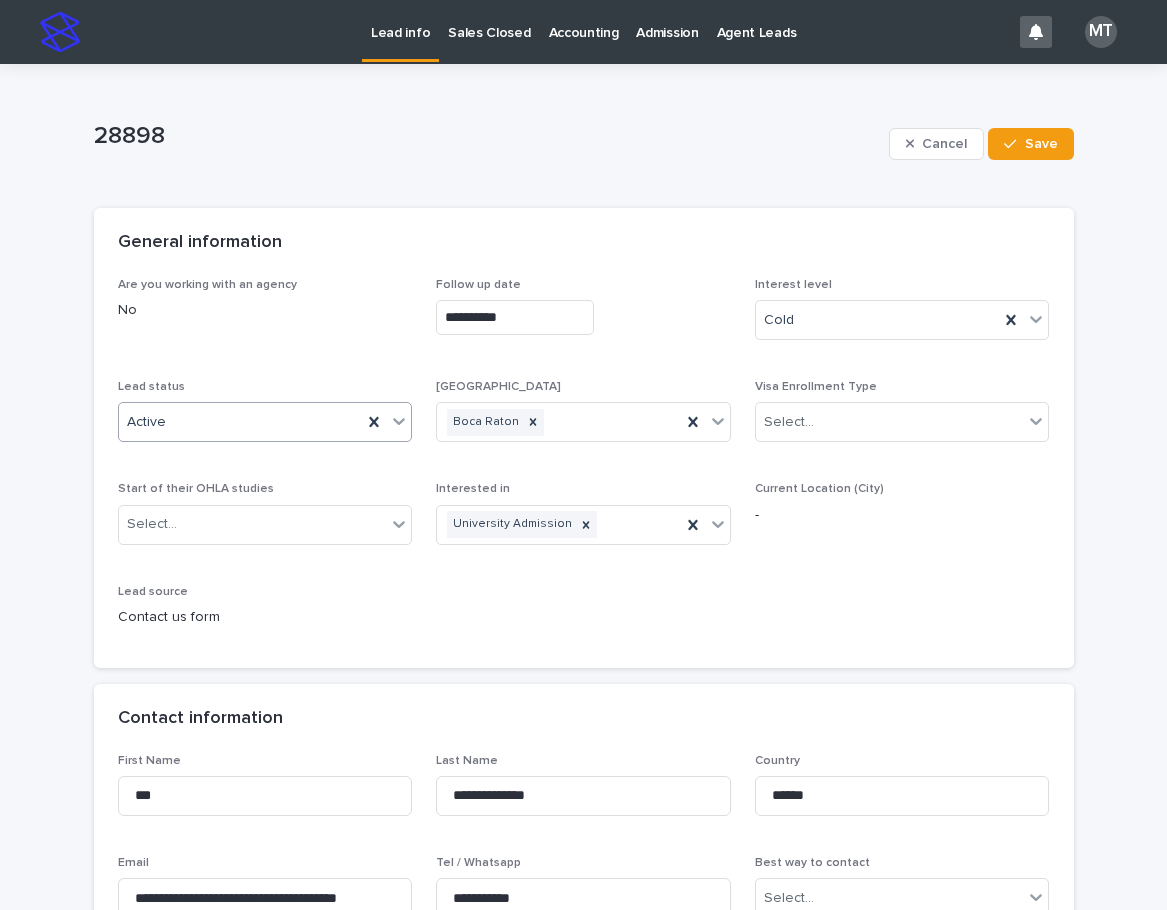 type on "**********" 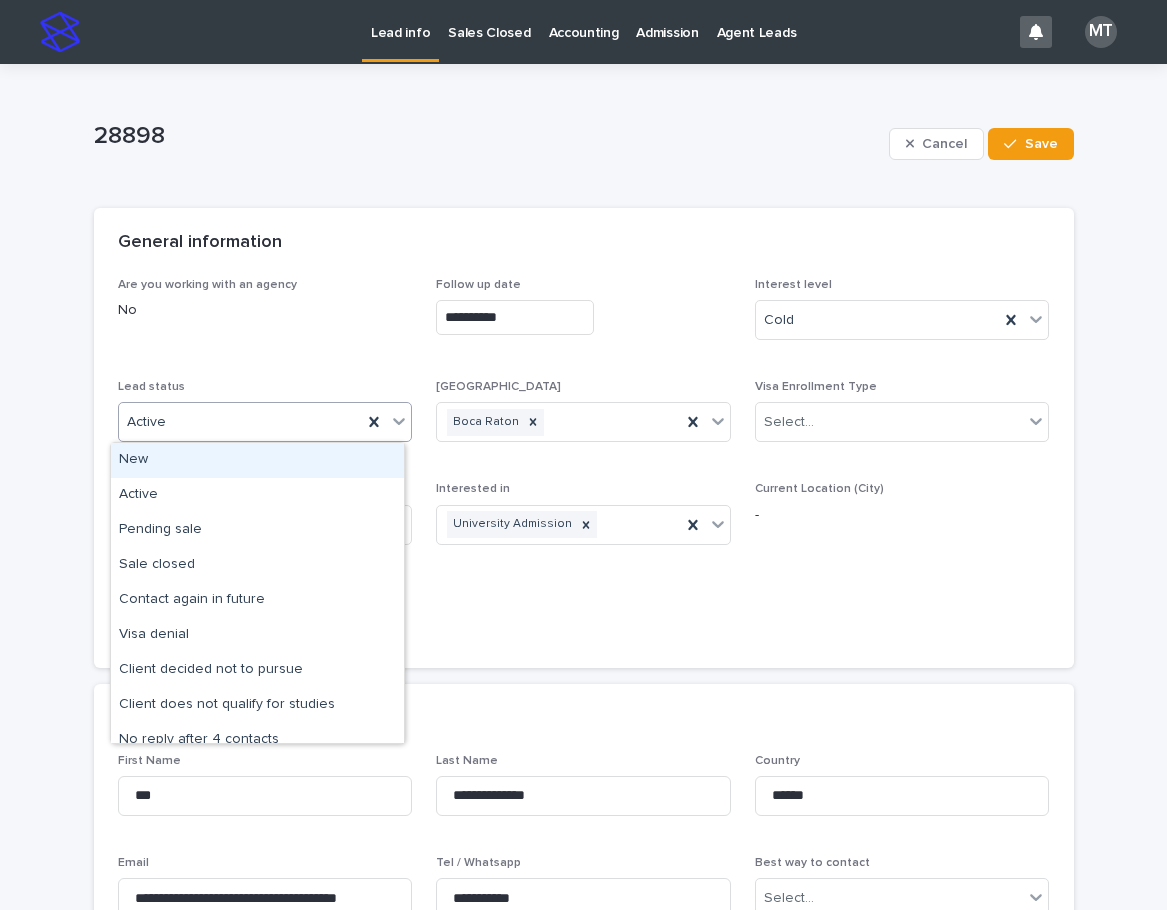 click on "Active" at bounding box center (241, 422) 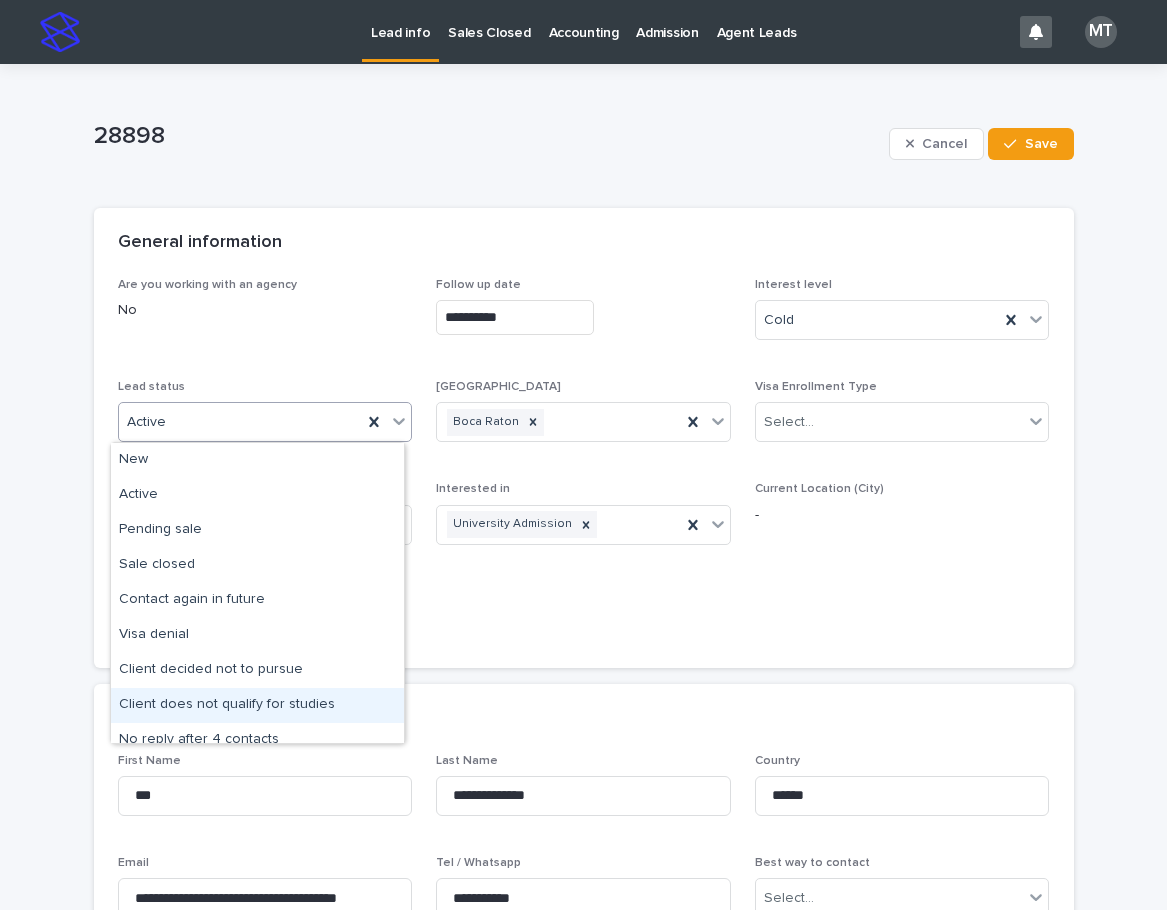 click on "Client does not qualify for studies" at bounding box center [257, 705] 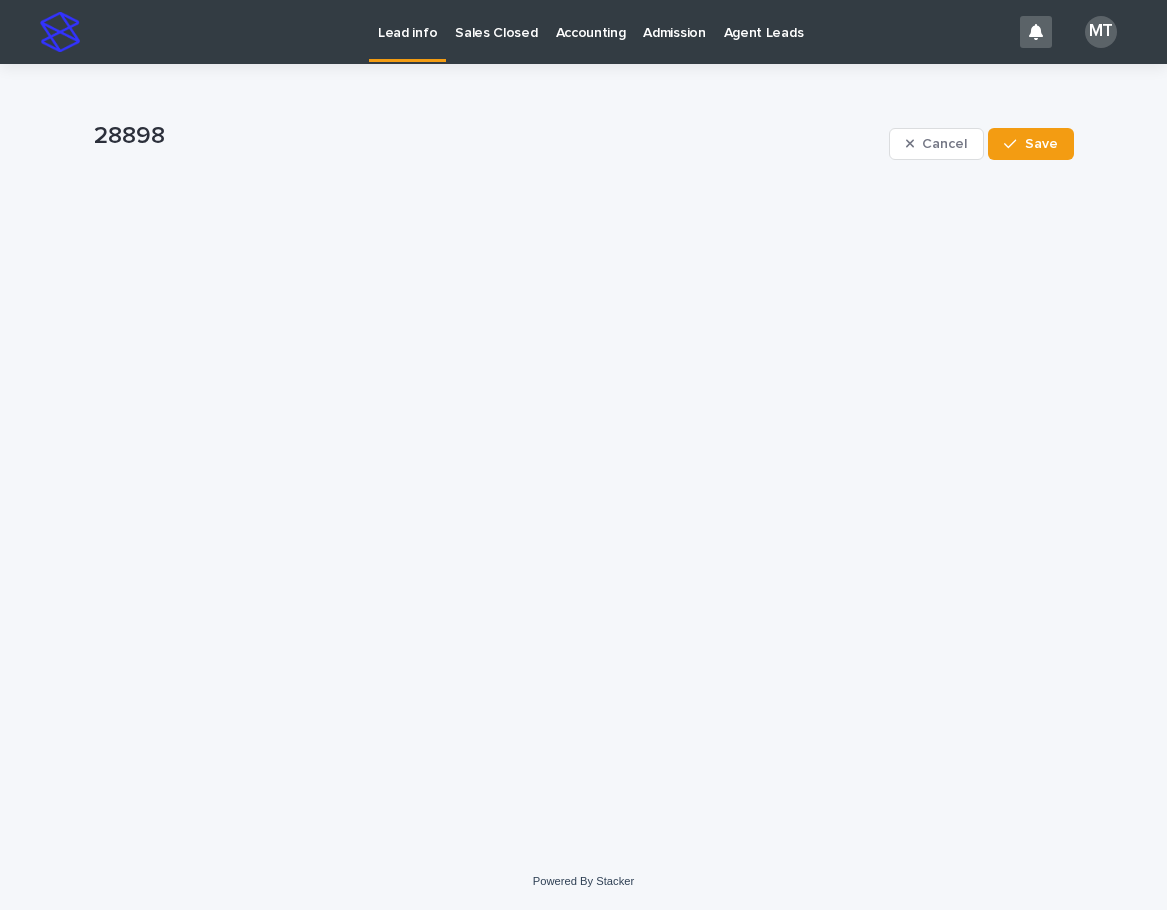 click on "Lead info" at bounding box center (407, 21) 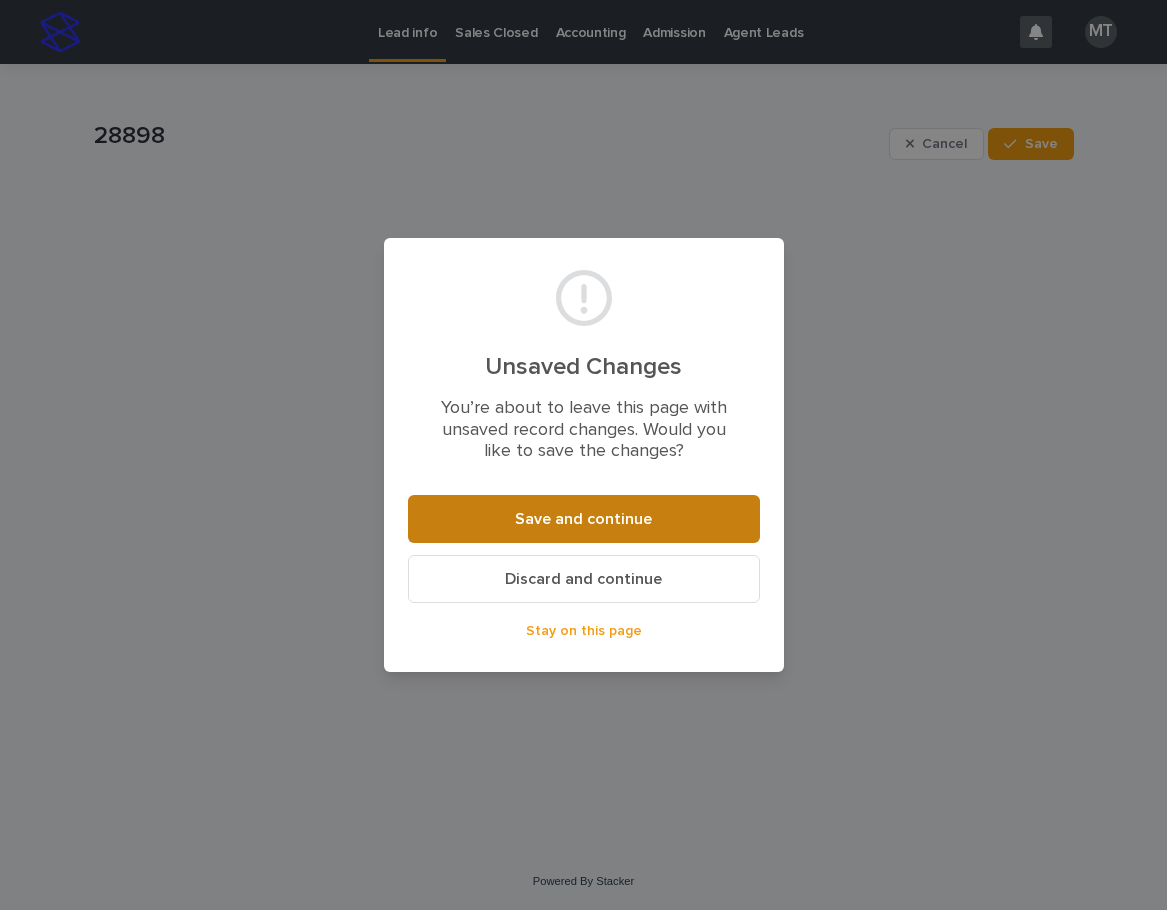 click on "Save and continue" at bounding box center [583, 519] 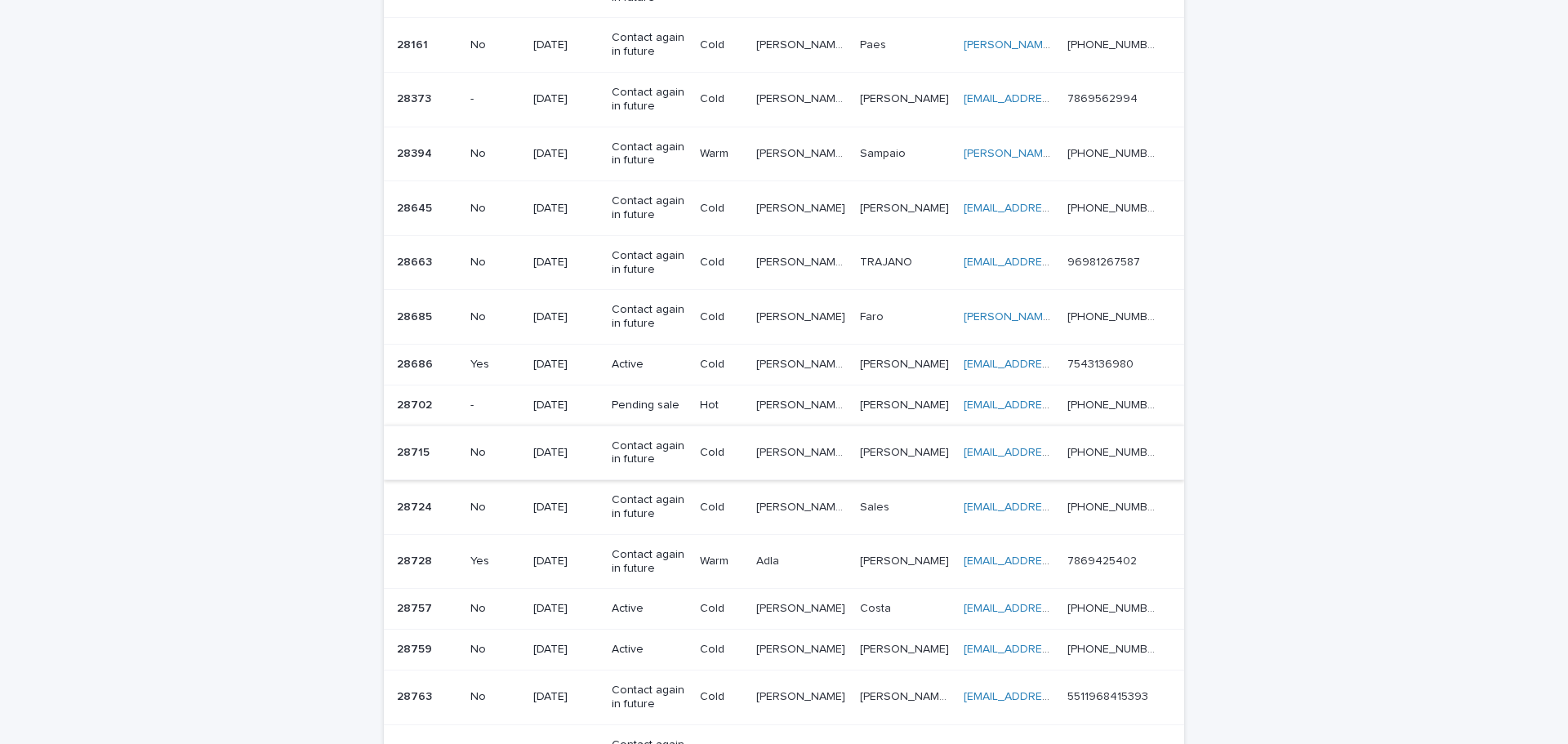 scroll, scrollTop: 0, scrollLeft: 0, axis: both 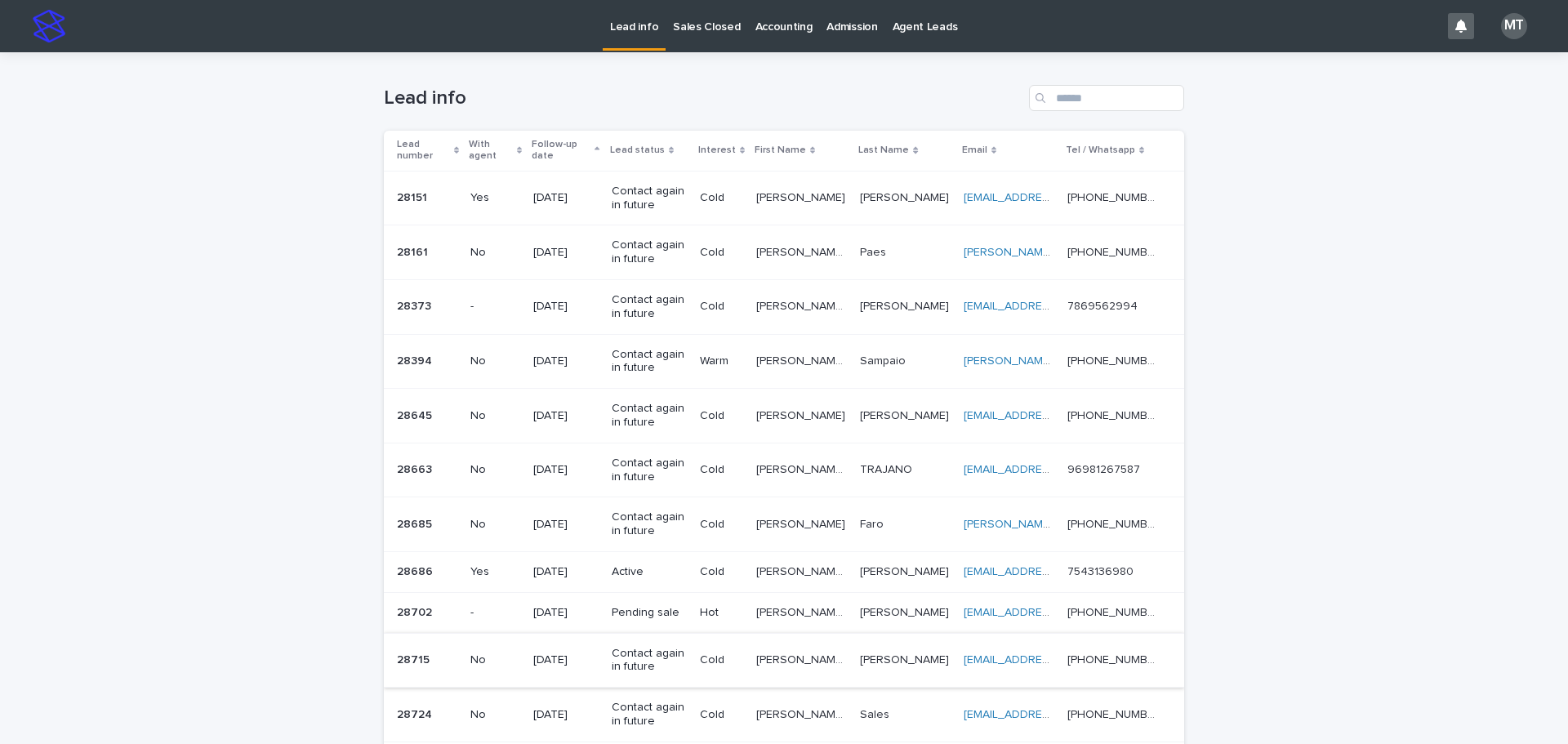 click on "Loading... Saving… Loading... Saving… Lead info Lead number With agent Follow-up date Lead status Interest First Name Last Name Email Tel / Whatsapp 28151 28151   Yes [DATE] Contact again in future Cold [PERSON_NAME] Negri   [EMAIL_ADDRESS][PERSON_NAME][DOMAIN_NAME] [DOMAIN_NAME][EMAIL_ADDRESS][PERSON_NAME][DOMAIN_NAME]   [PHONE_NUMBER] [PHONE_NUMBER]   28161 28161   No [DATE] Contact again in future Cold [PERSON_NAME]/ [PERSON_NAME]/ [PERSON_NAME] Paes   [EMAIL_ADDRESS][DOMAIN_NAME] [DOMAIN_NAME][EMAIL_ADDRESS][DOMAIN_NAME]   [PHONE_NUMBER] [PHONE_NUMBER]   28373 28373   - [DATE] Contact again in future Cold [PERSON_NAME]/aguardando recibo extension [PERSON_NAME]/aguardando recibo extension   [PERSON_NAME] [PERSON_NAME]   [EMAIL_ADDRESS][DOMAIN_NAME] [EMAIL_ADDRESS][DOMAIN_NAME]   7869562994 7869562994   28394 28394   No [DATE] Contact again in future Warm [PERSON_NAME]/warm [PERSON_NAME]/warm   [PERSON_NAME] Sampaio   [EMAIL_ADDRESS][PERSON_NAME][DOMAIN_NAME] [PERSON_NAME][DOMAIN_NAME][EMAIL_ADDRESS][PERSON_NAME][DOMAIN_NAME]   [PHONE_NUMBER] +55 11 991756541   28645 28645   No [DATE] Contact again in future Cold" at bounding box center [784, 880] 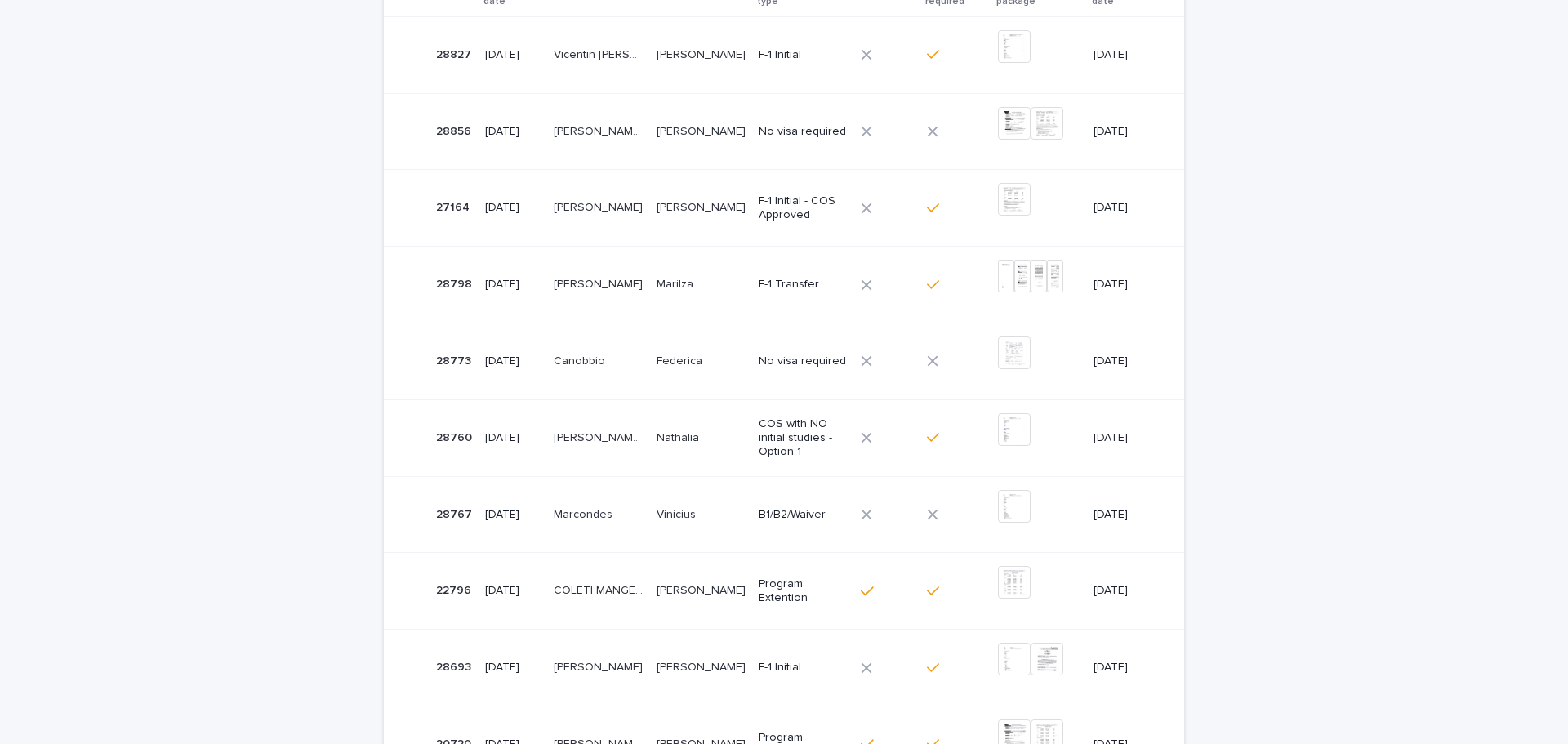 scroll, scrollTop: 0, scrollLeft: 0, axis: both 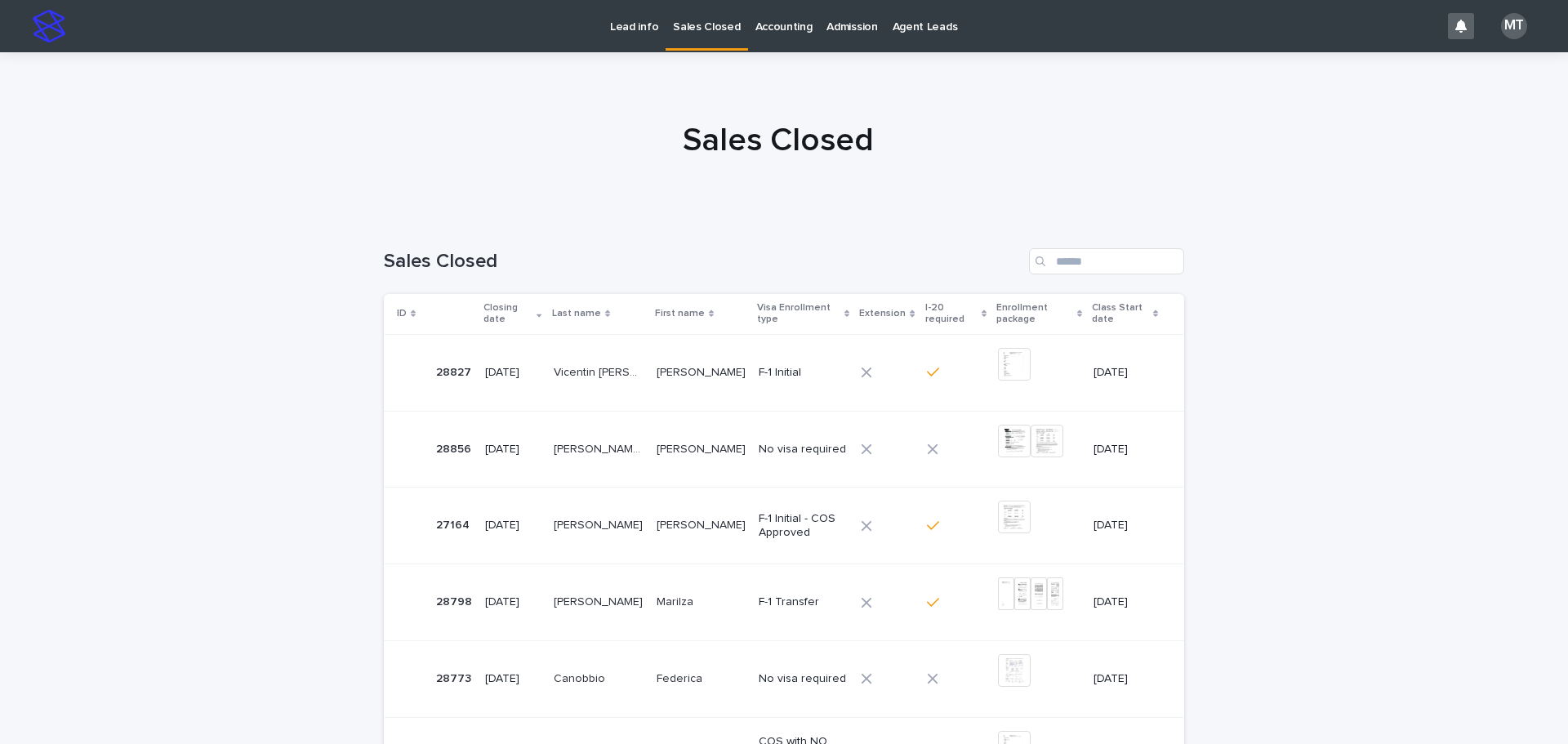 click on "Lead info" at bounding box center [634, 17] 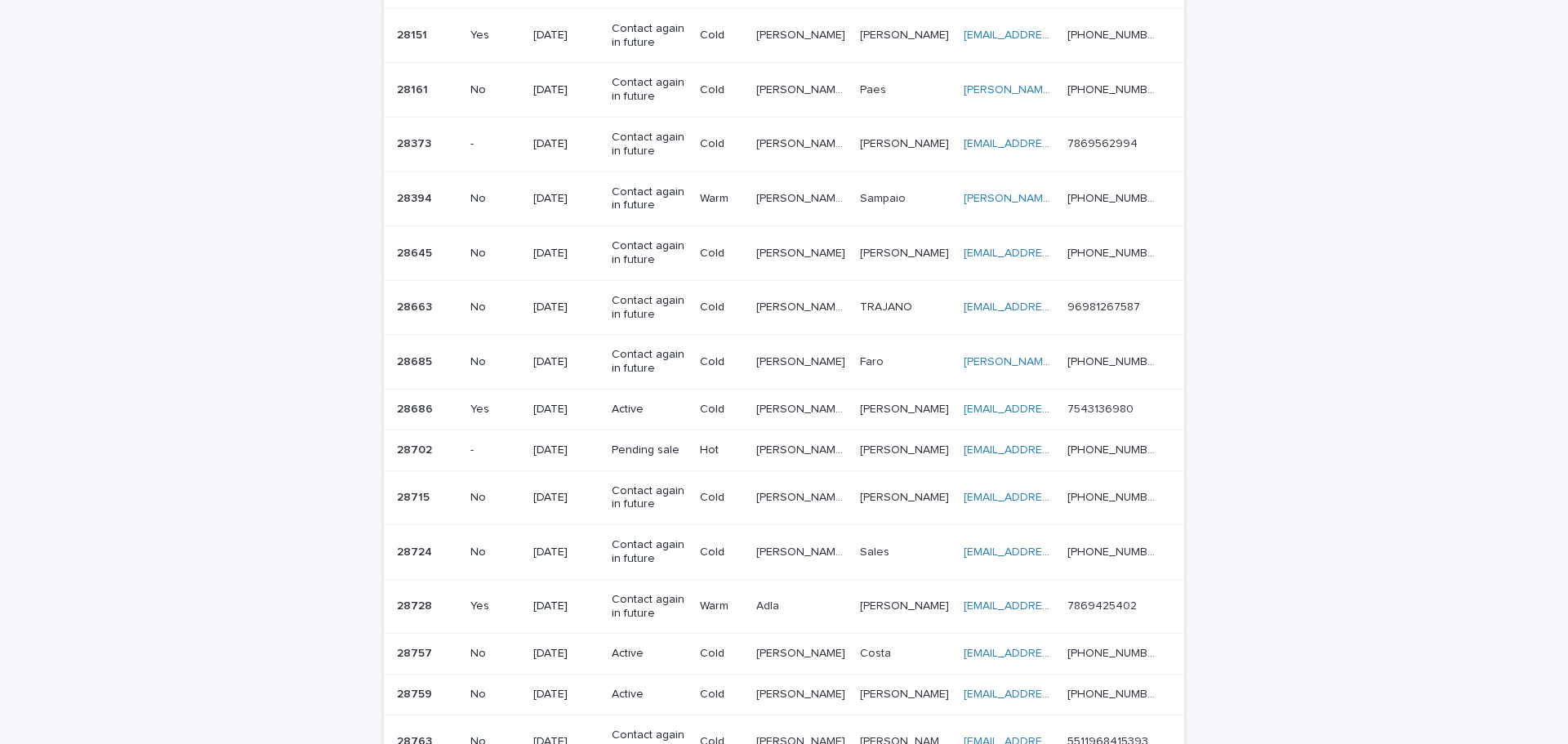 scroll, scrollTop: 0, scrollLeft: 0, axis: both 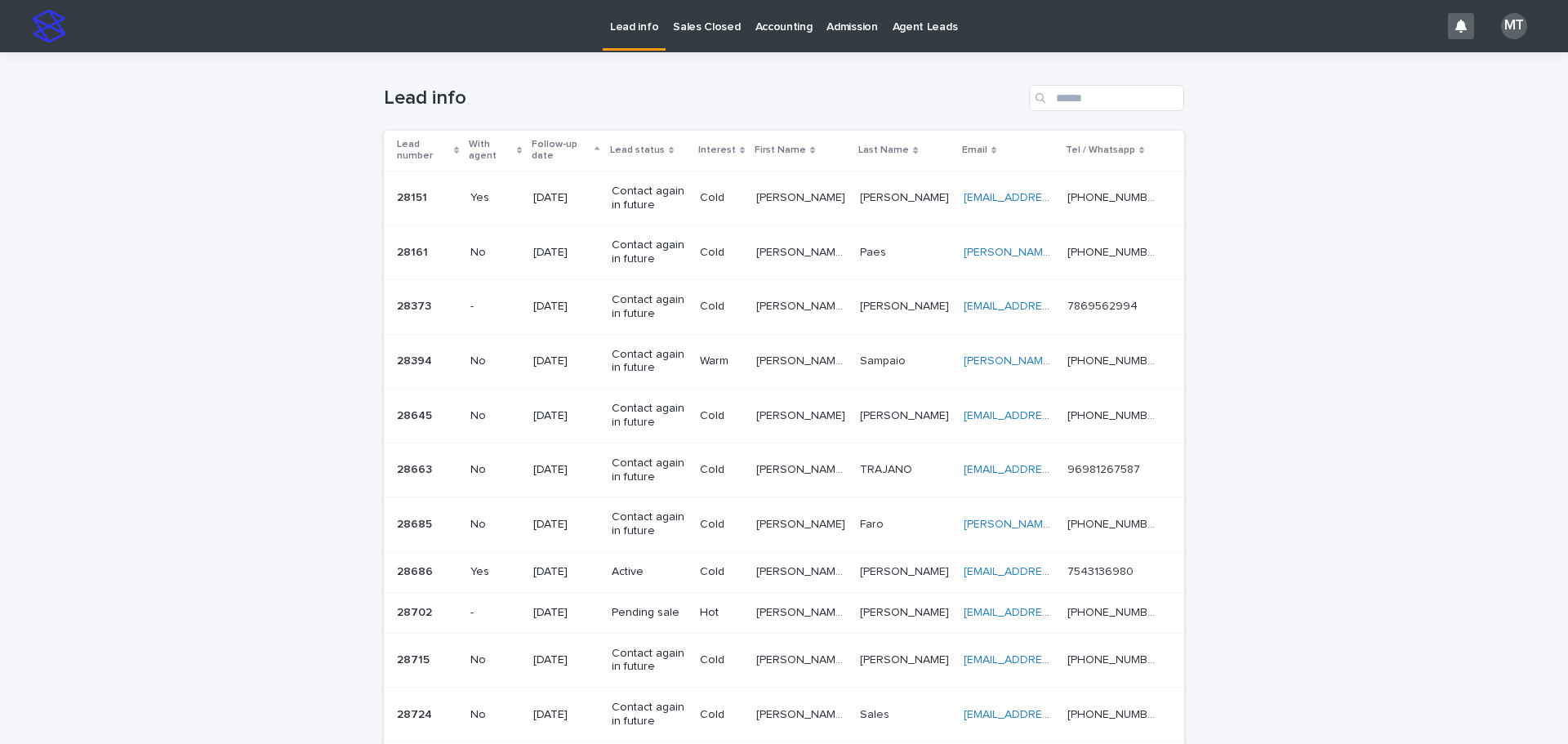 click on "Sales Closed" at bounding box center [706, 17] 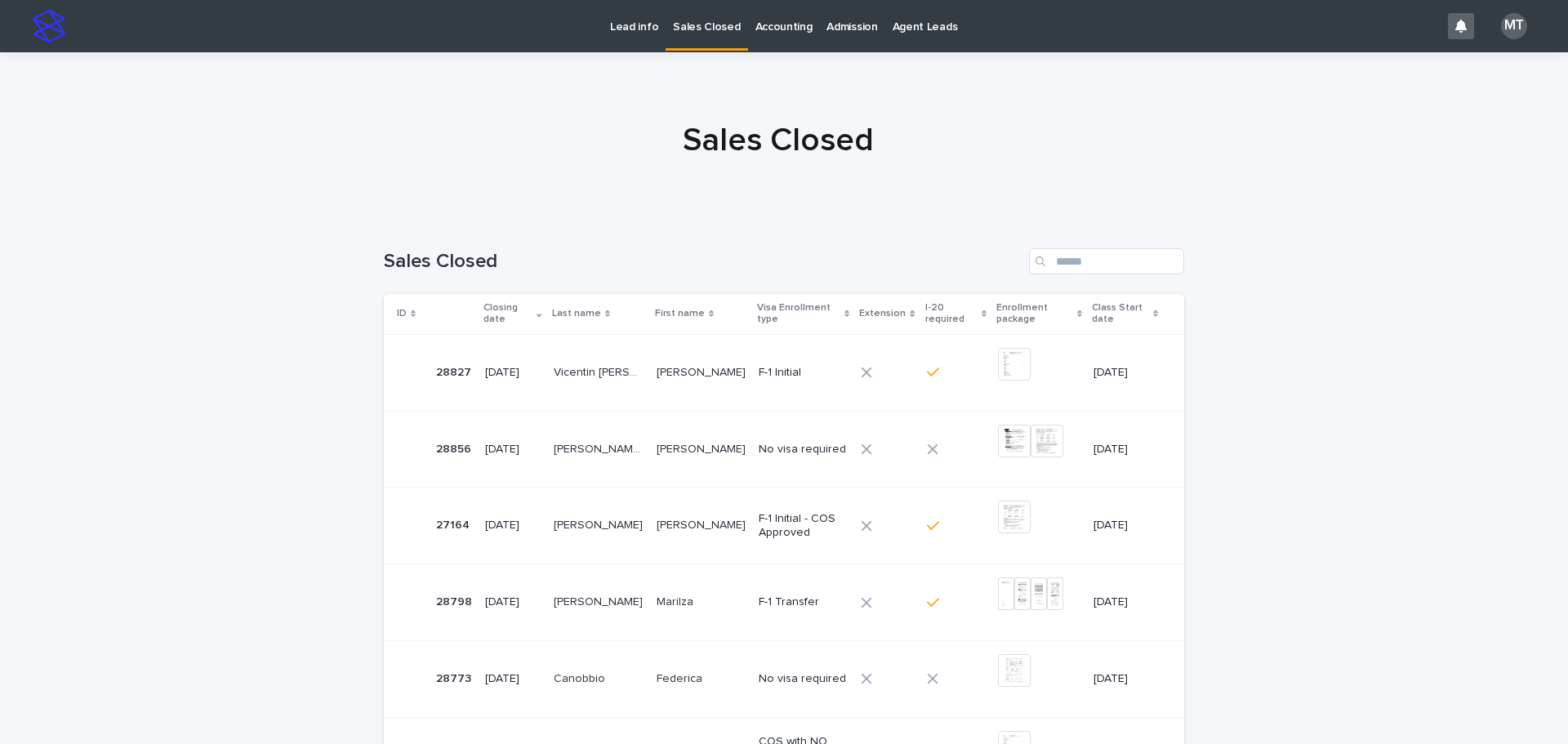click on "Lead info" at bounding box center (634, 17) 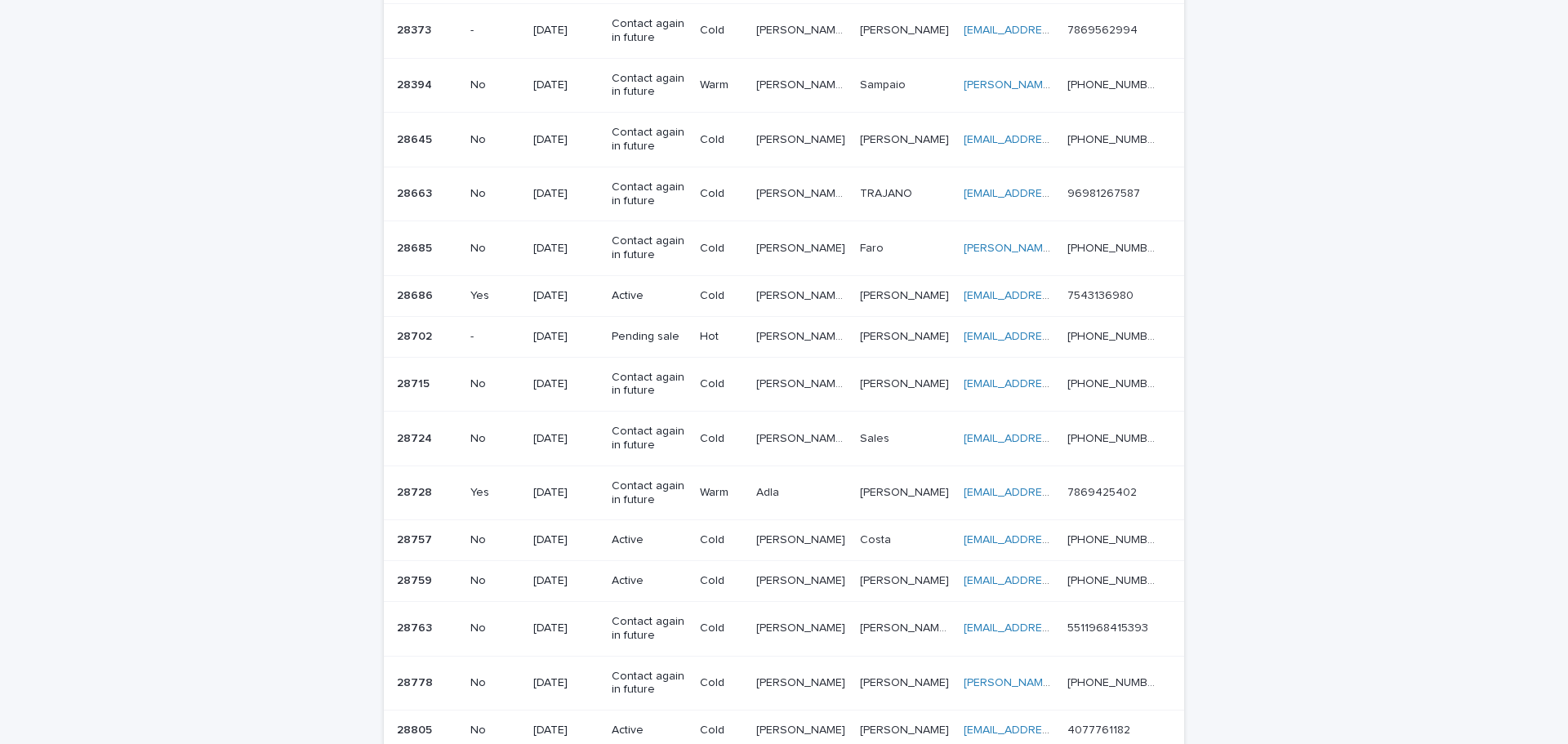 scroll, scrollTop: 0, scrollLeft: 0, axis: both 